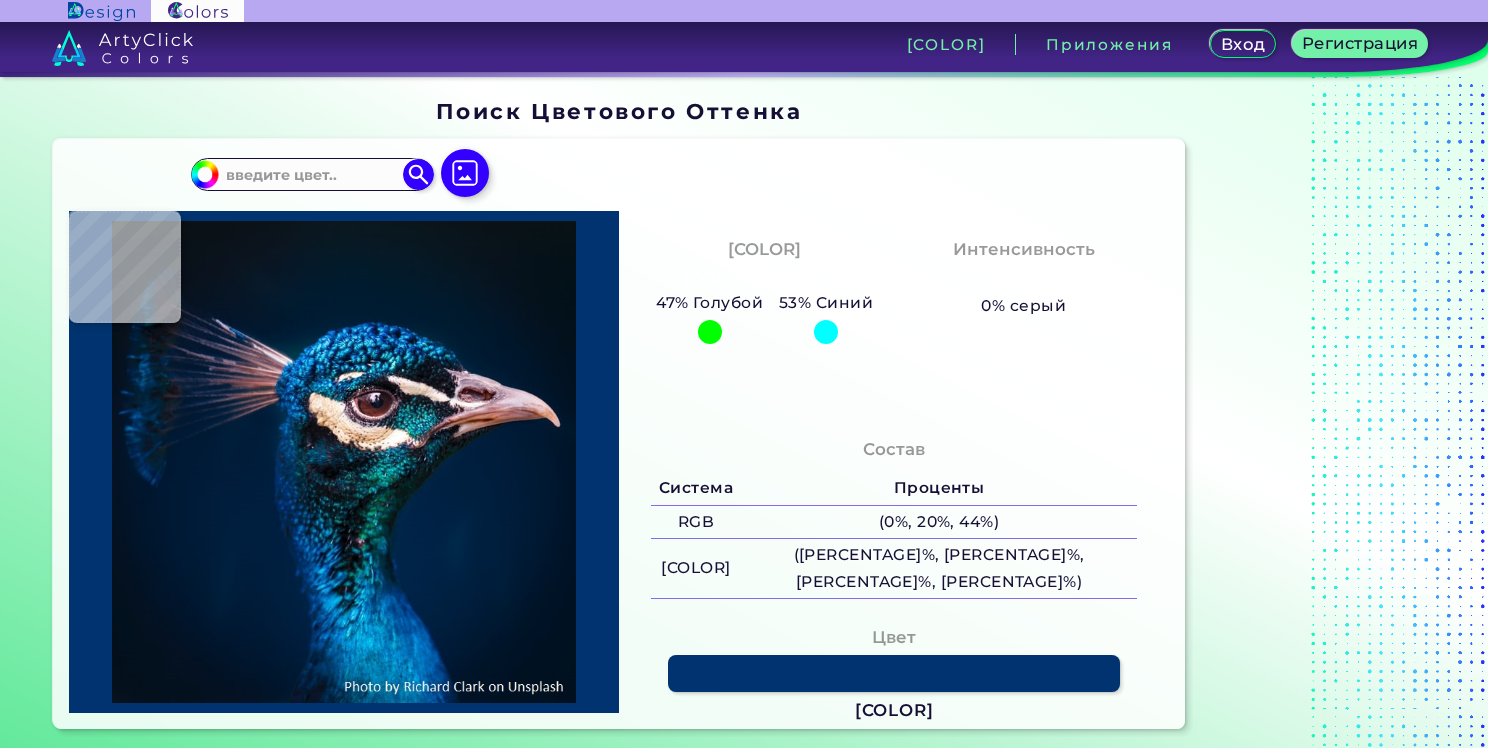scroll, scrollTop: 0, scrollLeft: 0, axis: both 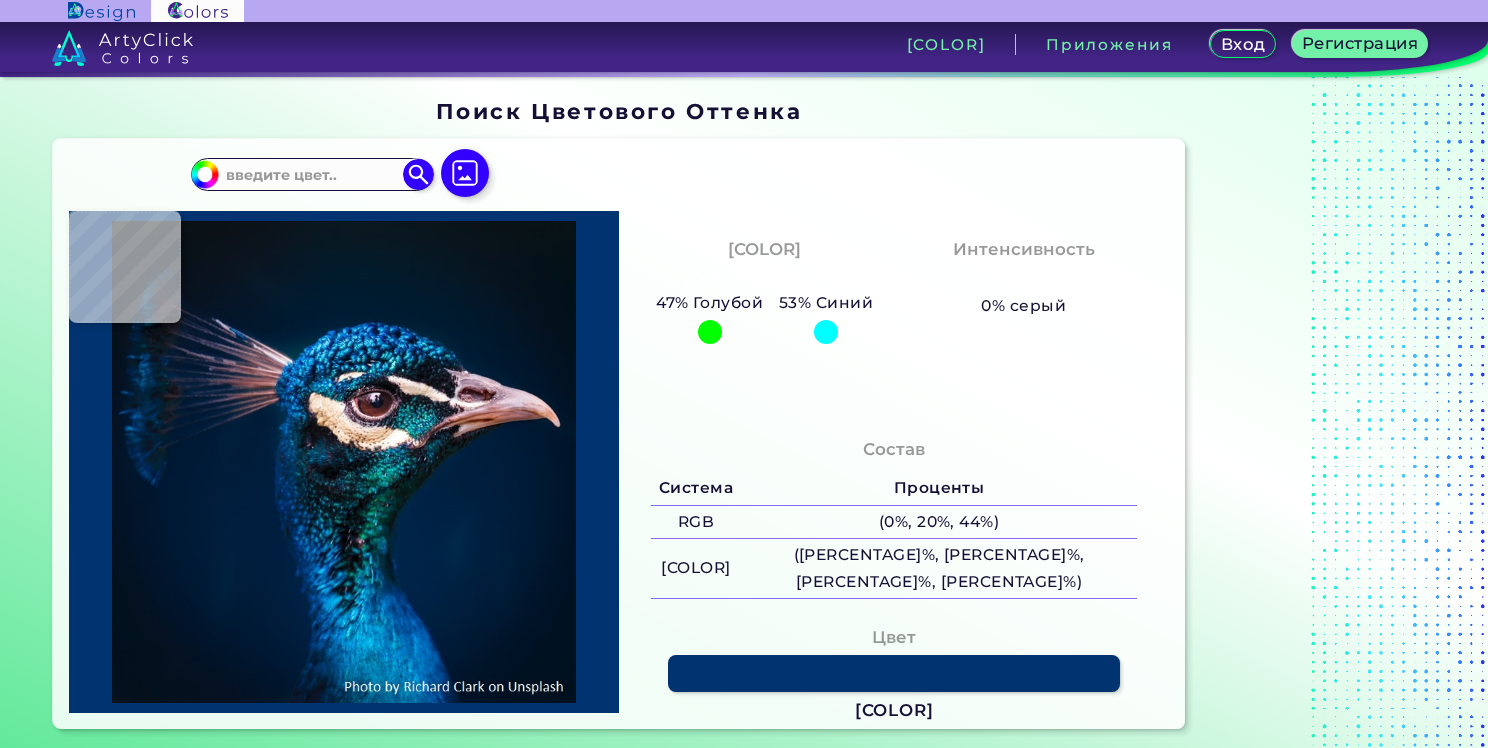 click at bounding box center [710, 332] 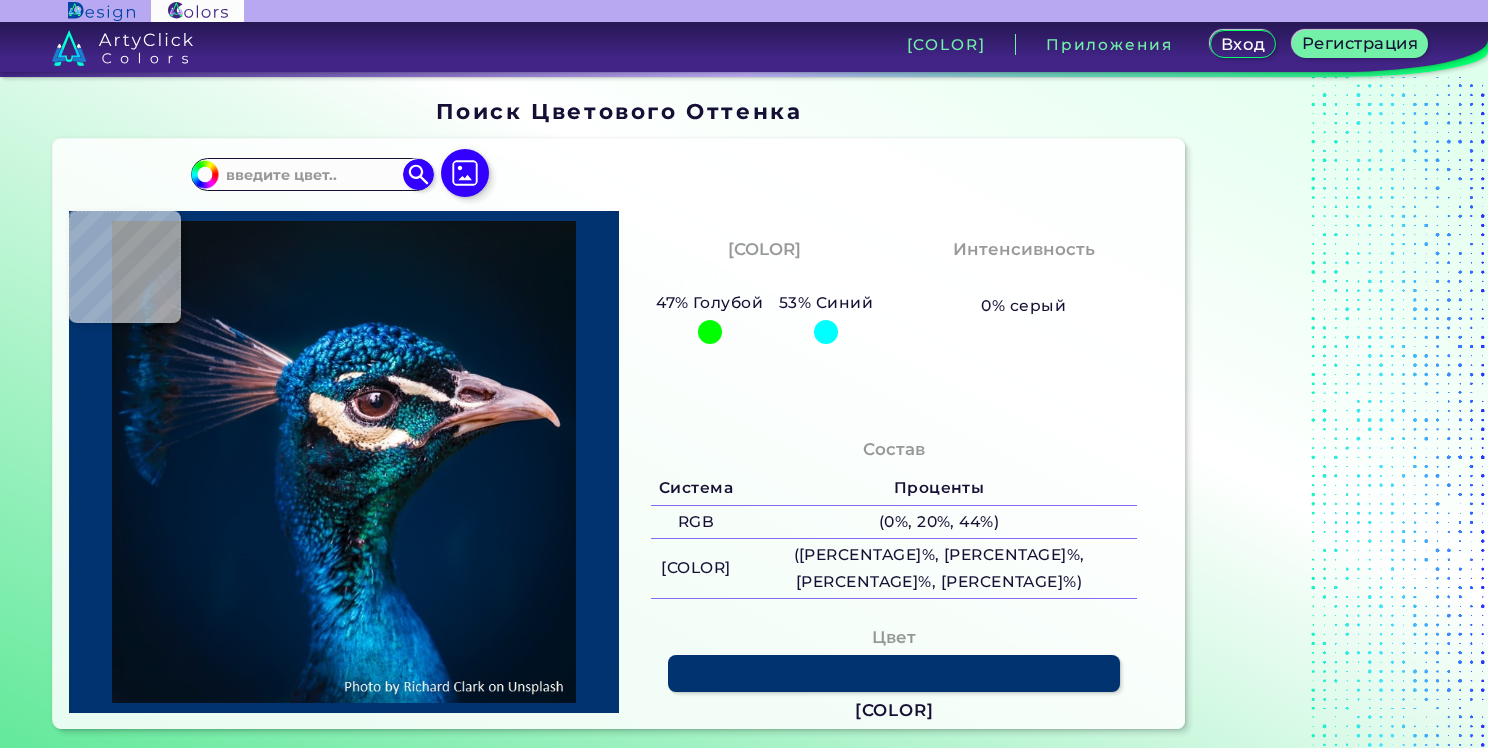 type on "[HEX]" 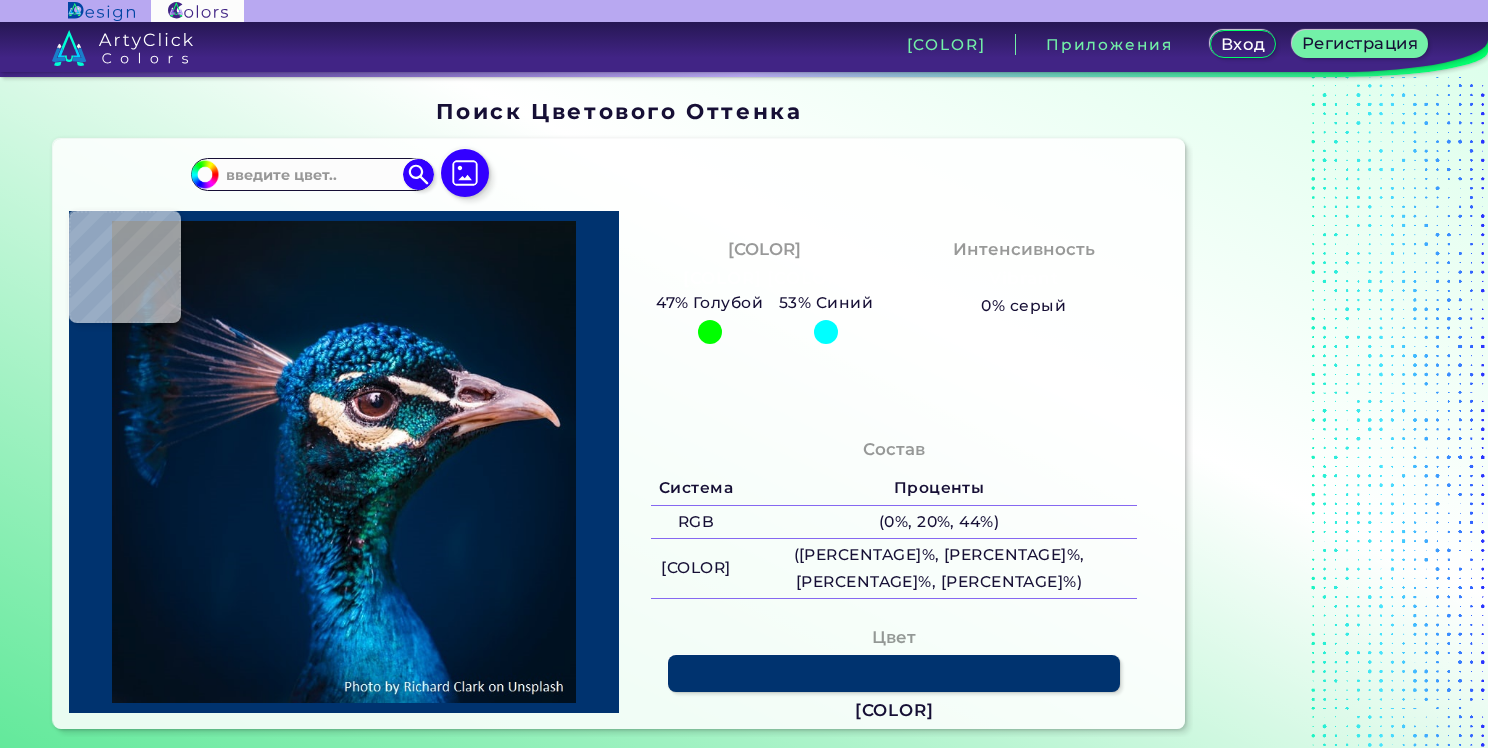 type on "[COLOR] [COLOR]" 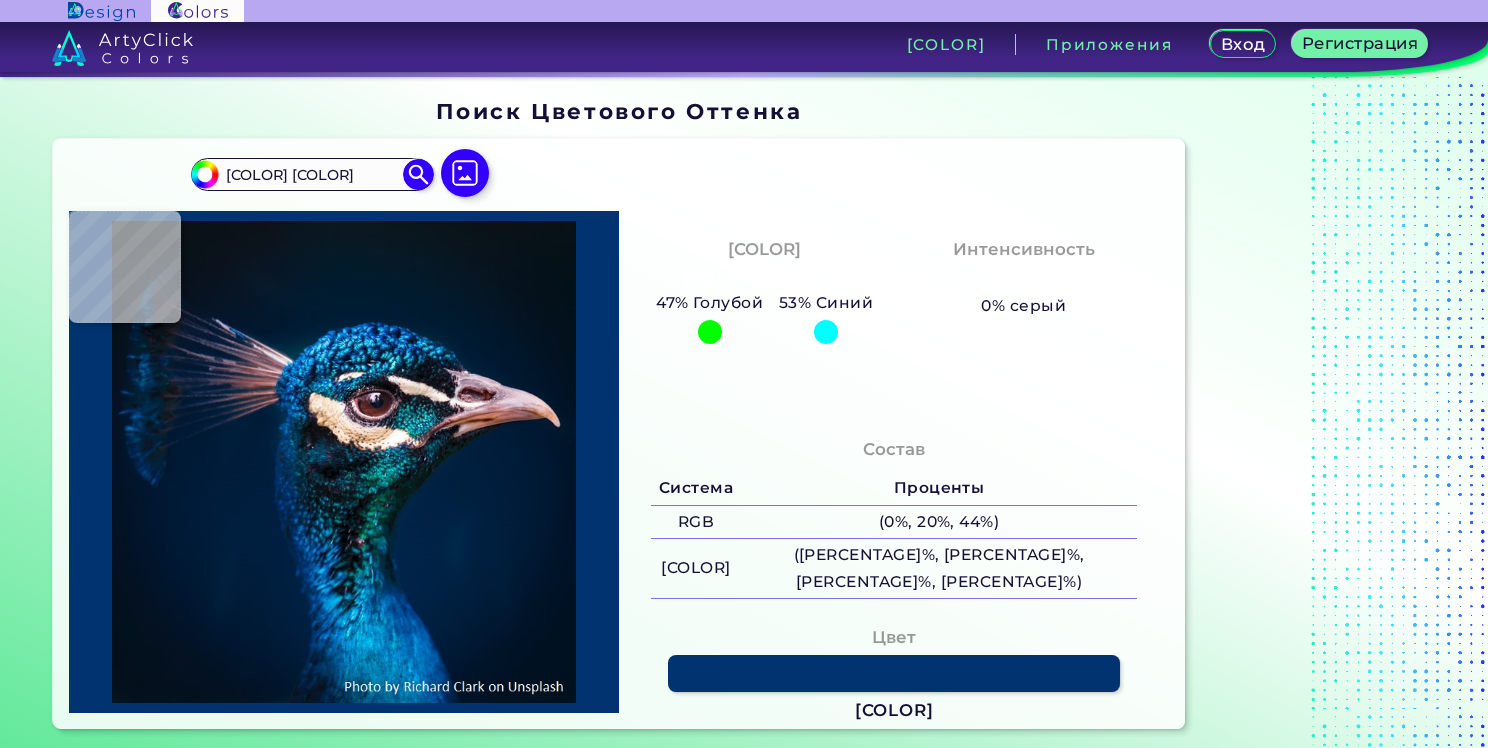 type on "[COLOR] [COLOR]" 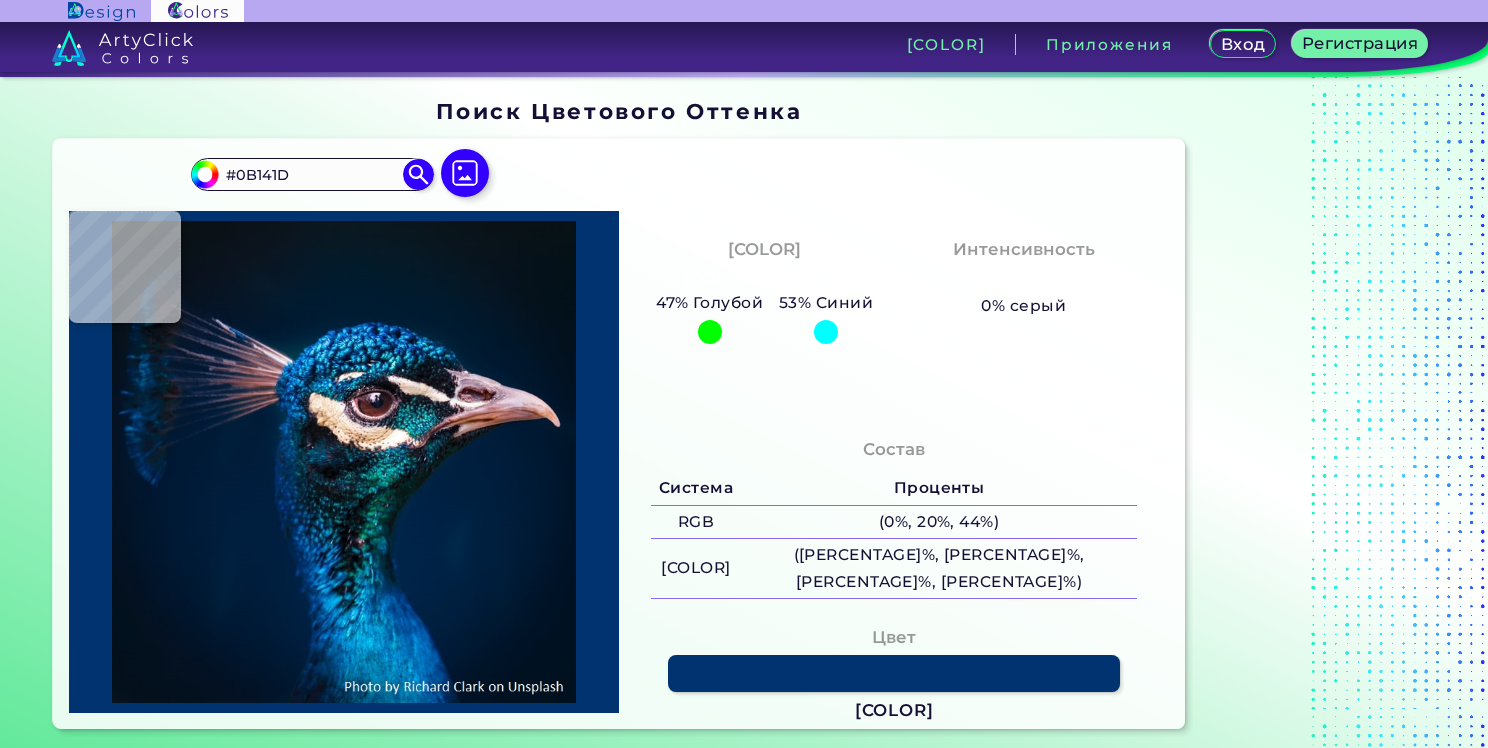 type on "[COLOR]" 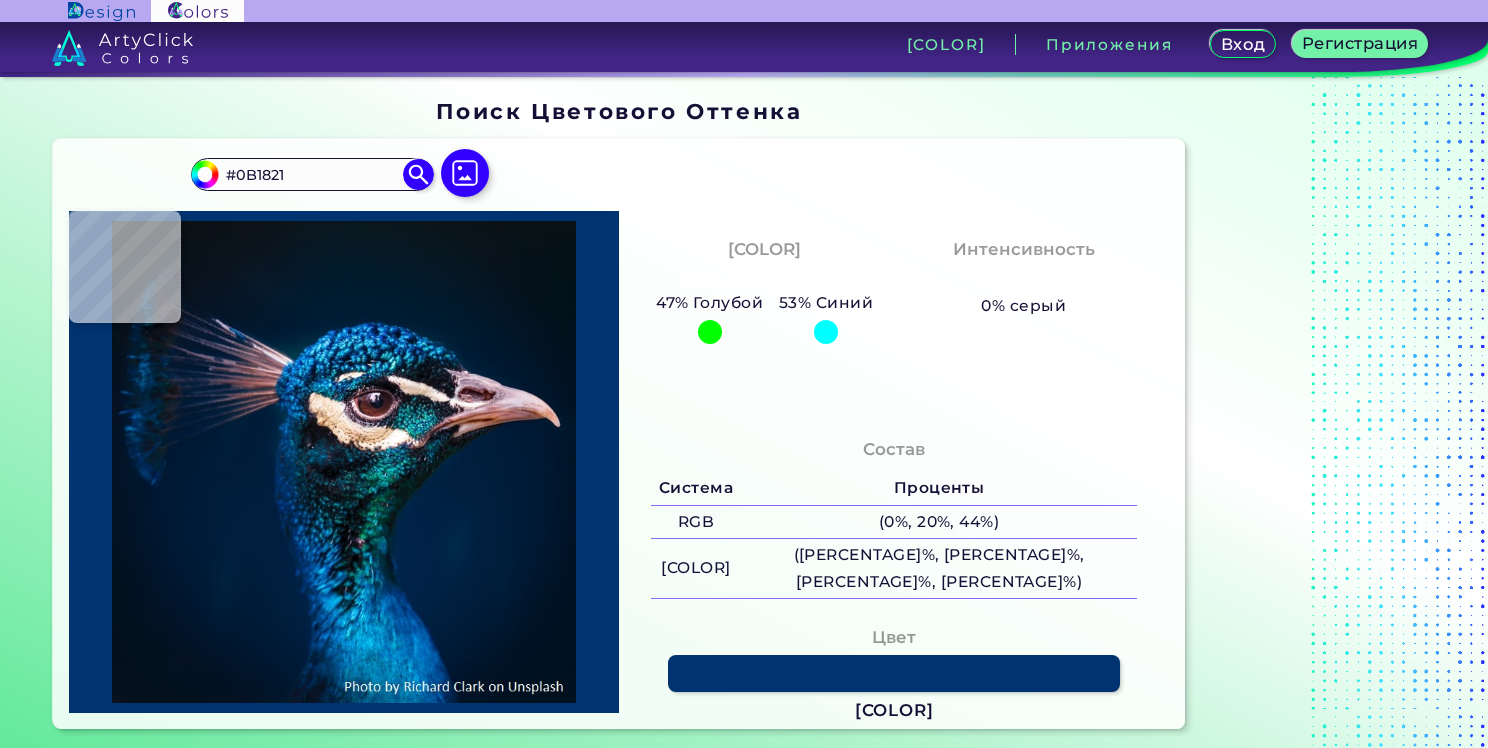 type on "#071727" 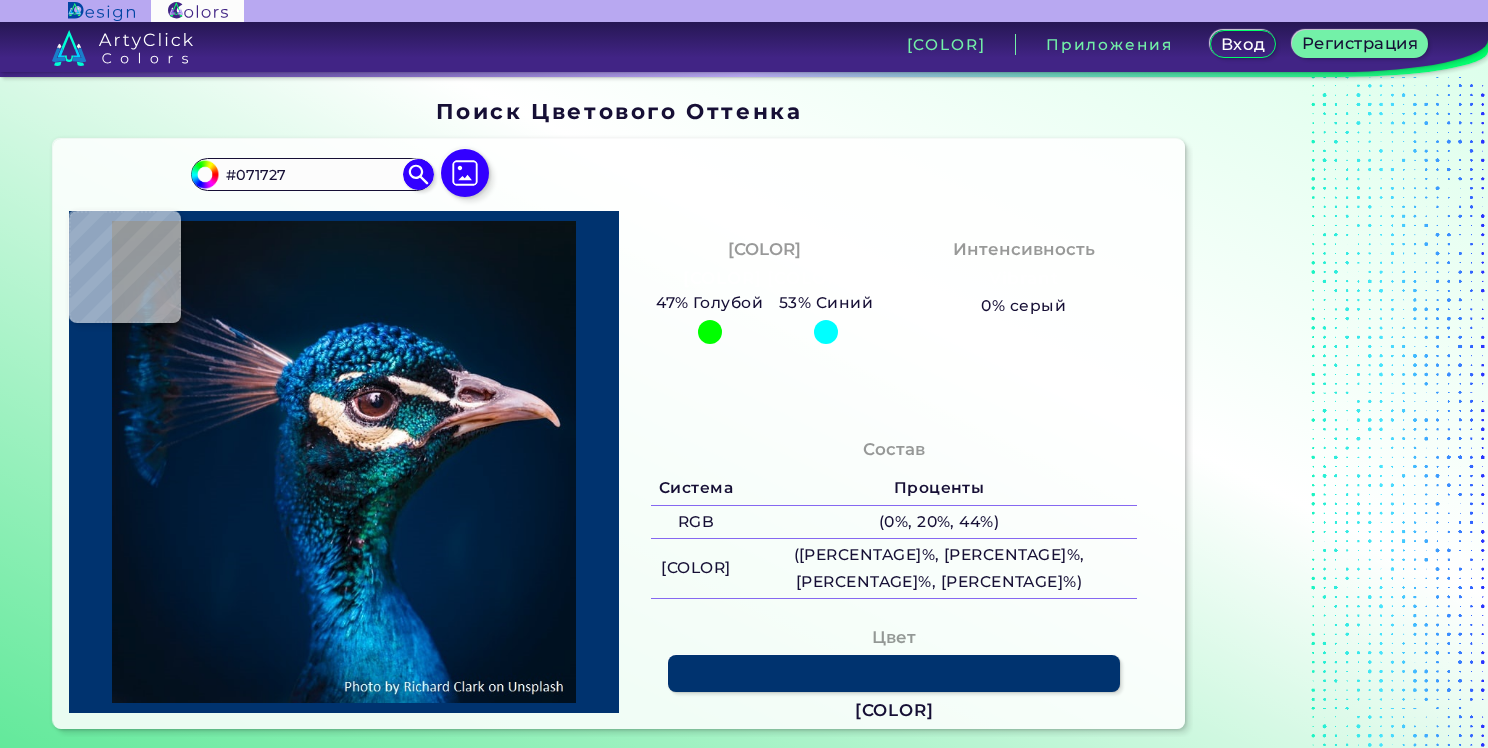 type on "#061729" 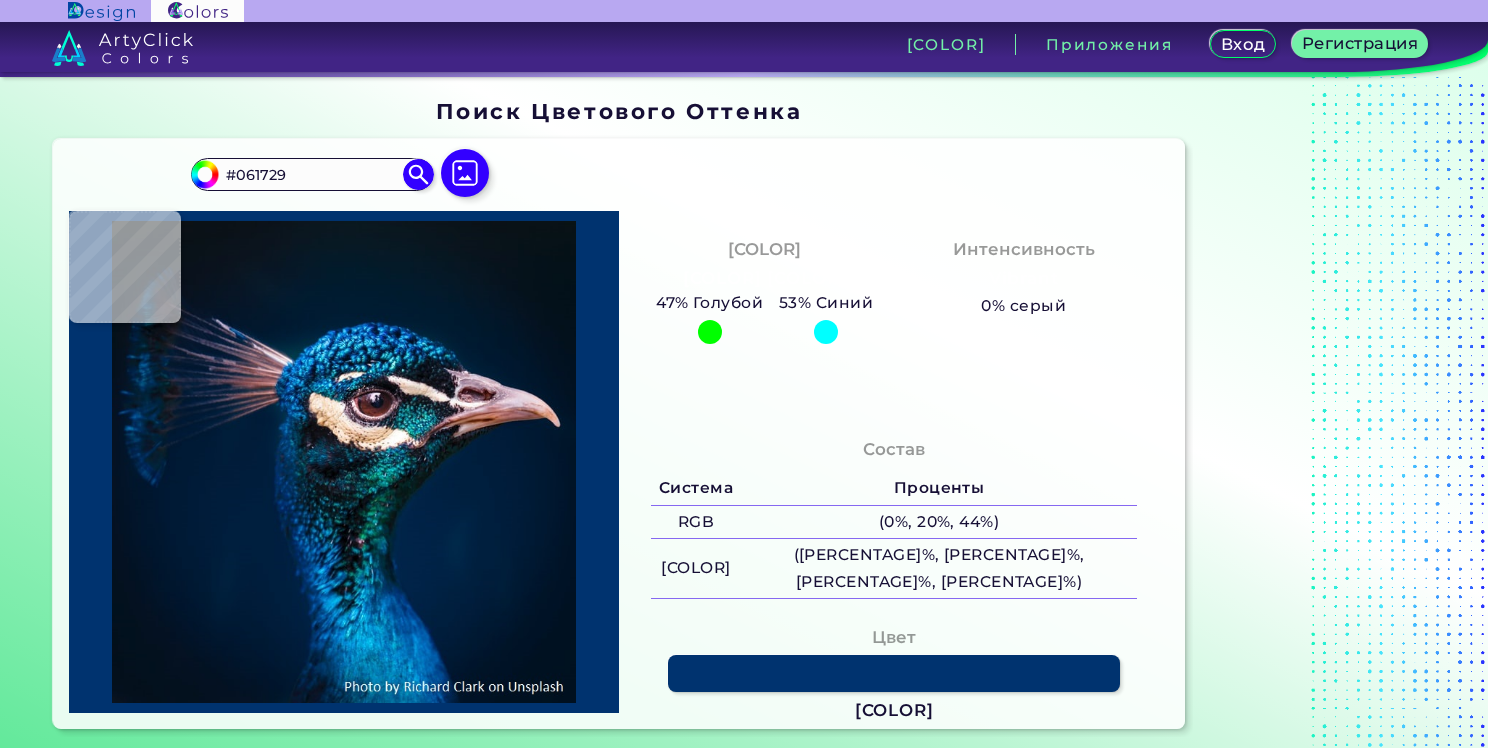 type on "[HEX_CODE]" 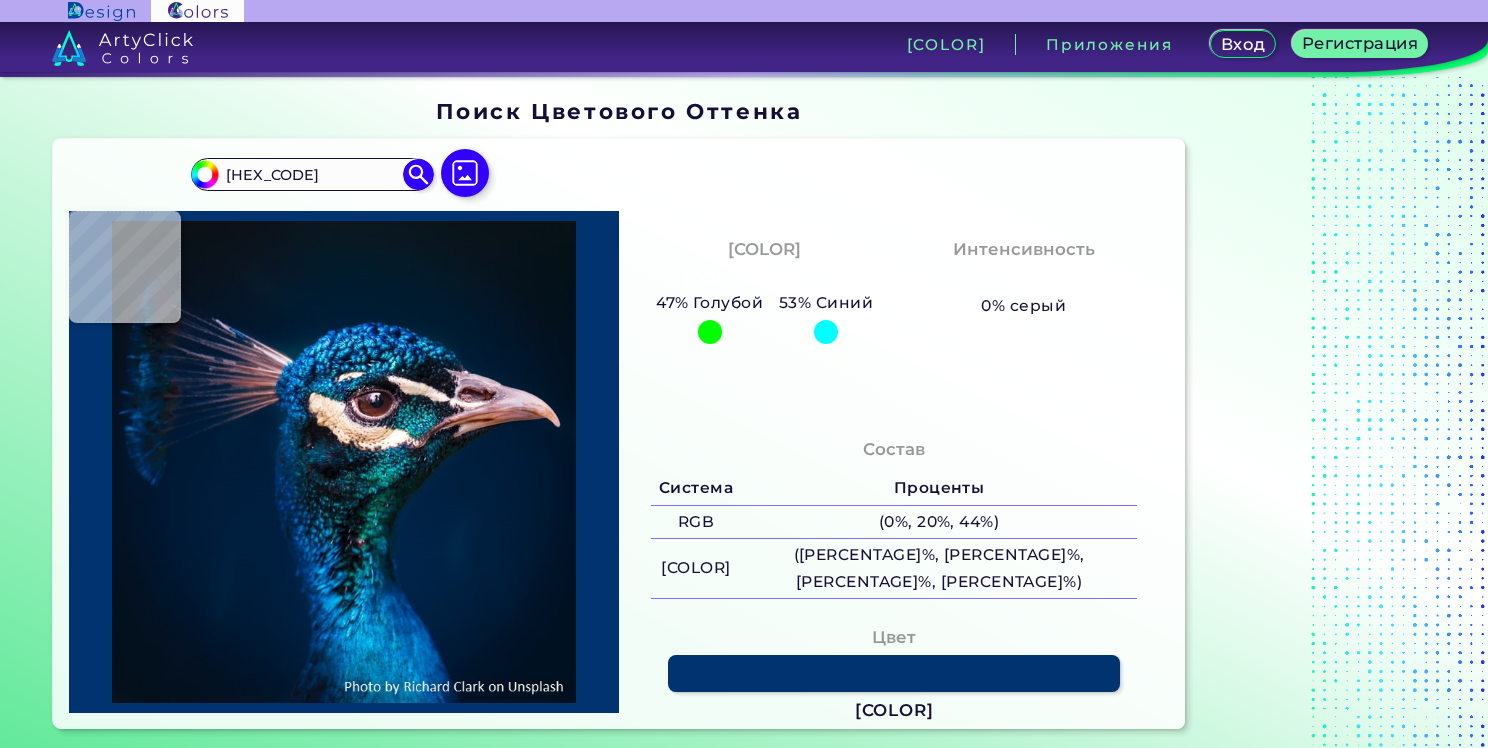 type on "#05172b" 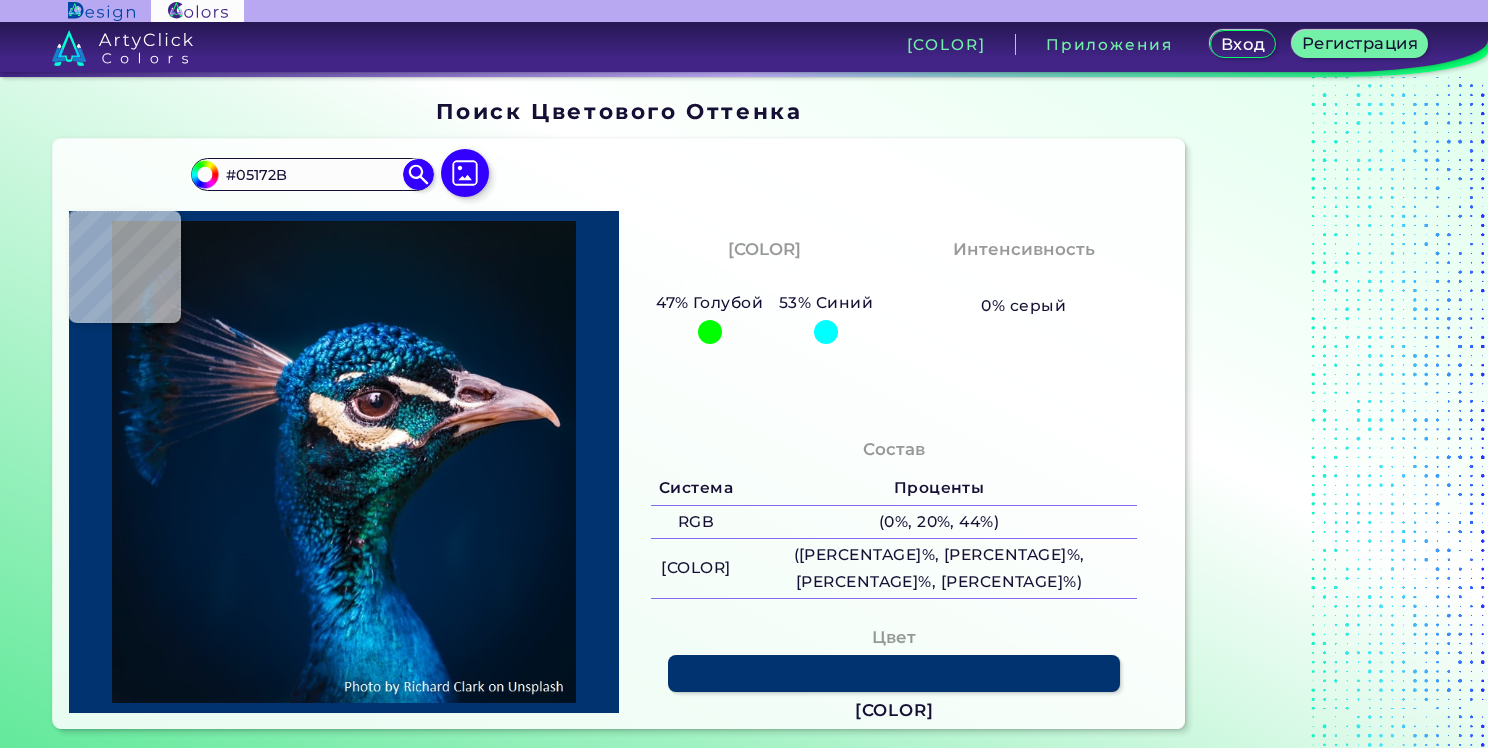 type on "[HEX]" 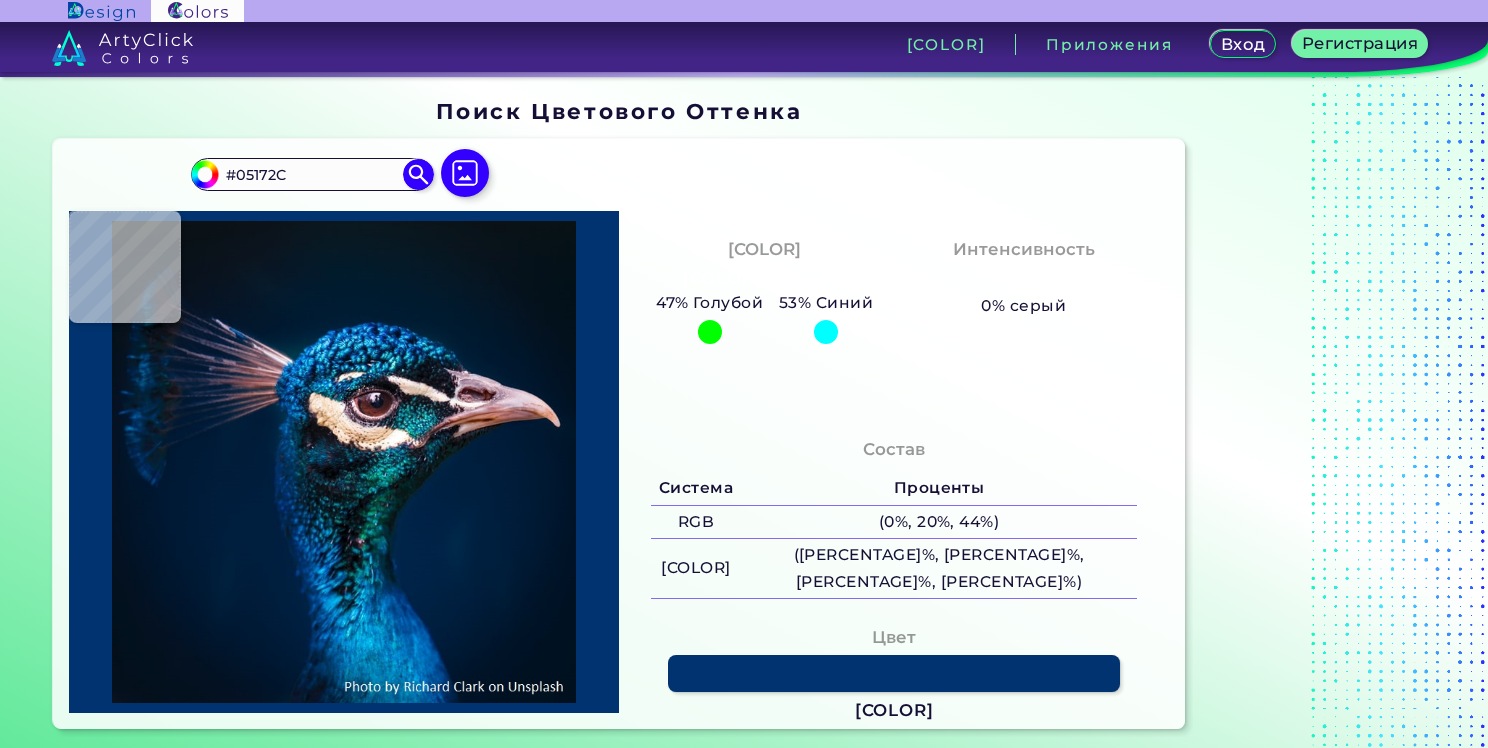type on "[HEX_CODE]" 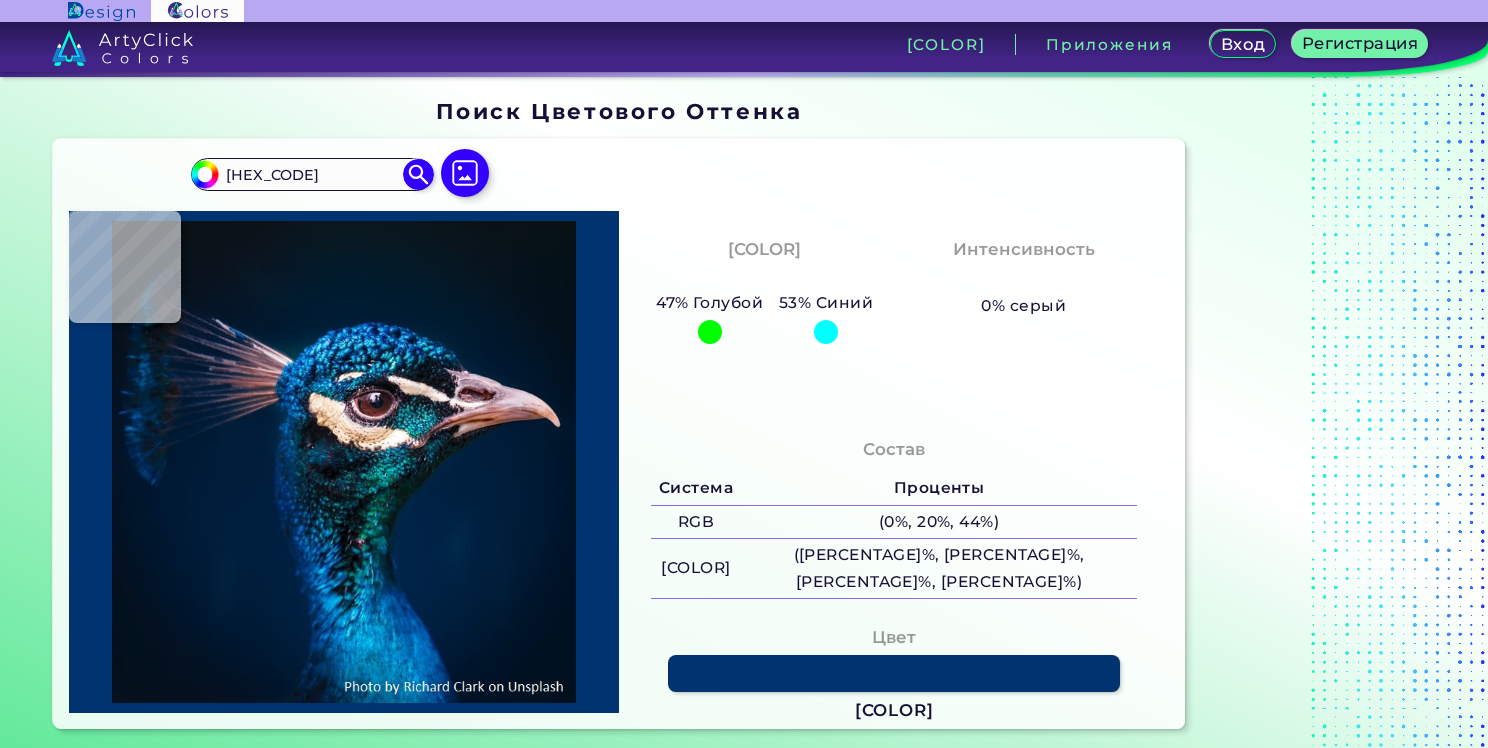 type on "#3c354d" 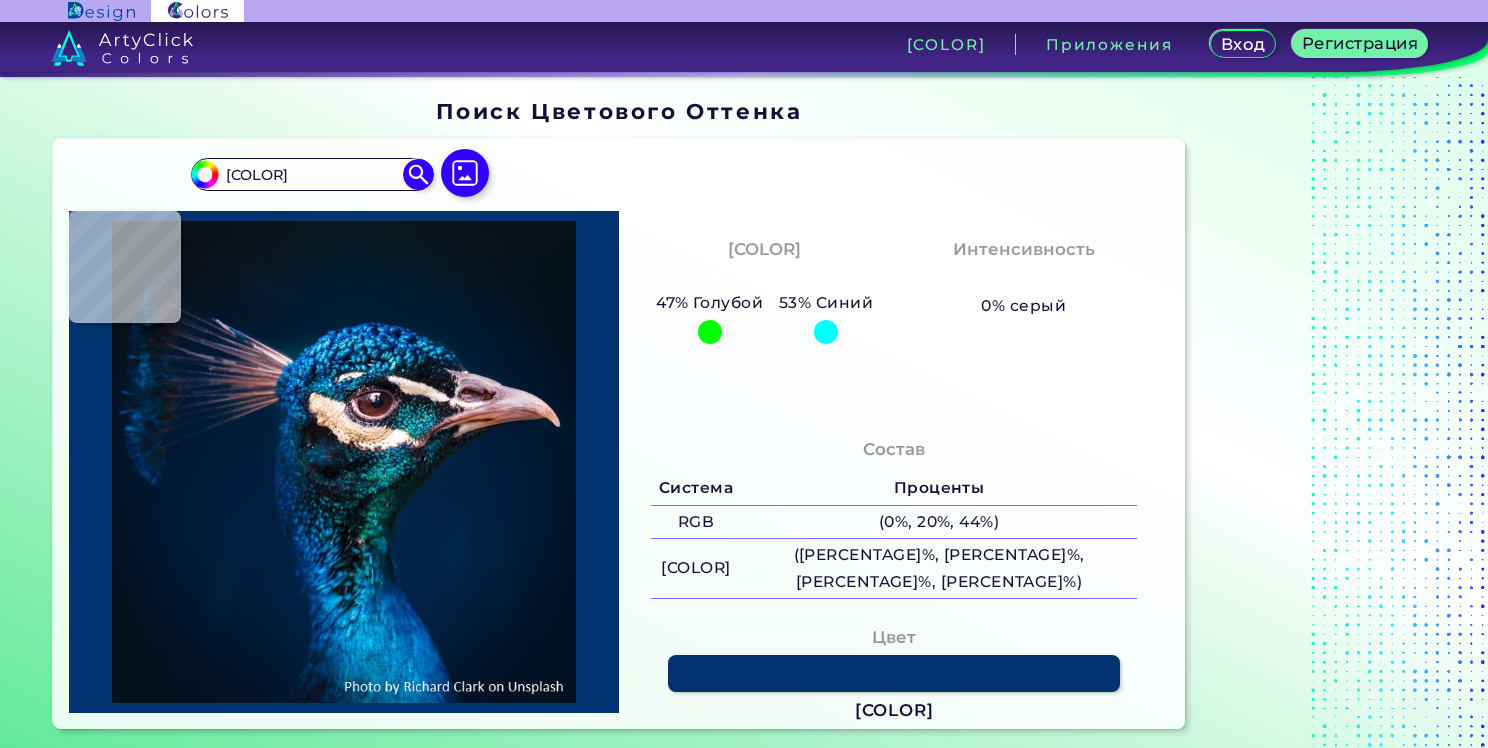 type on "[HEX]" 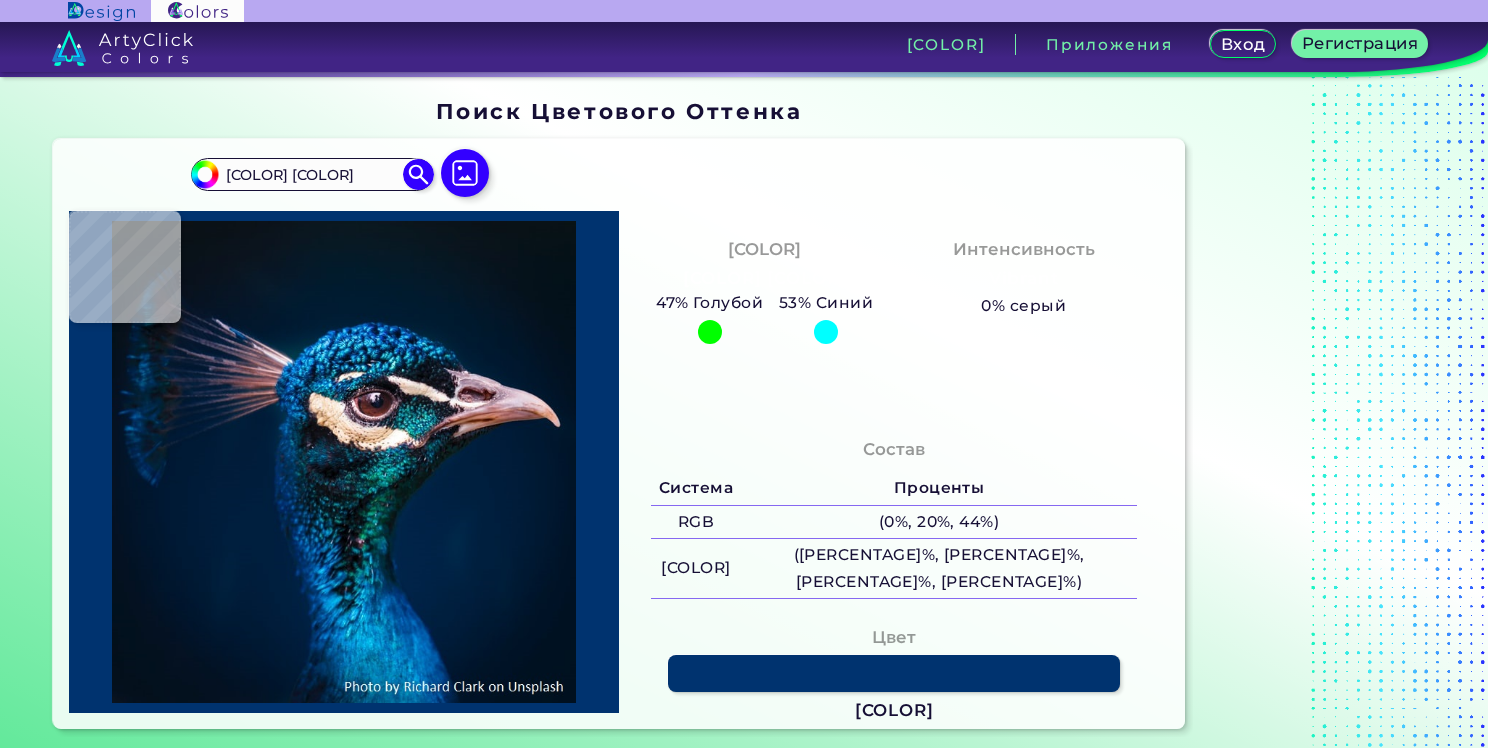 type on "#4c374c" 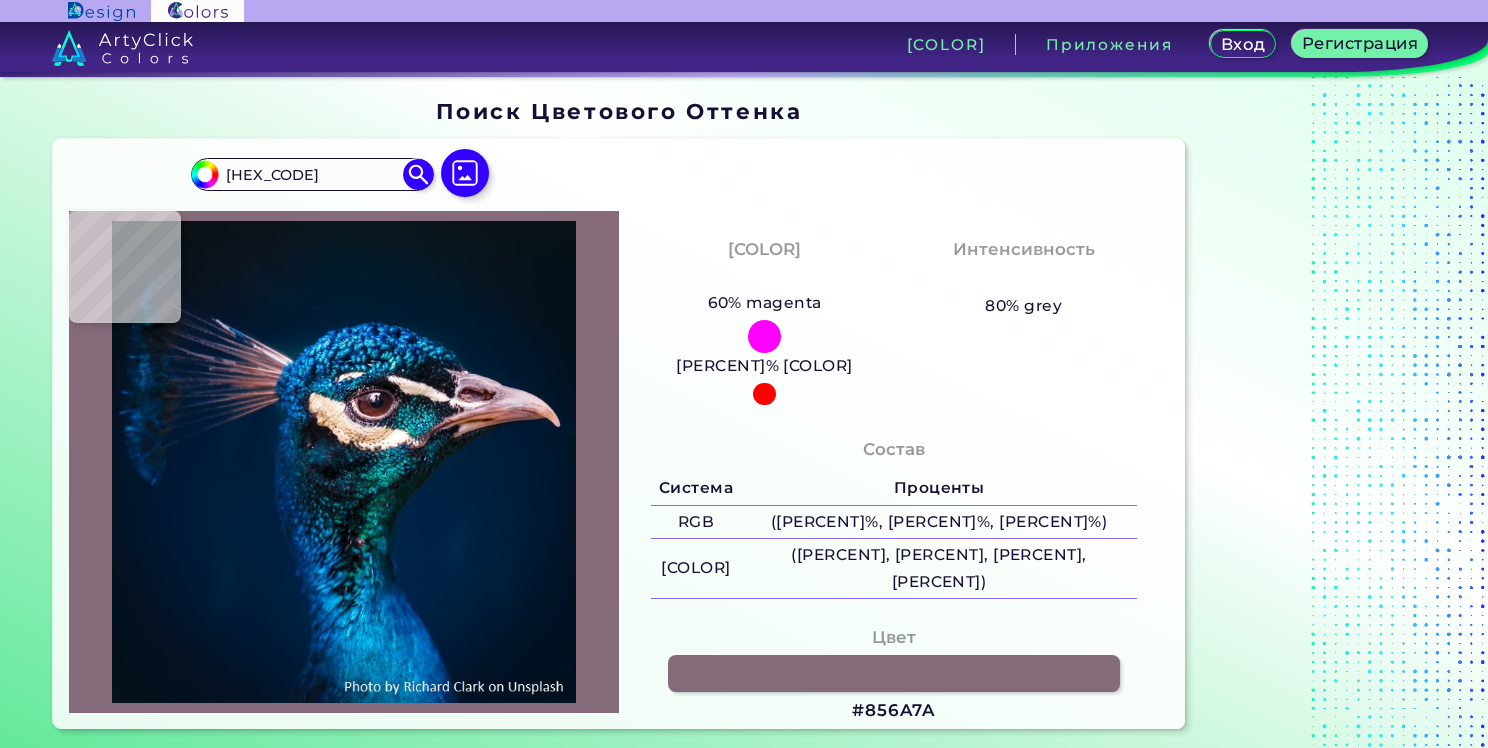 type on "[HEX]" 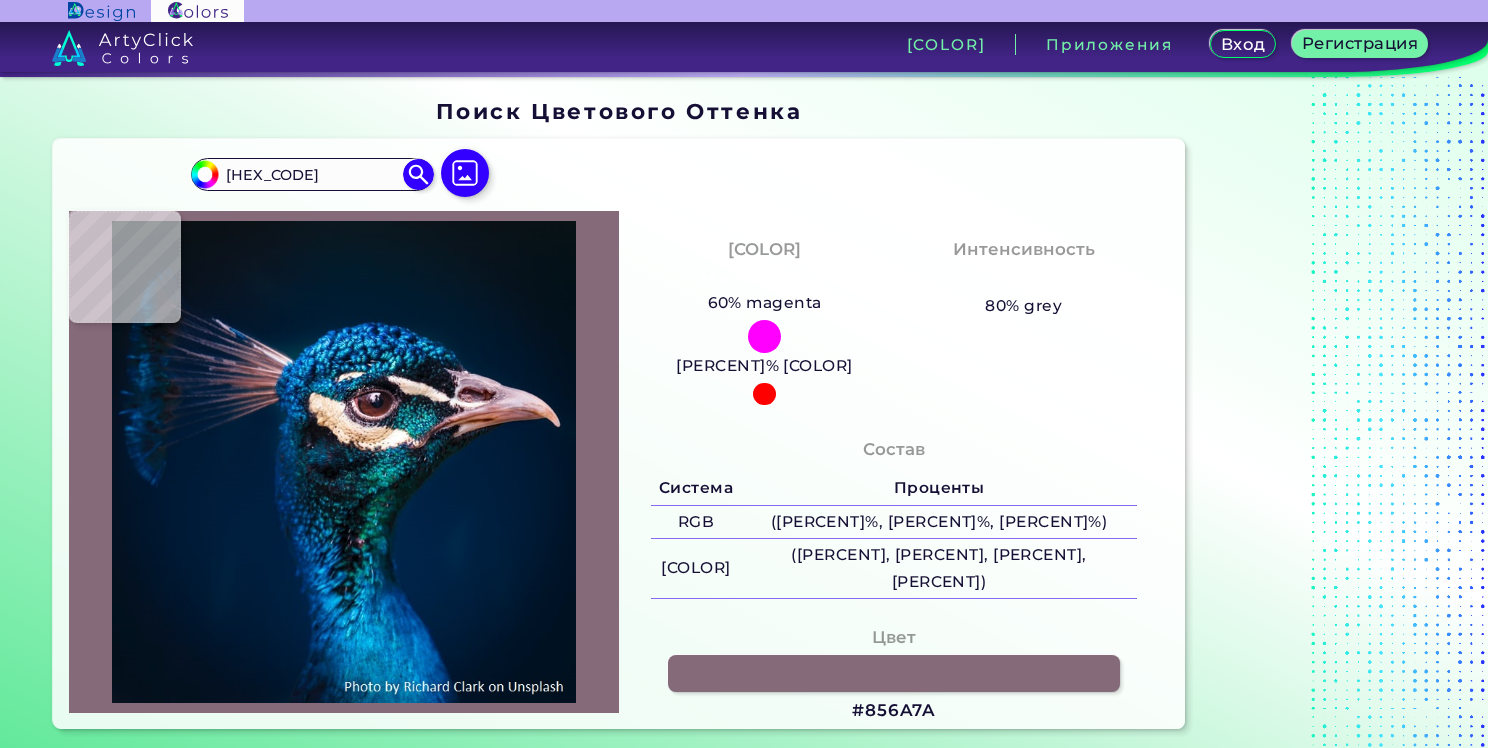type on "#856A7A" 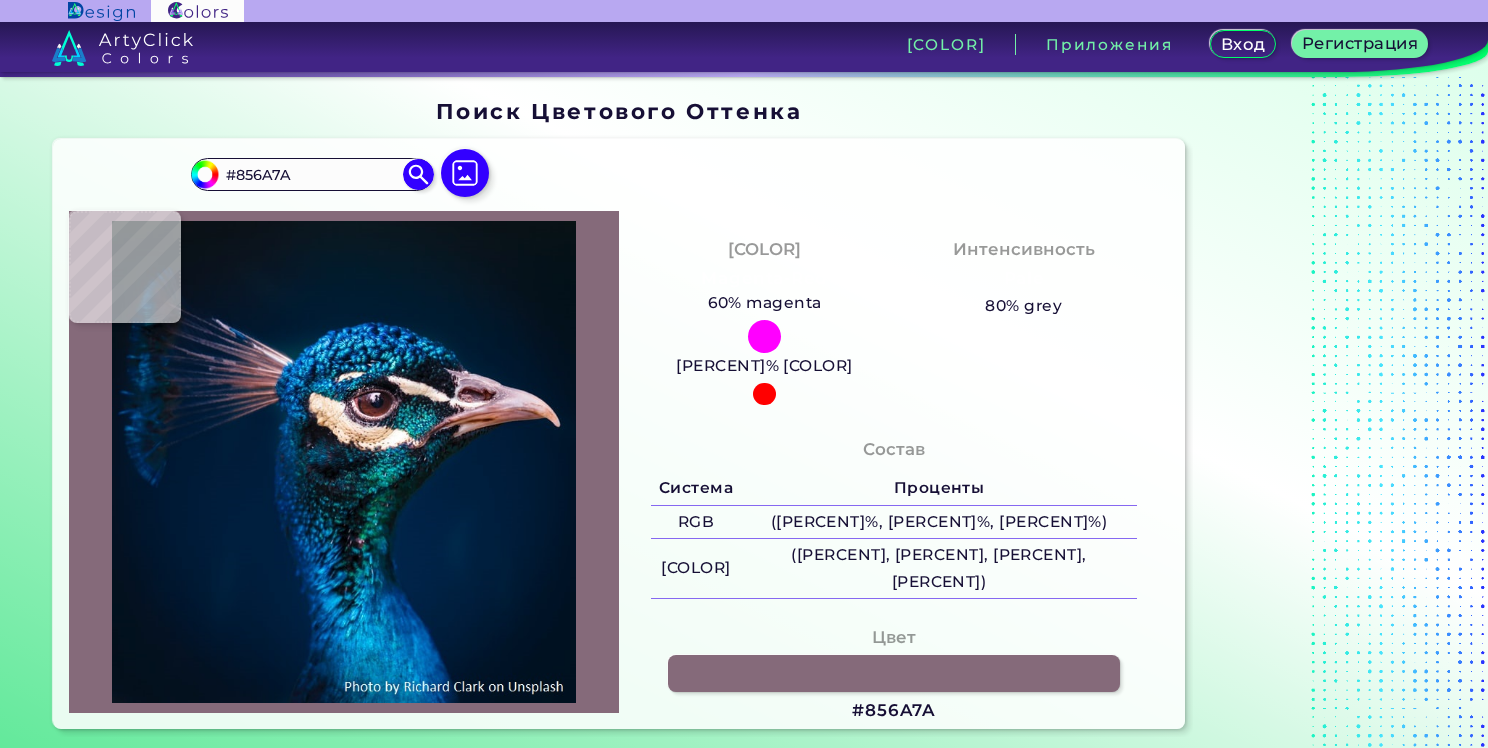 type on "[HEX]" 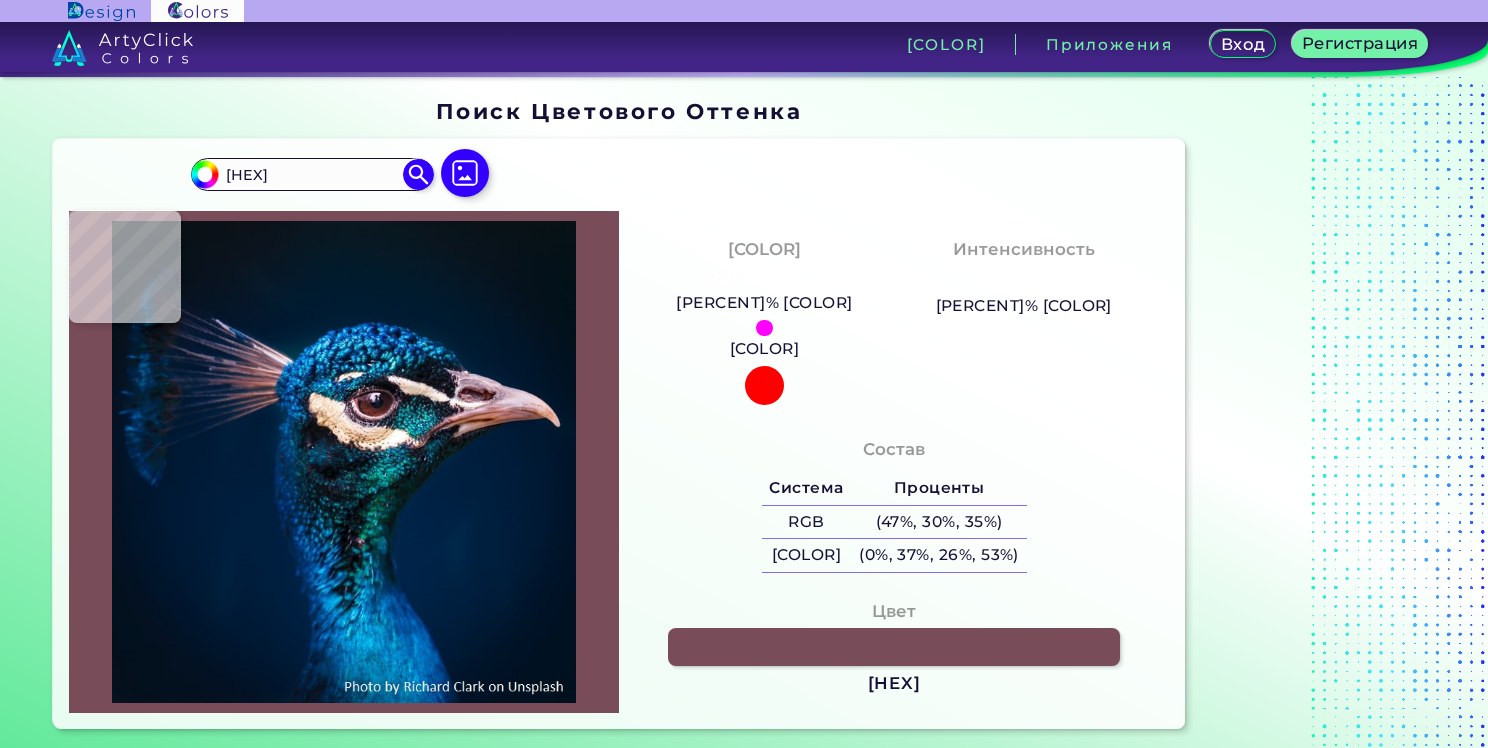 type on "[HEX_CODE]" 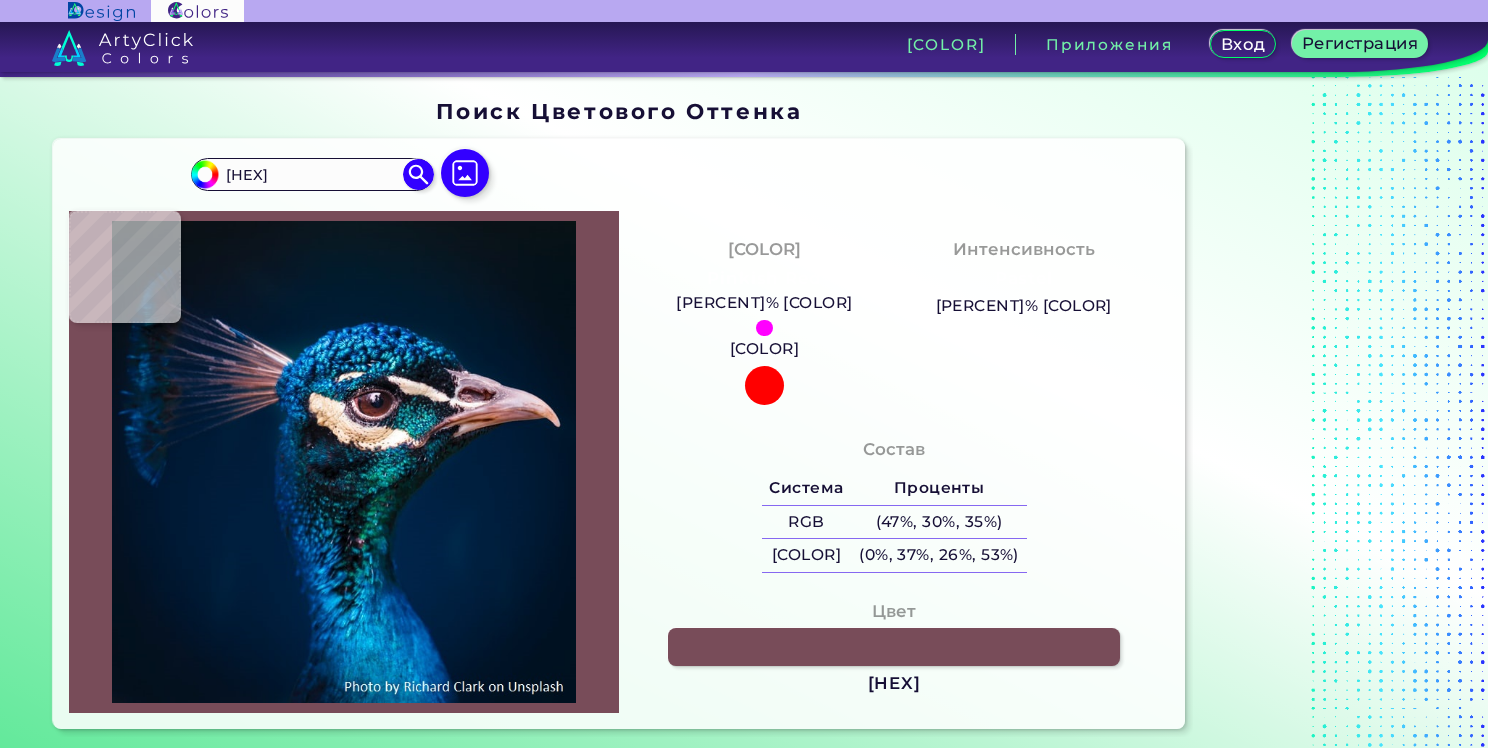 type on "[COLOR]" 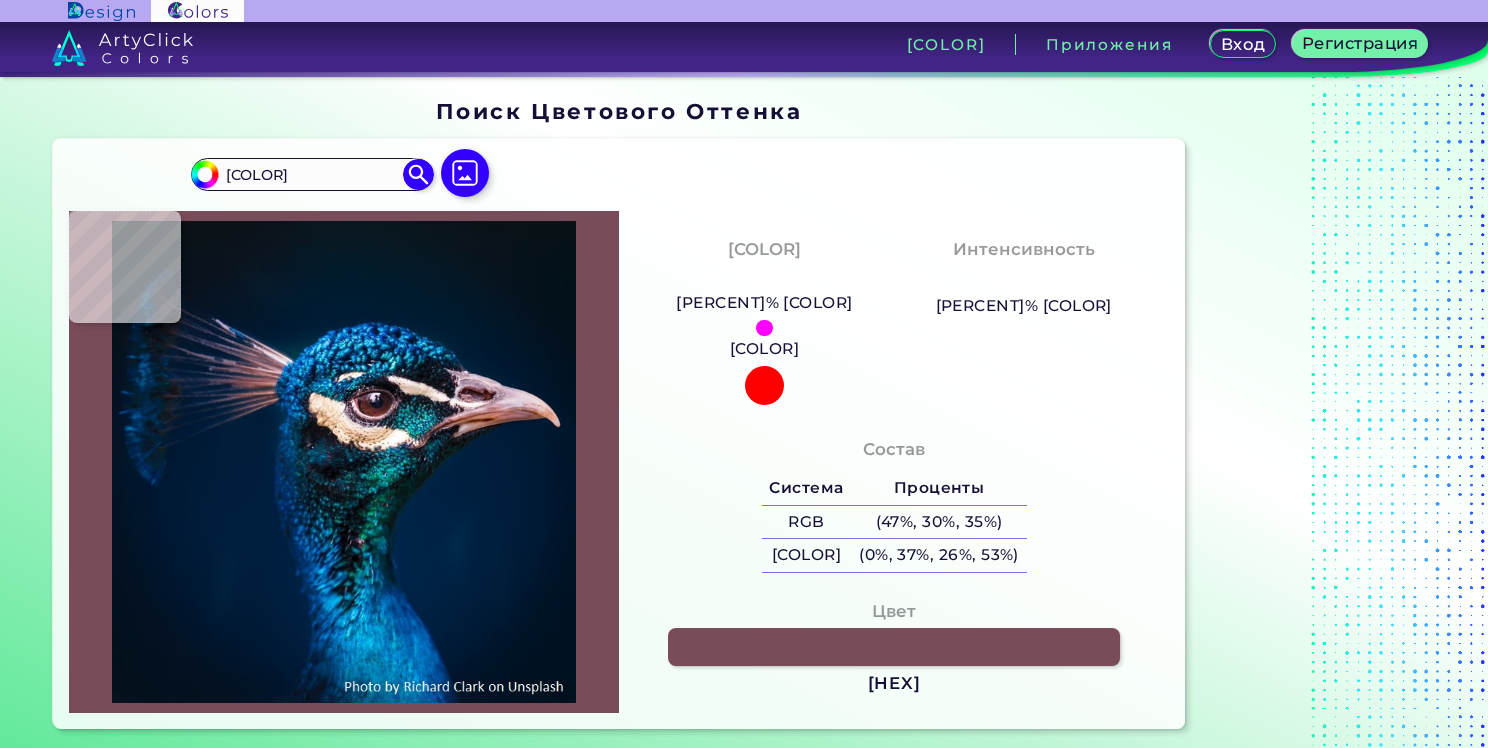 type on "[HEX_CODE]" 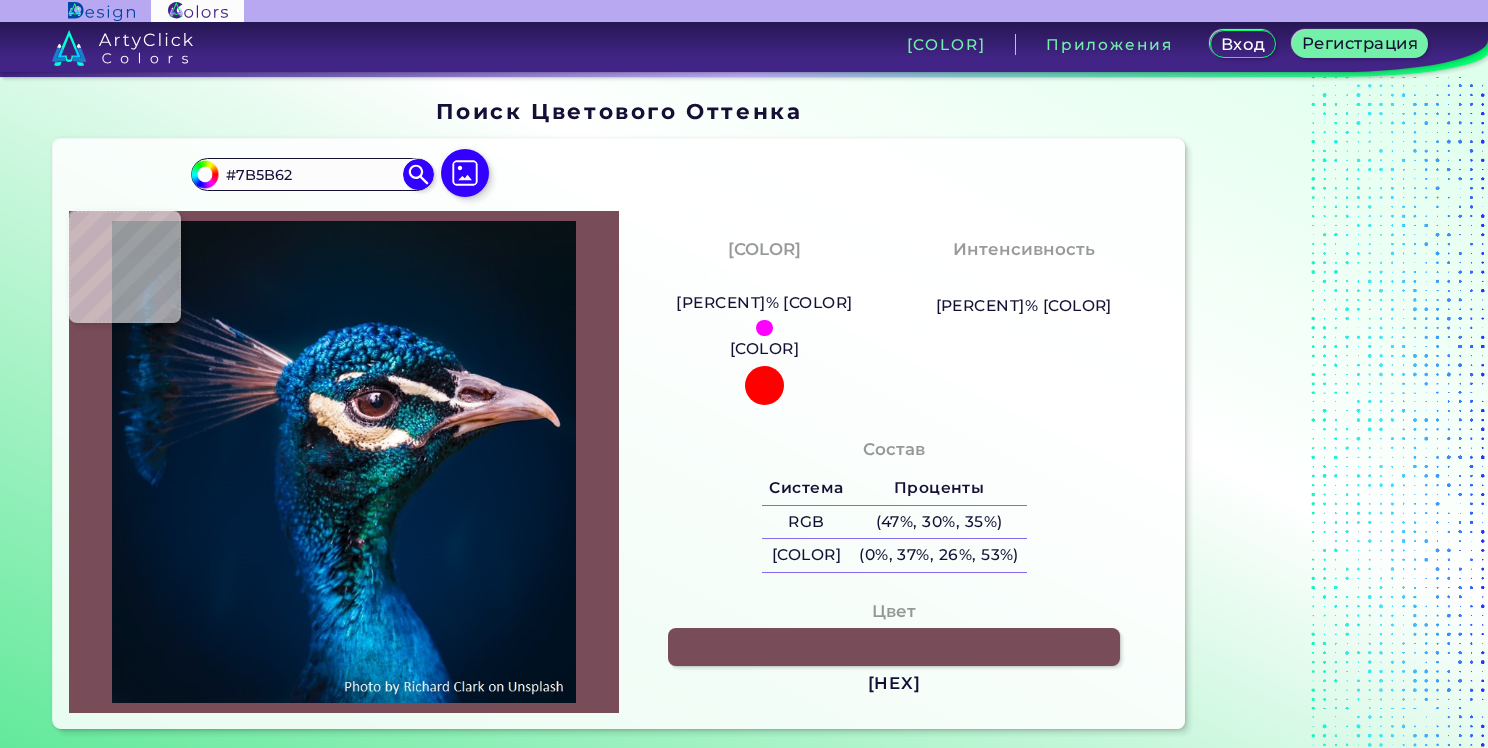 type on "[HEX_CODE]" 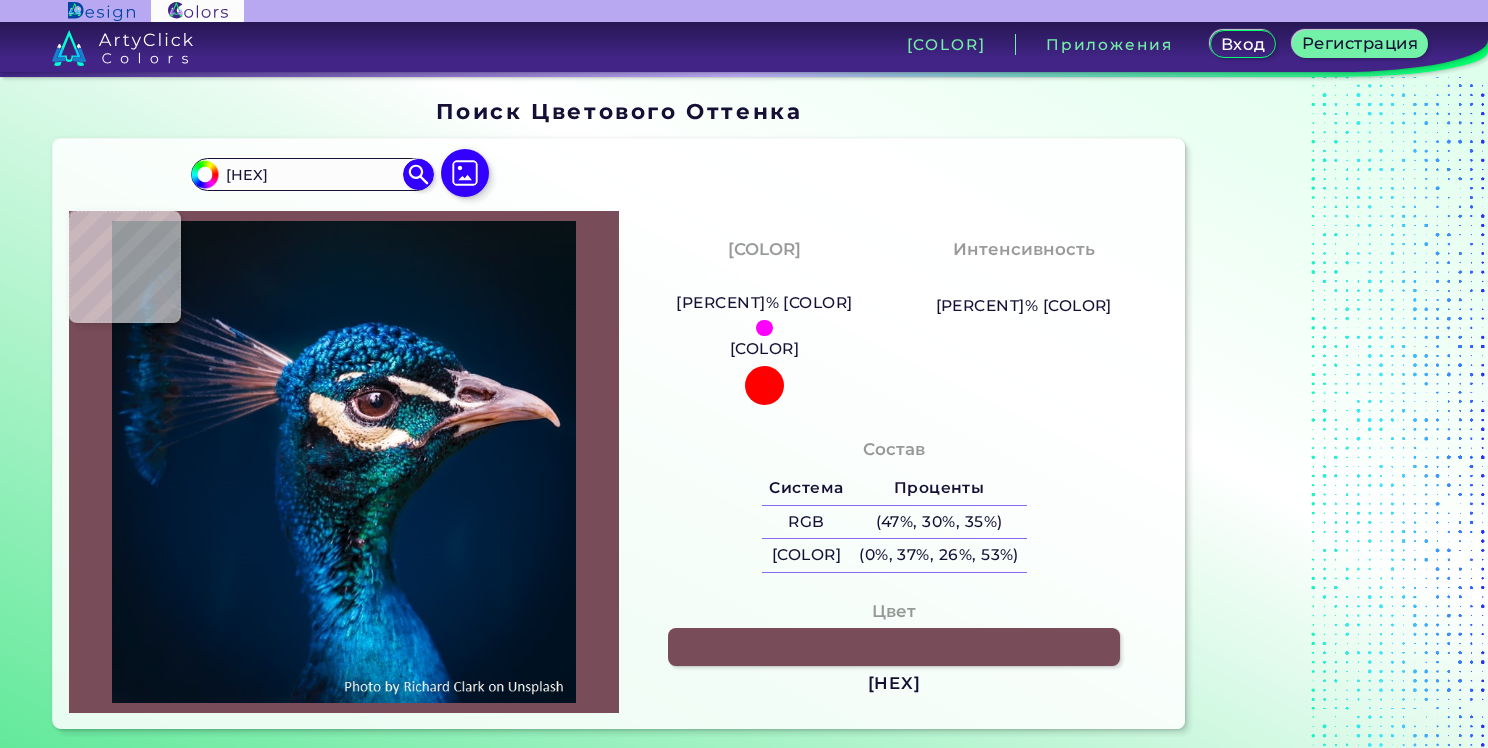 type on "[HEX]" 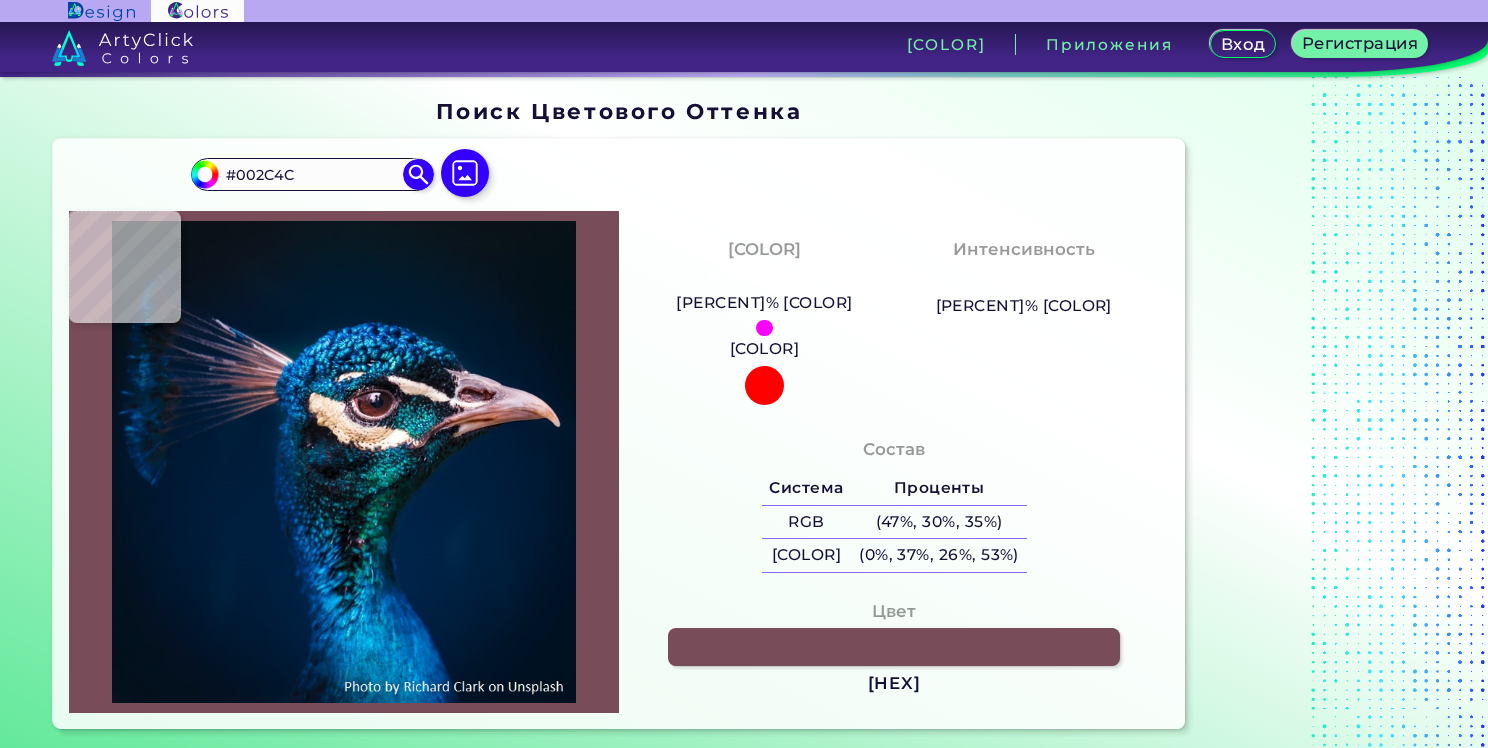 type on "[COLOR]" 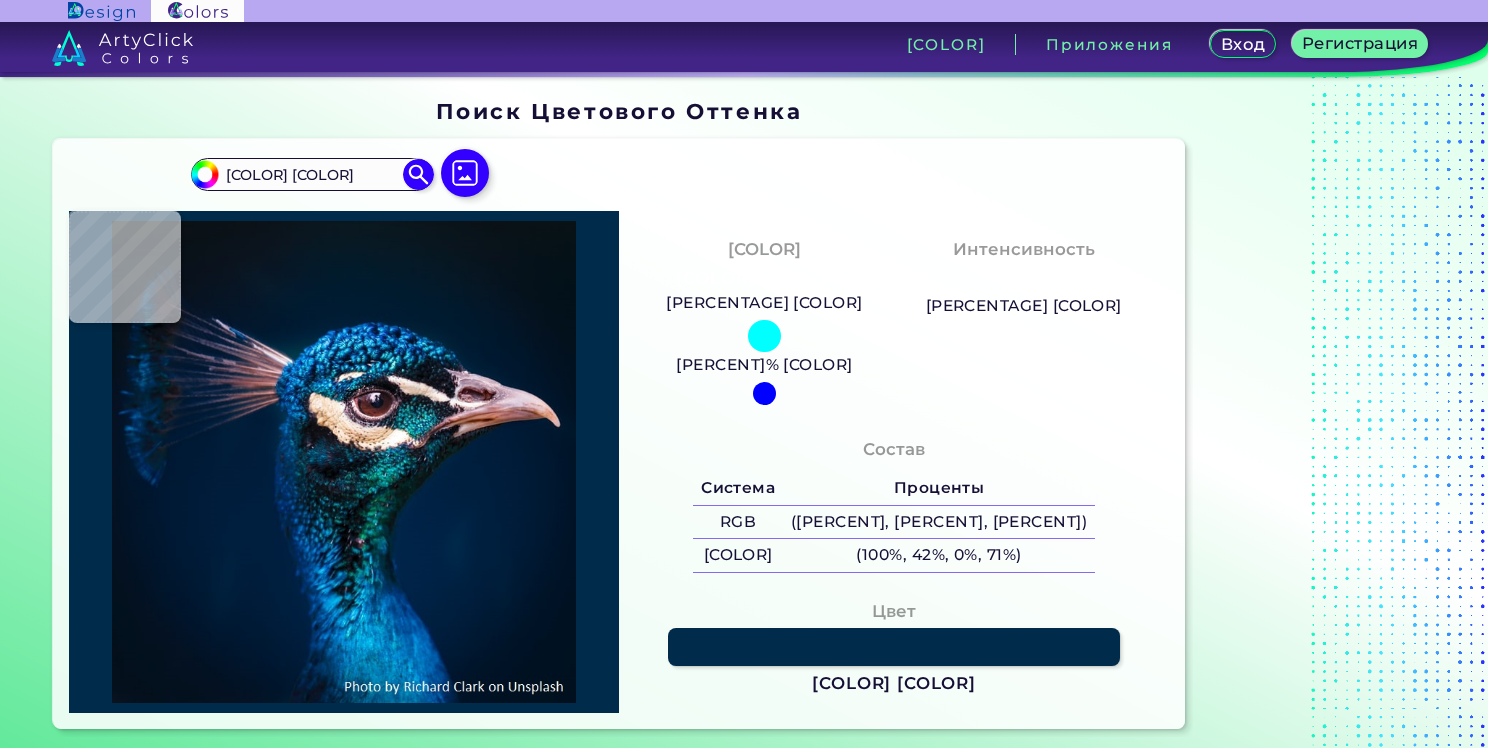 type on "#052d4e" 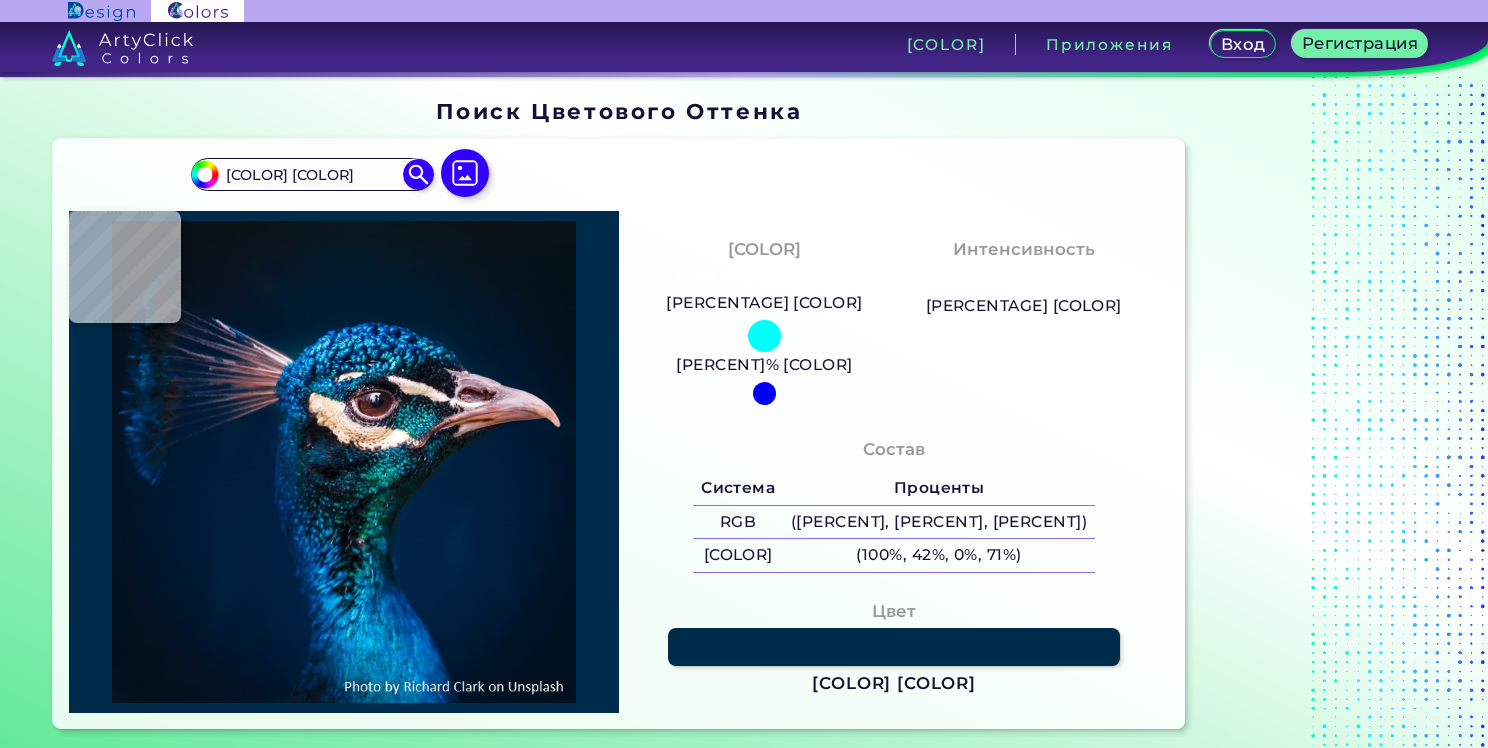 type on "#052D4E" 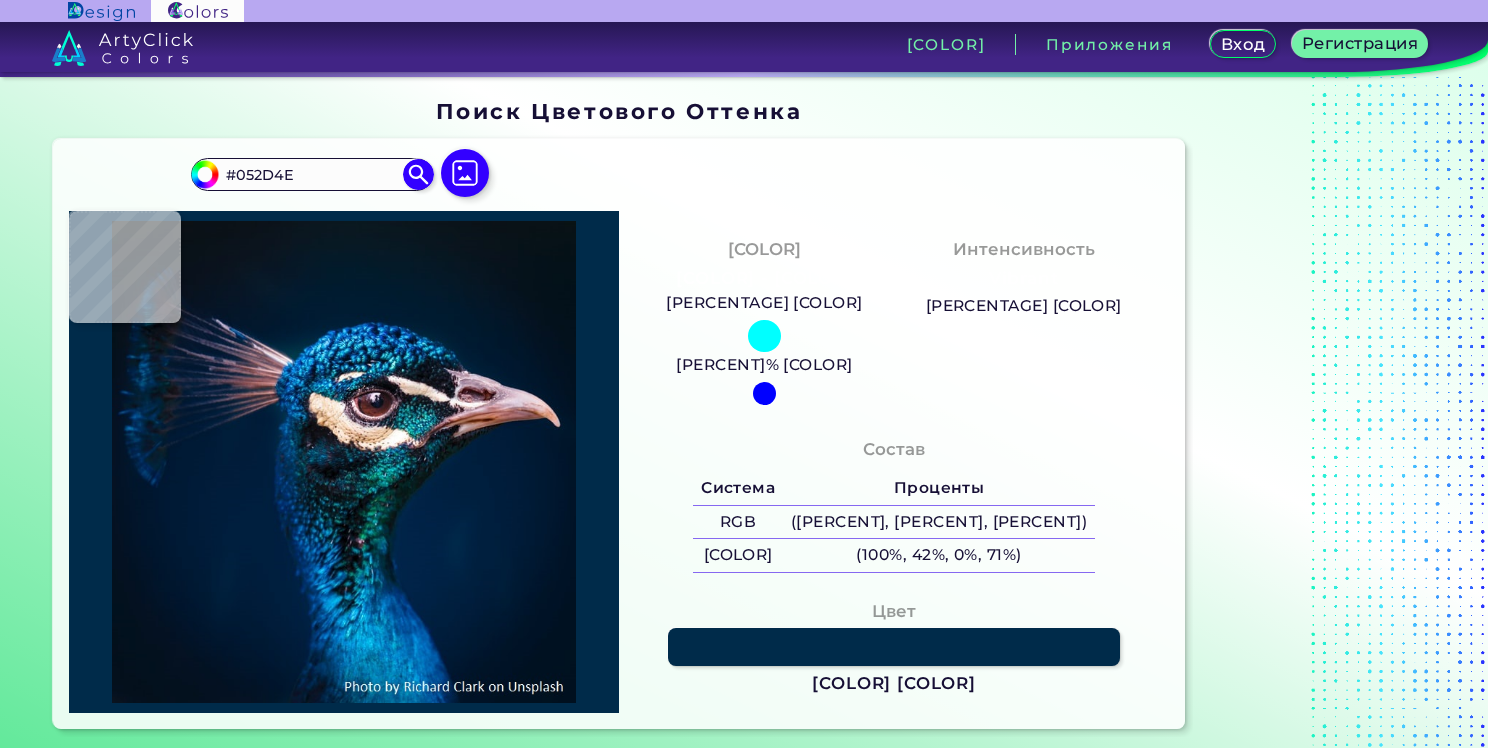 type on "#074280" 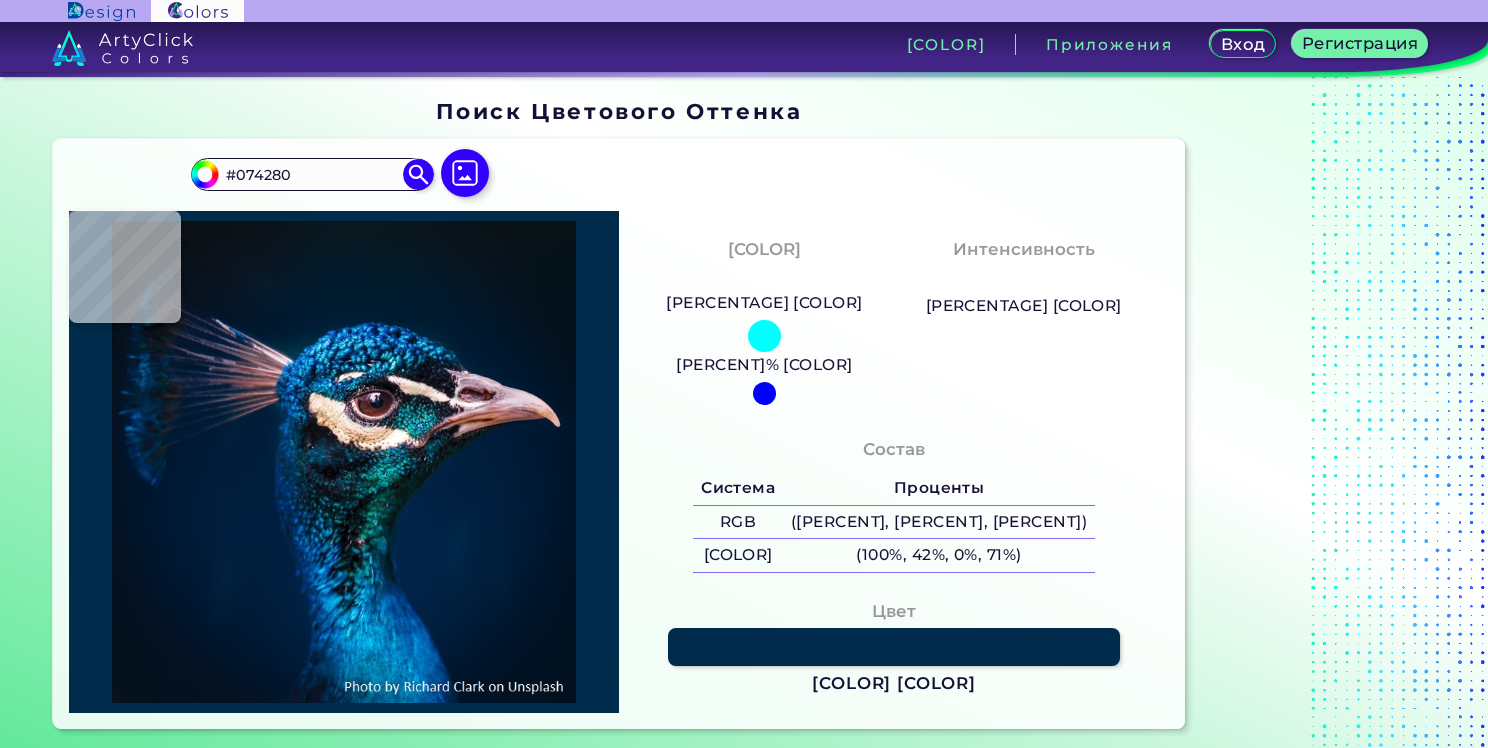 type on "[HEX]" 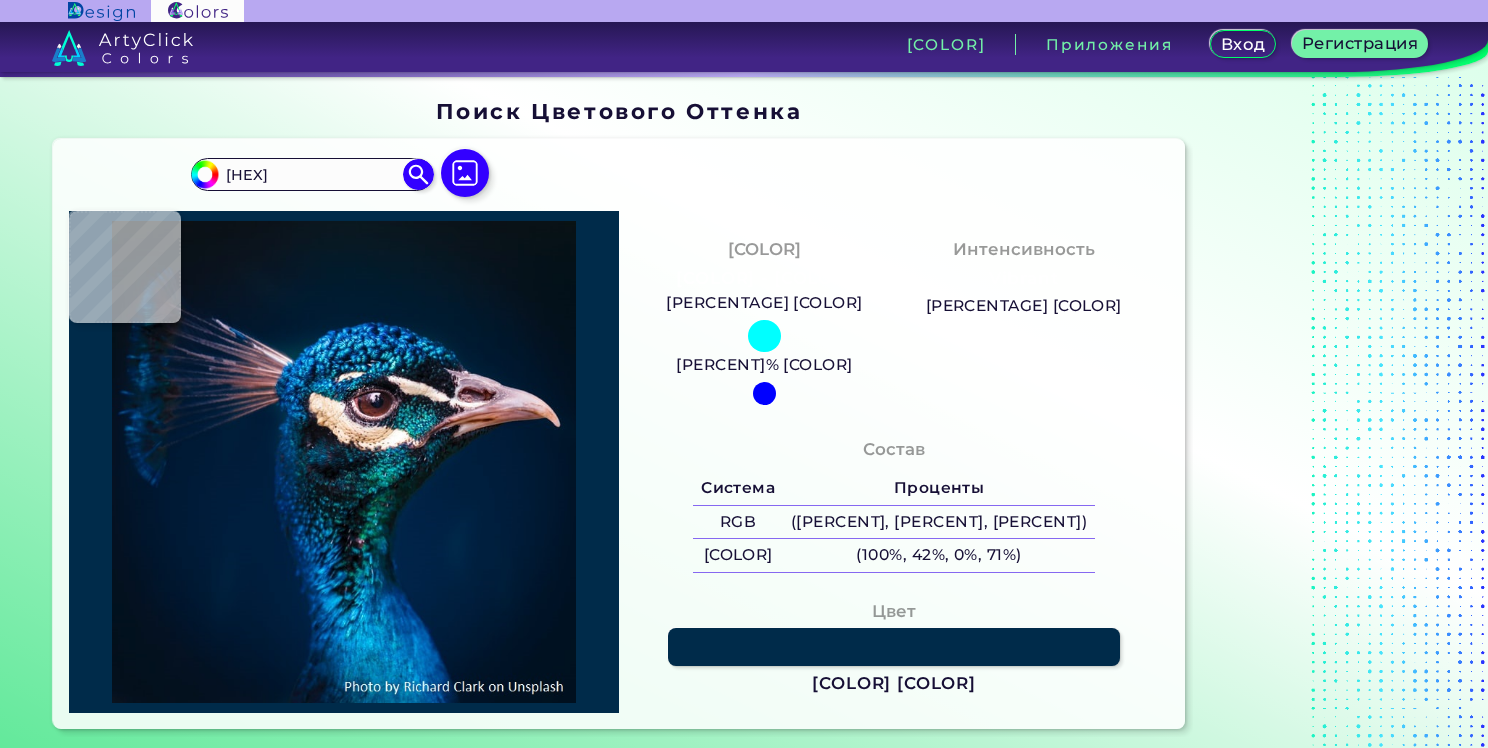 type on "[HEX]" 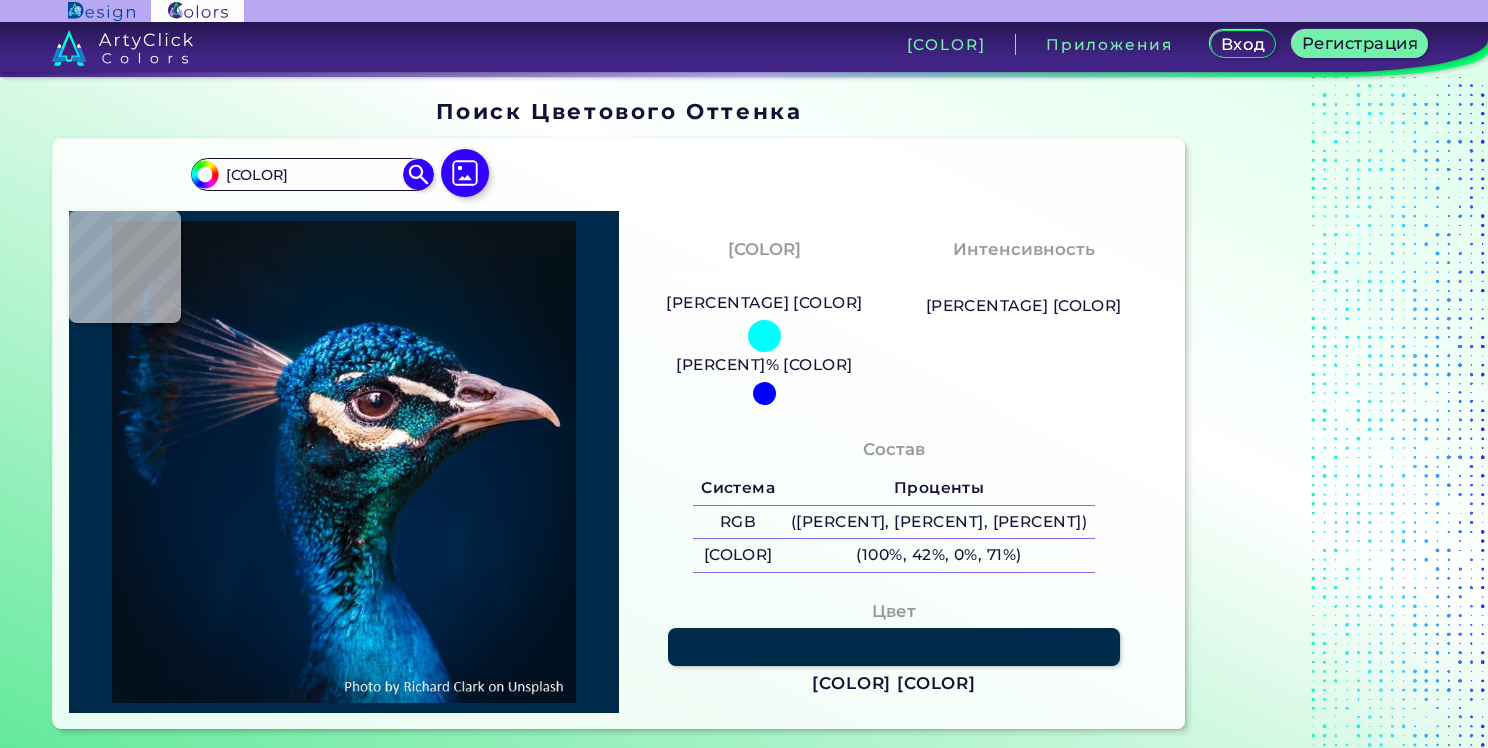 type on "[HEX]" 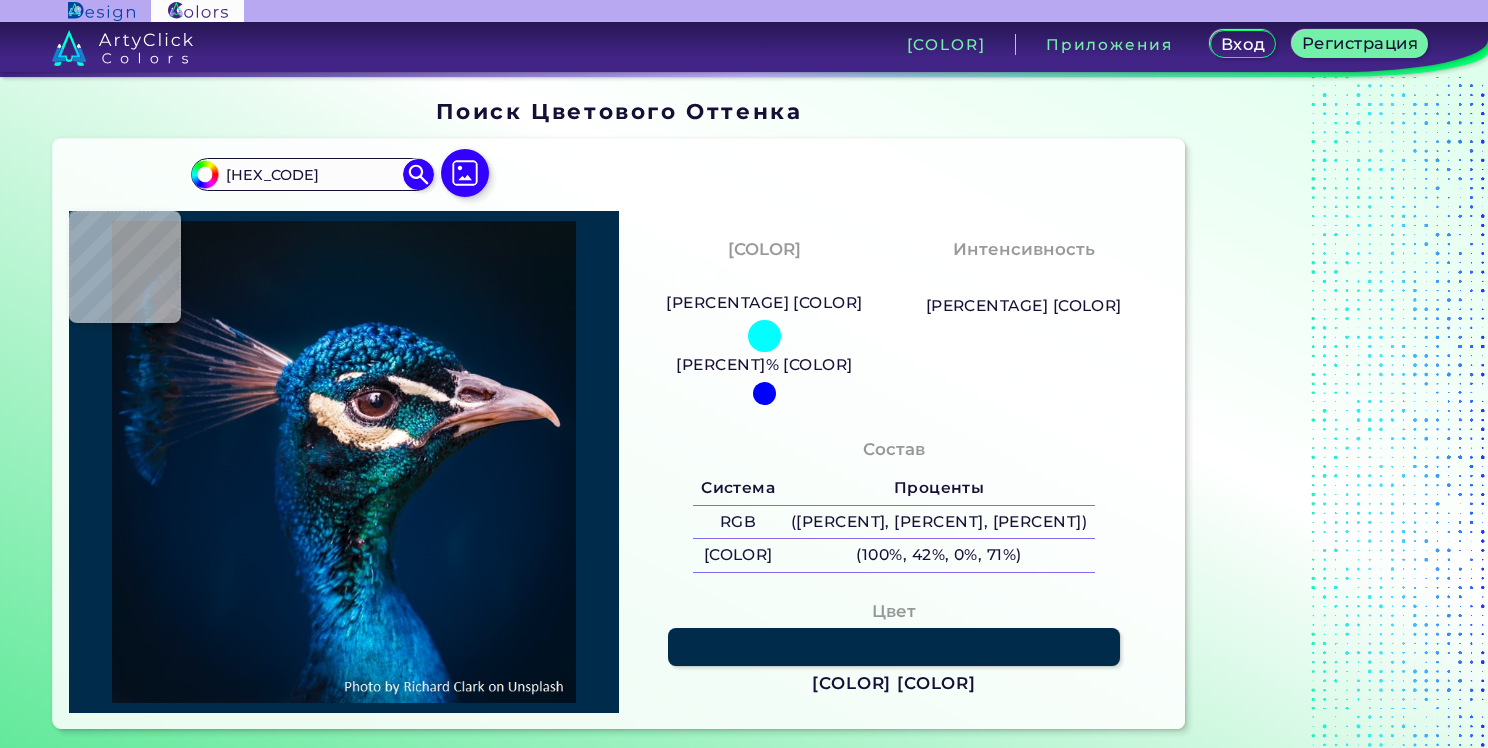 type on "[COLOR]" 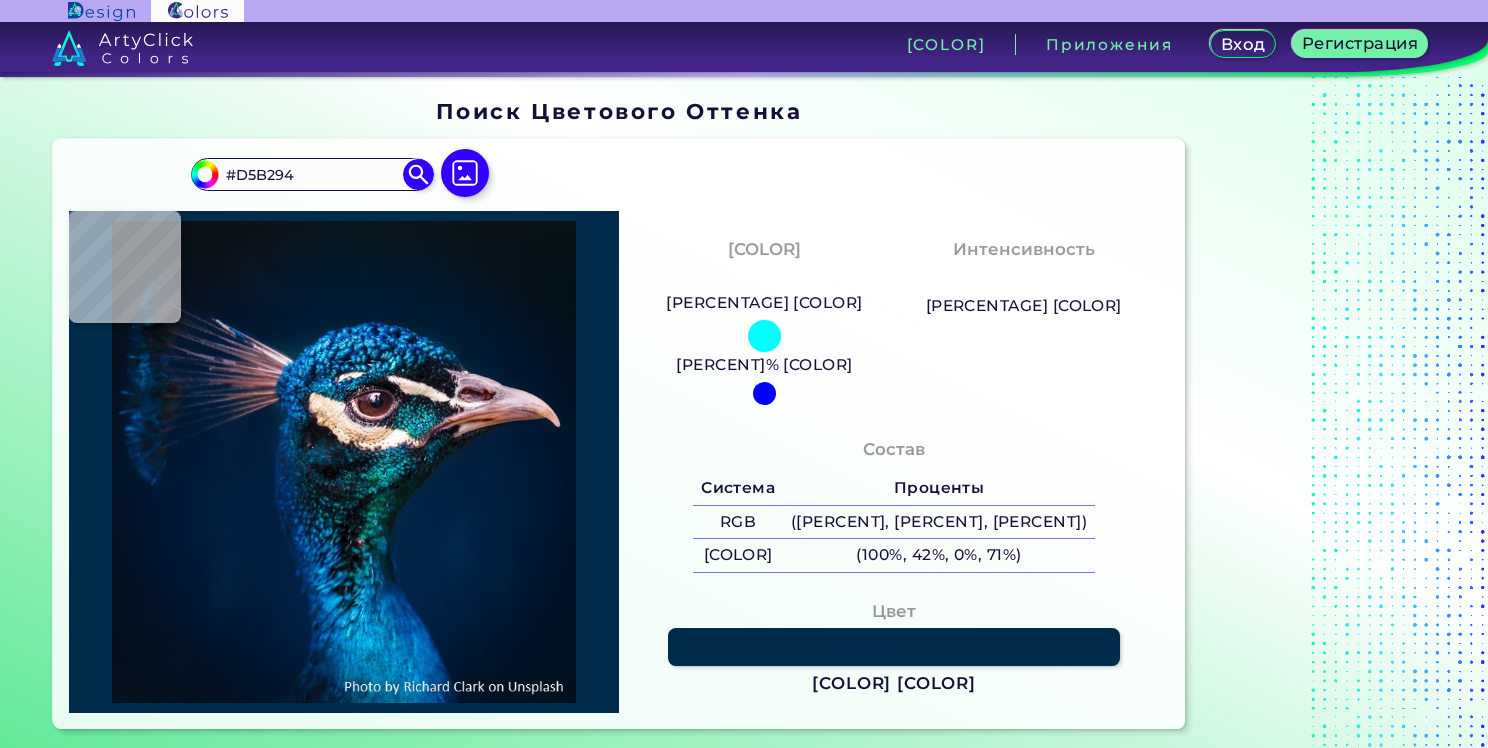 type on "[HEX_CODE]" 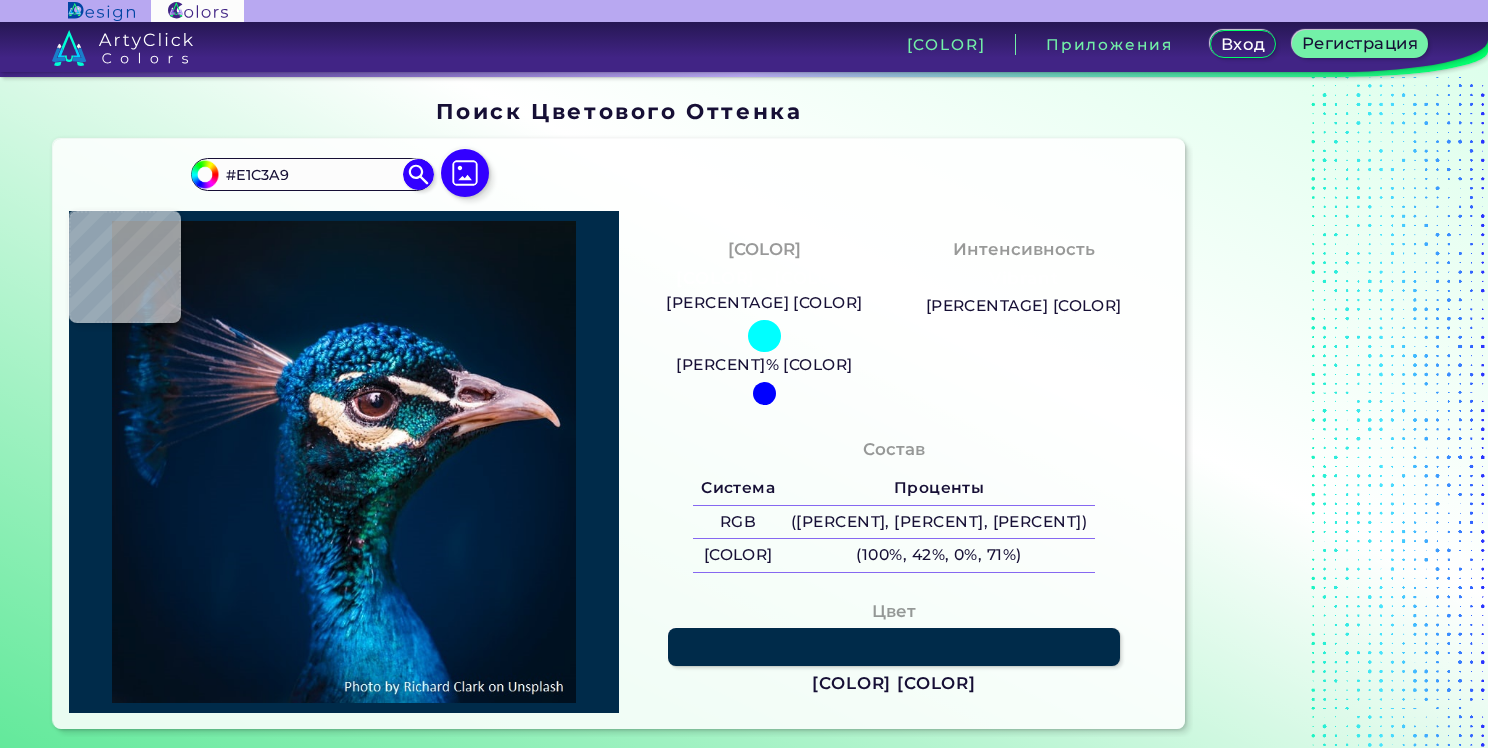 type on "[HEX]" 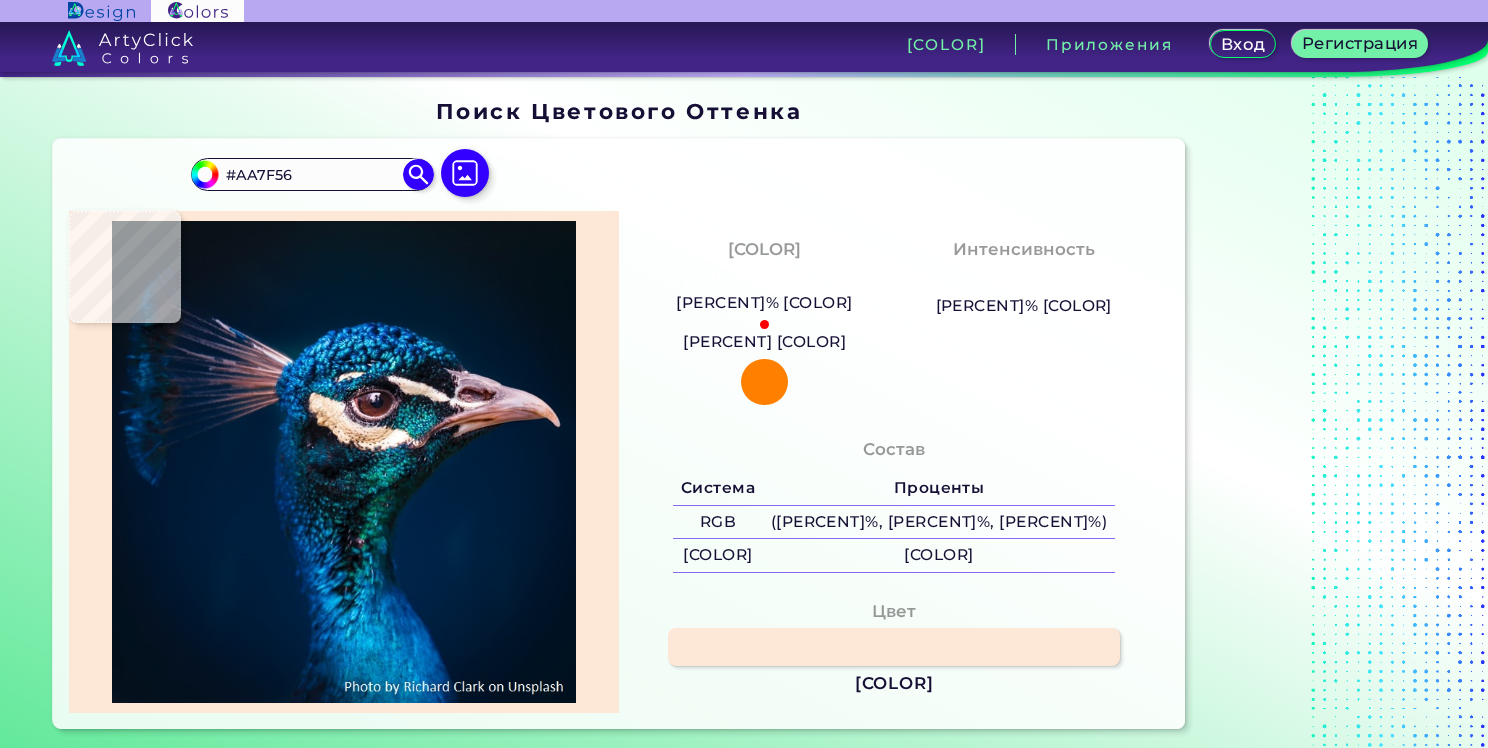 type on "[HEX_CODE]" 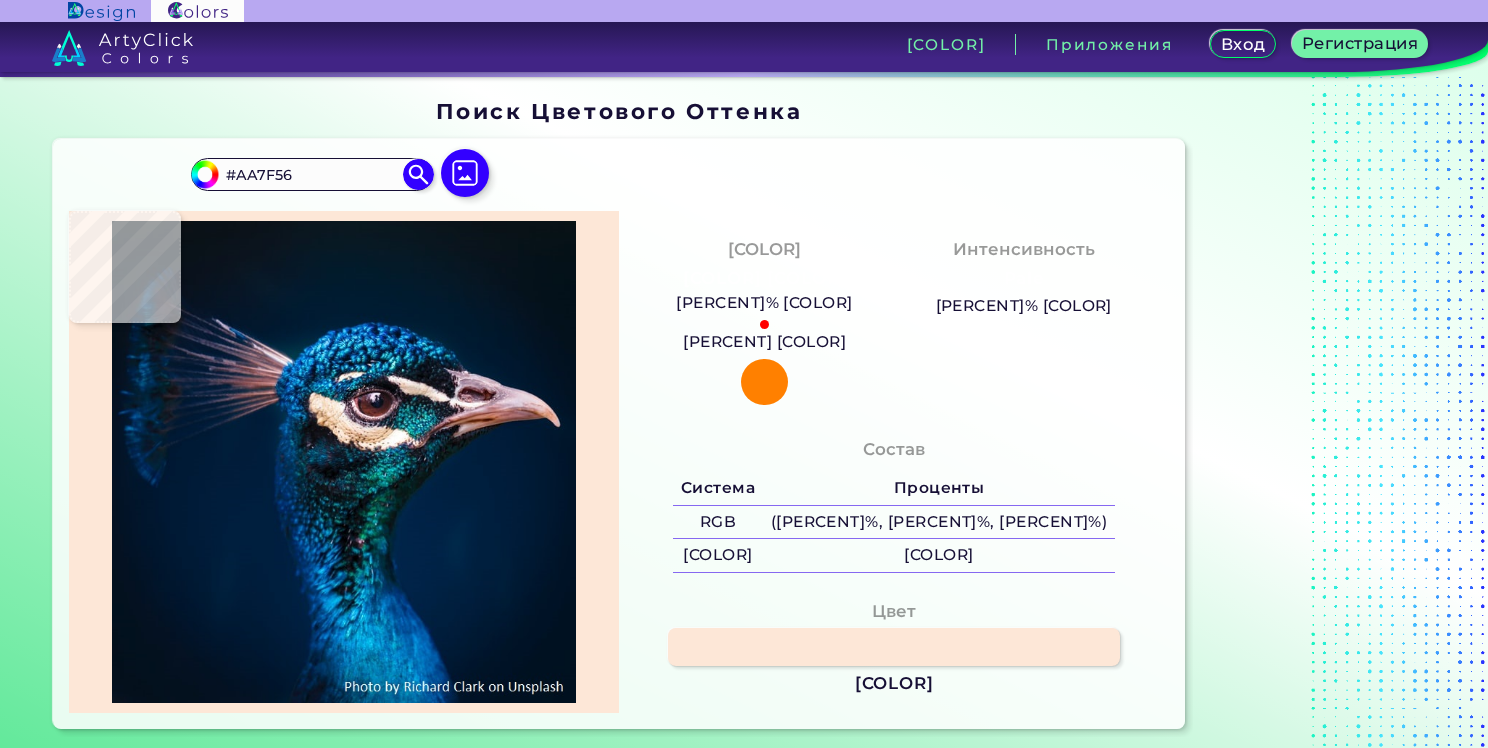 type on "[COLOR]" 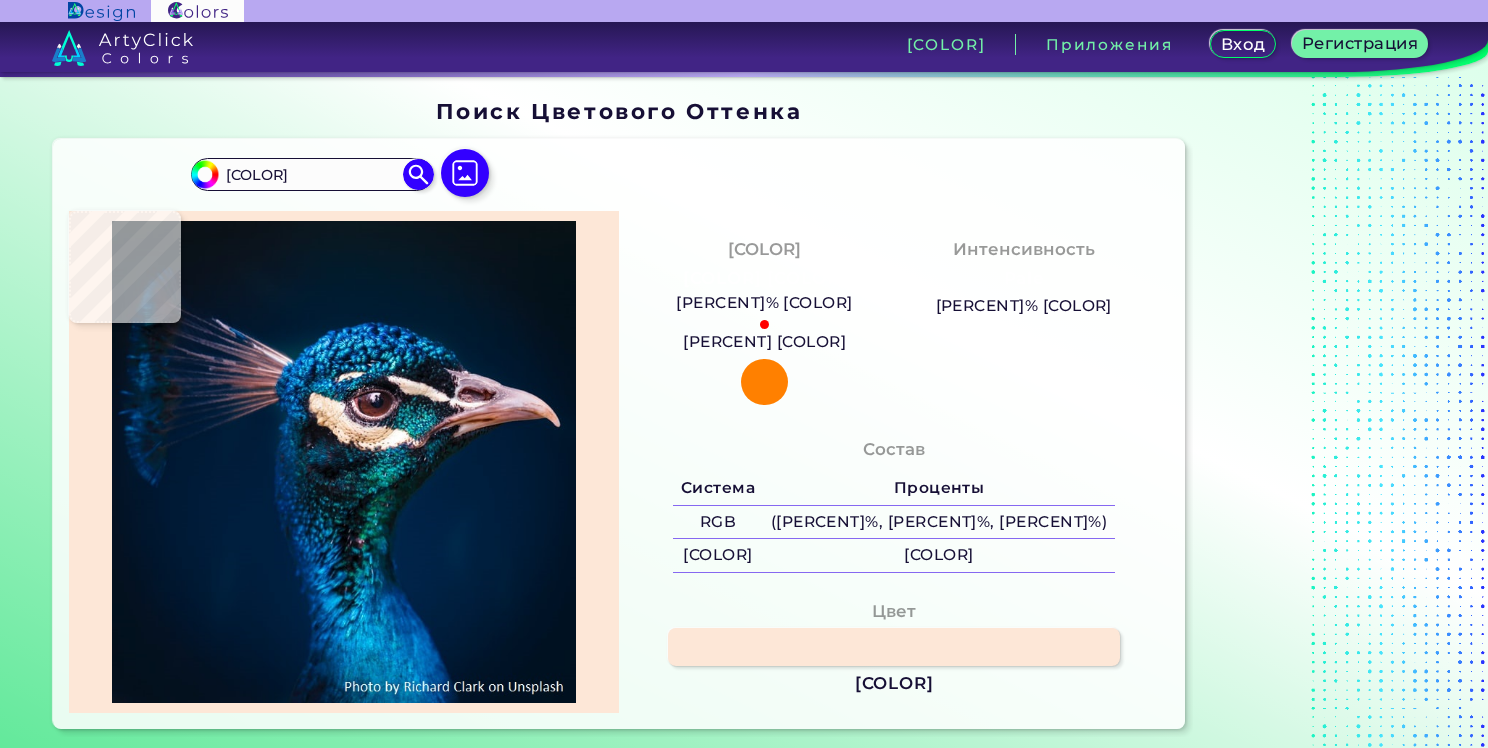 type on "#f7ded1" 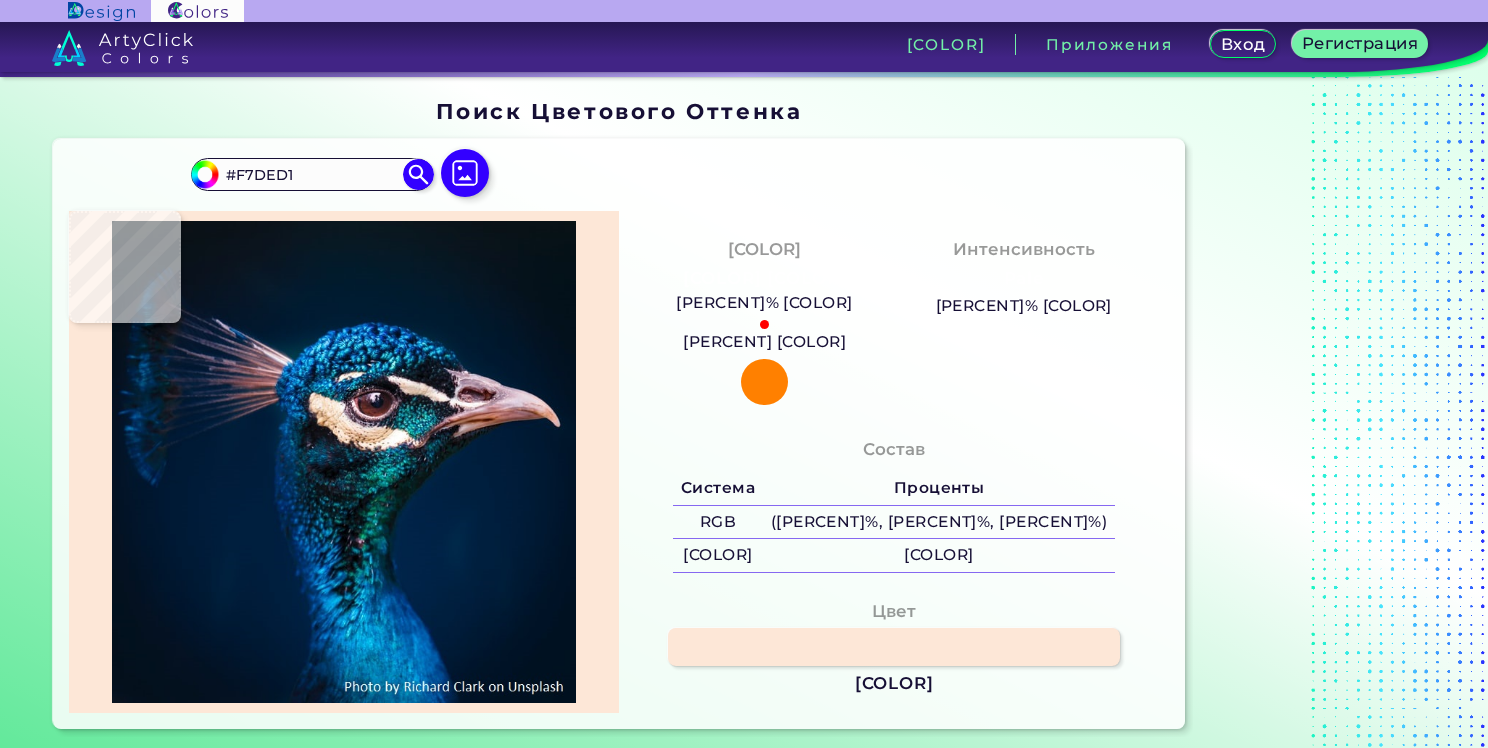 type on "[HEX_CODE]" 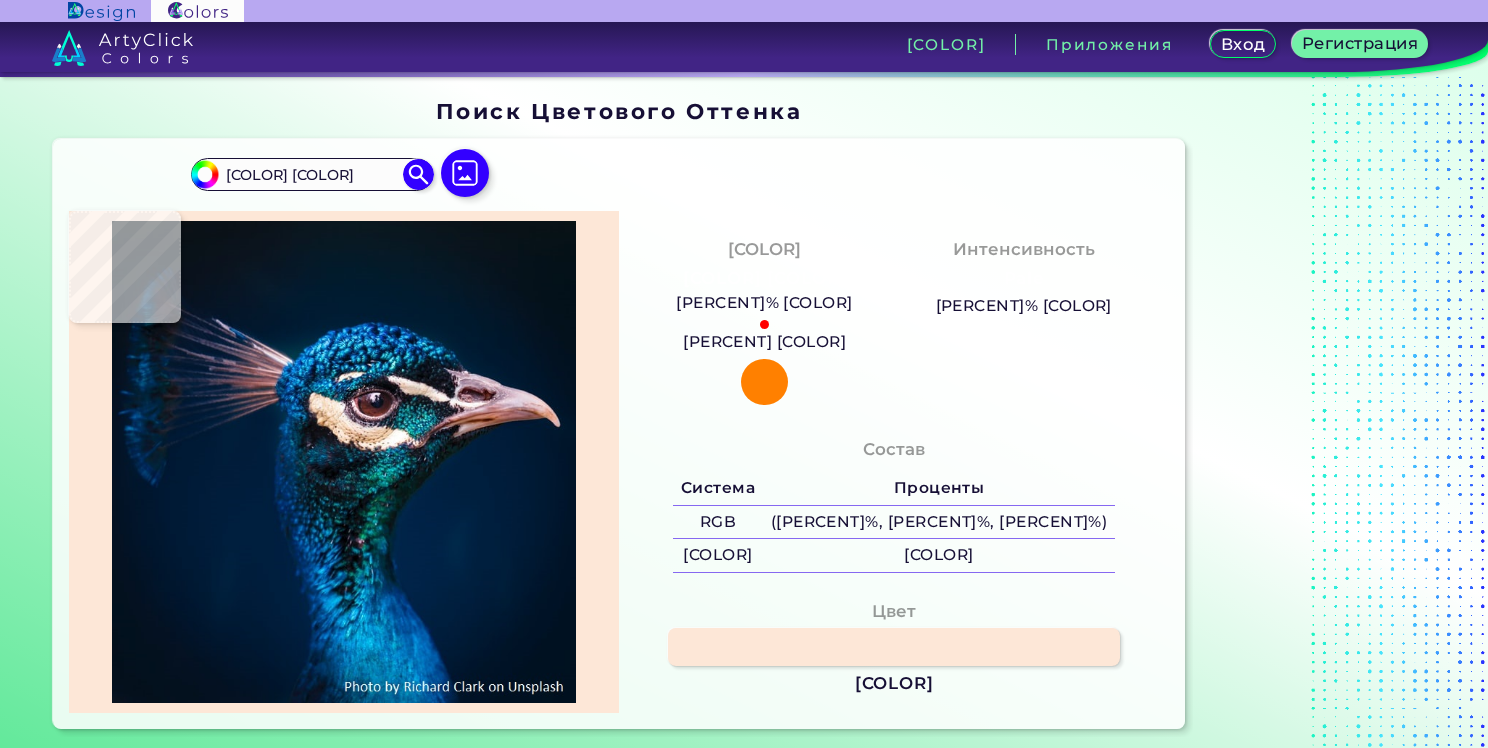 type on "[HEX]" 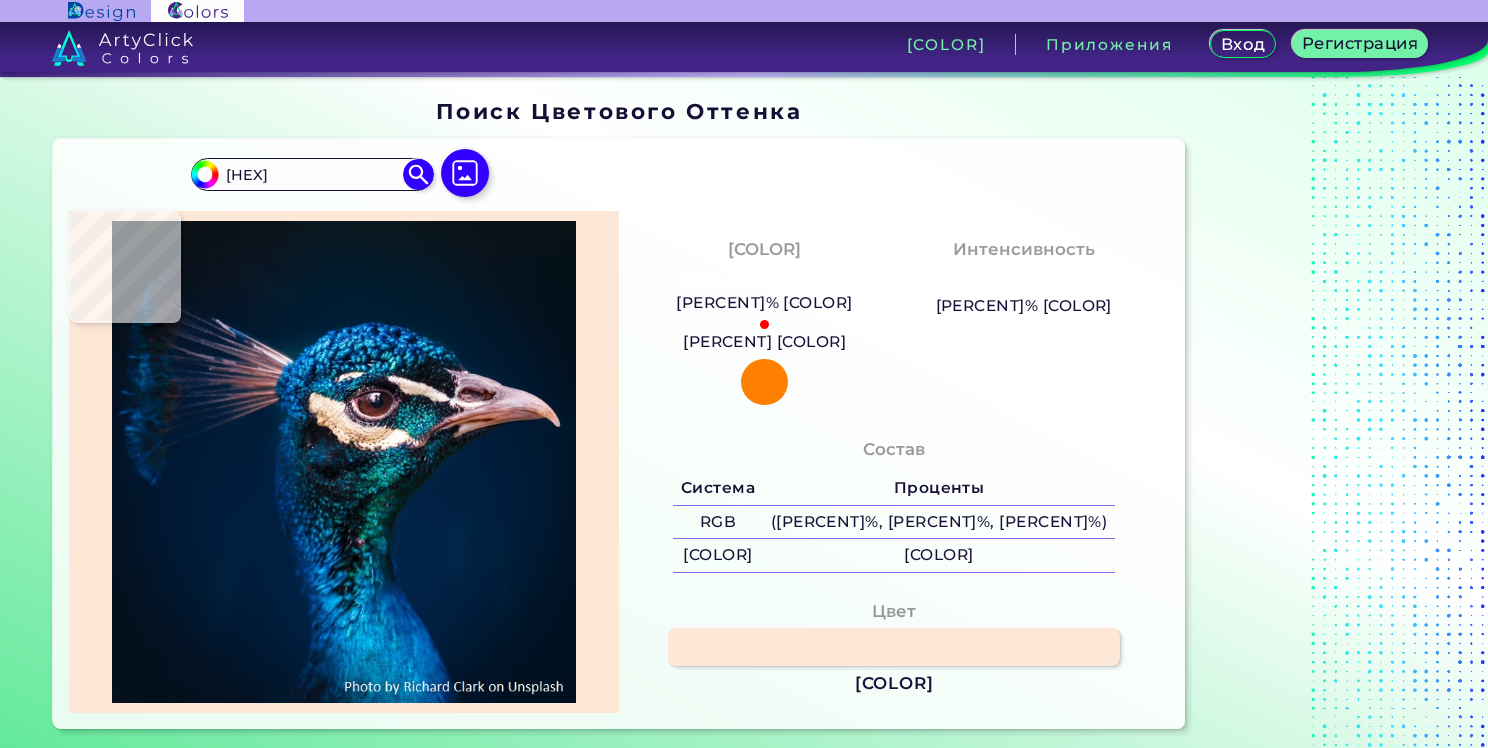 type on "[HEX]" 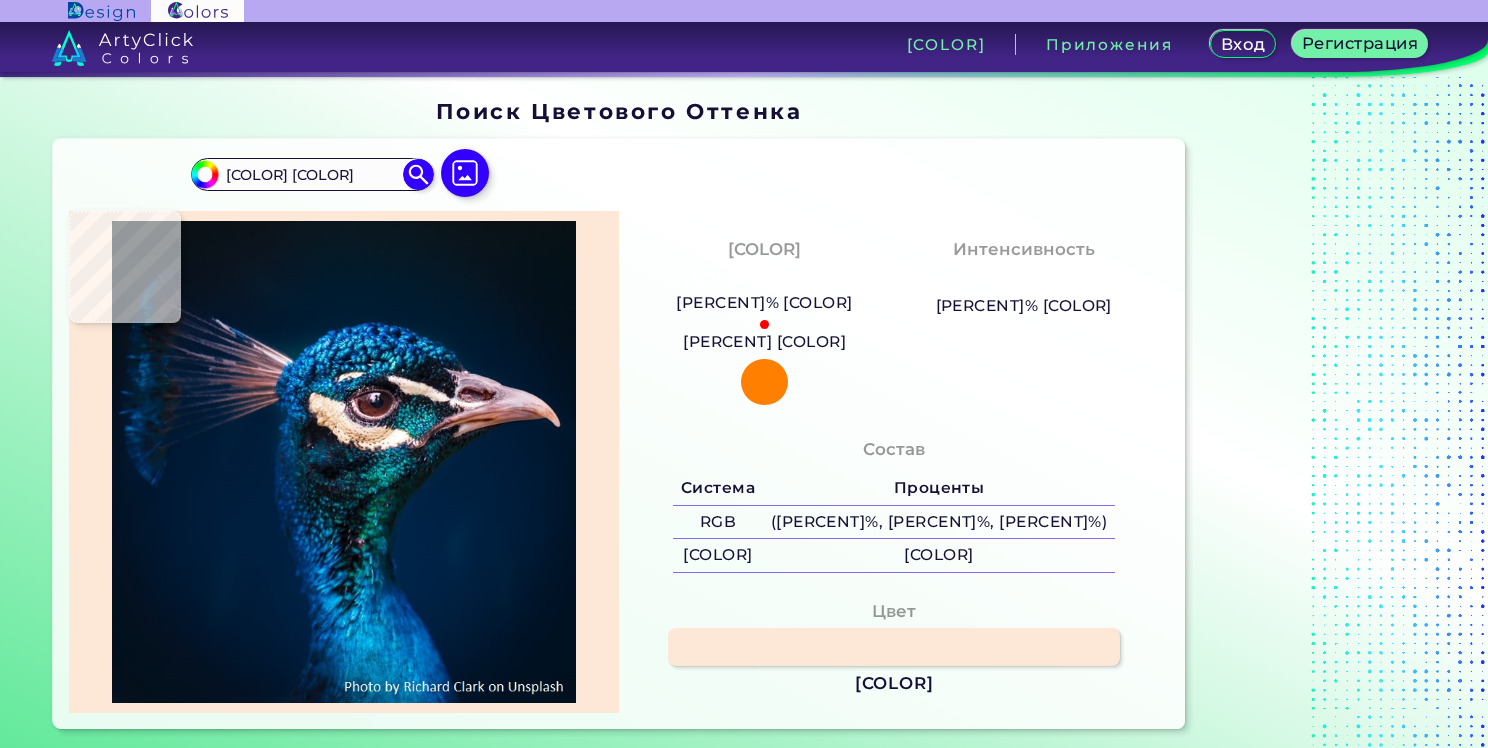 type on "[HEX_CODE]" 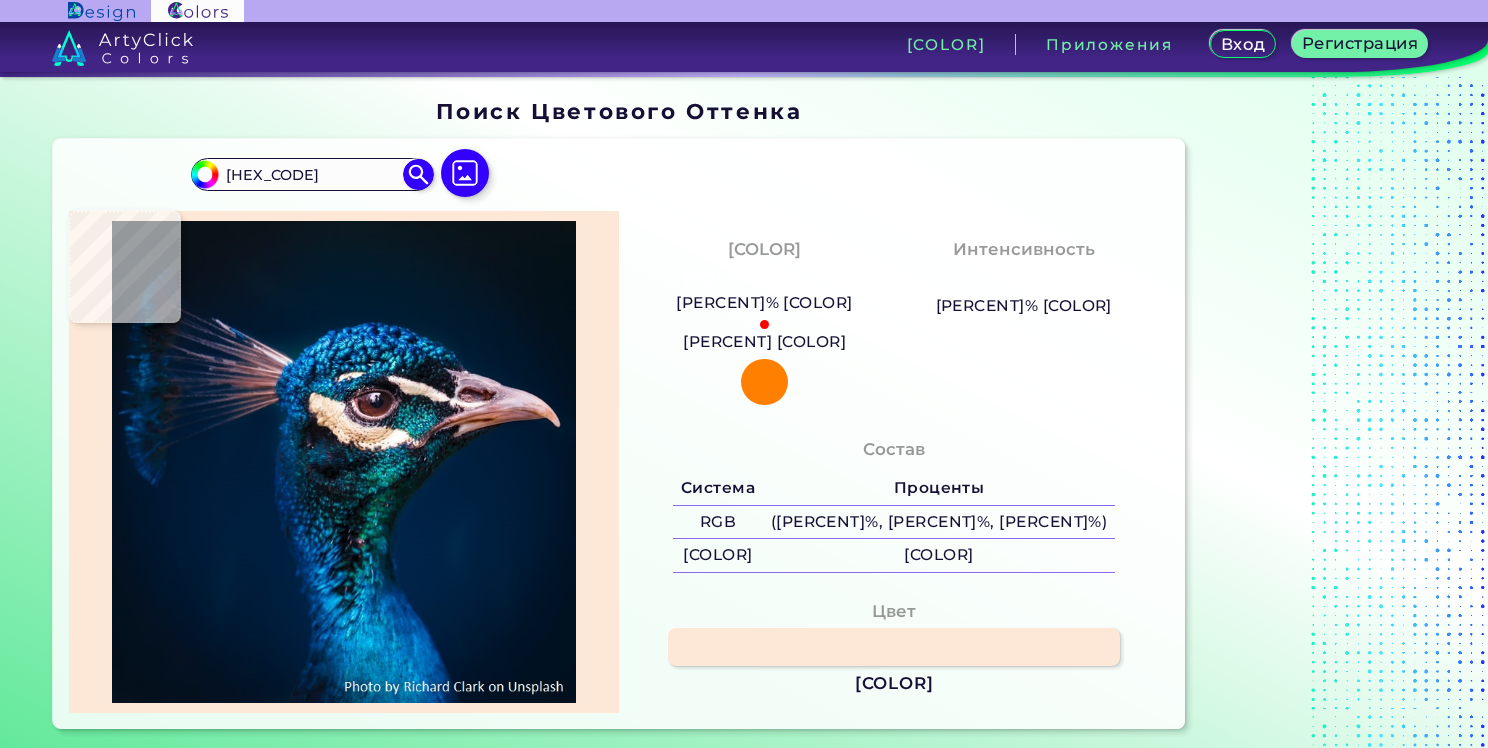 type on "#014753" 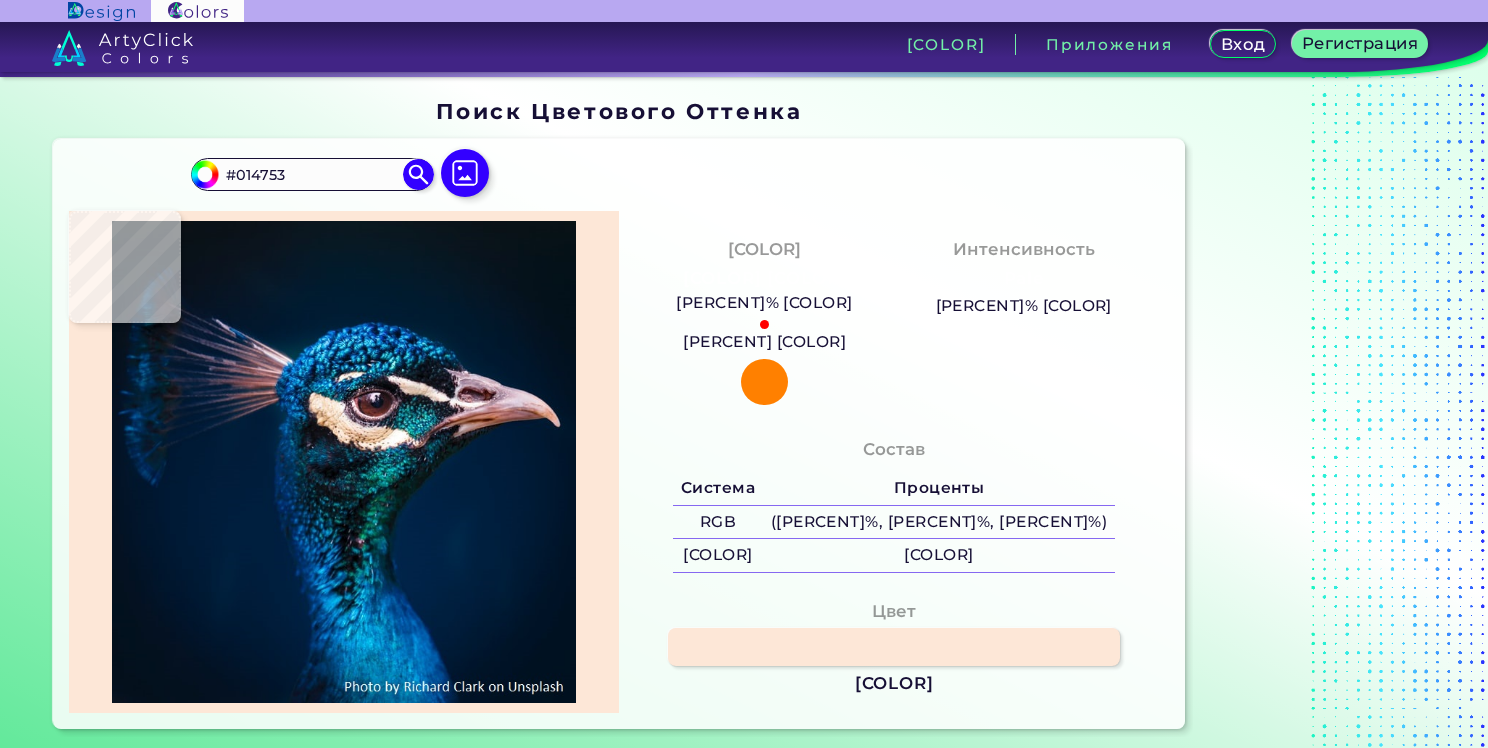 type on "#015d66" 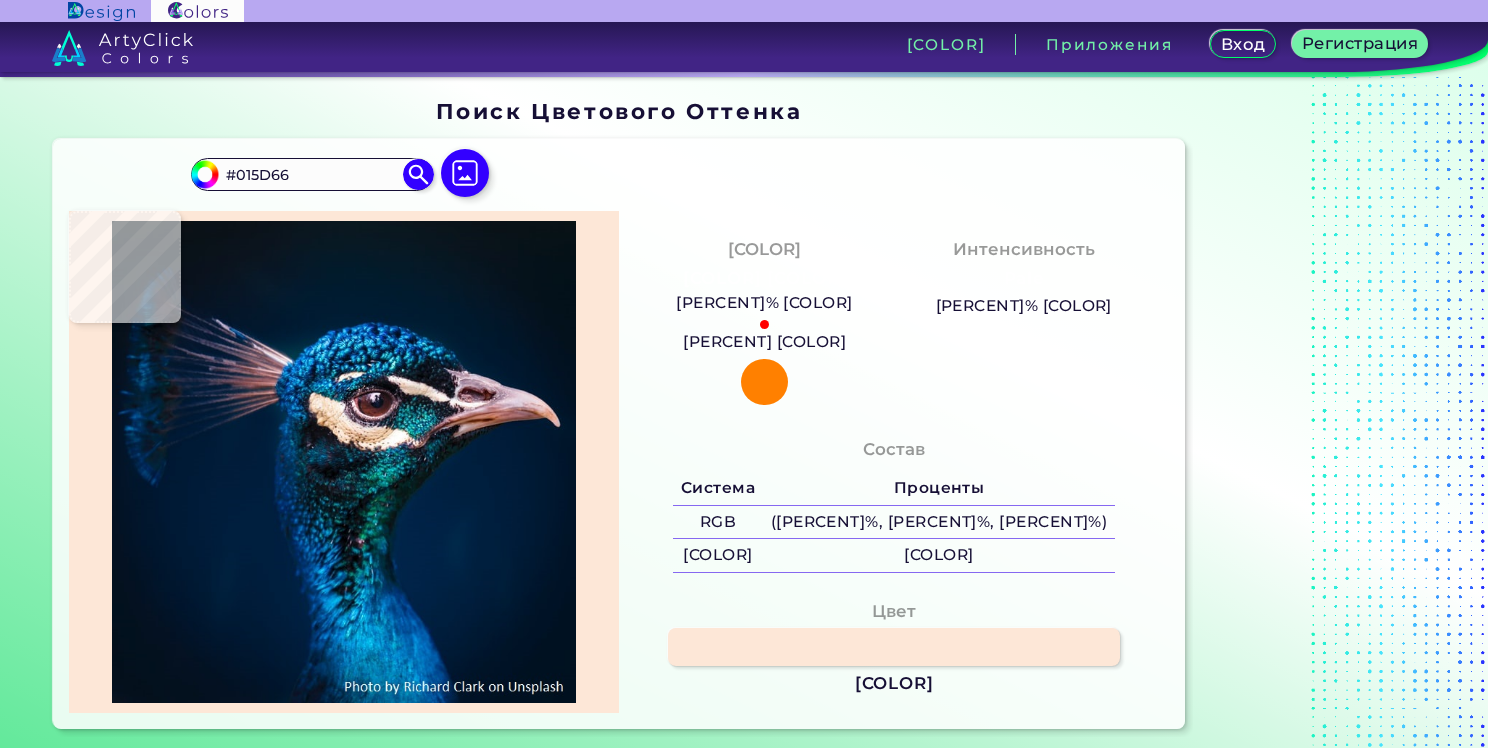 type on "[HEX_CODE]" 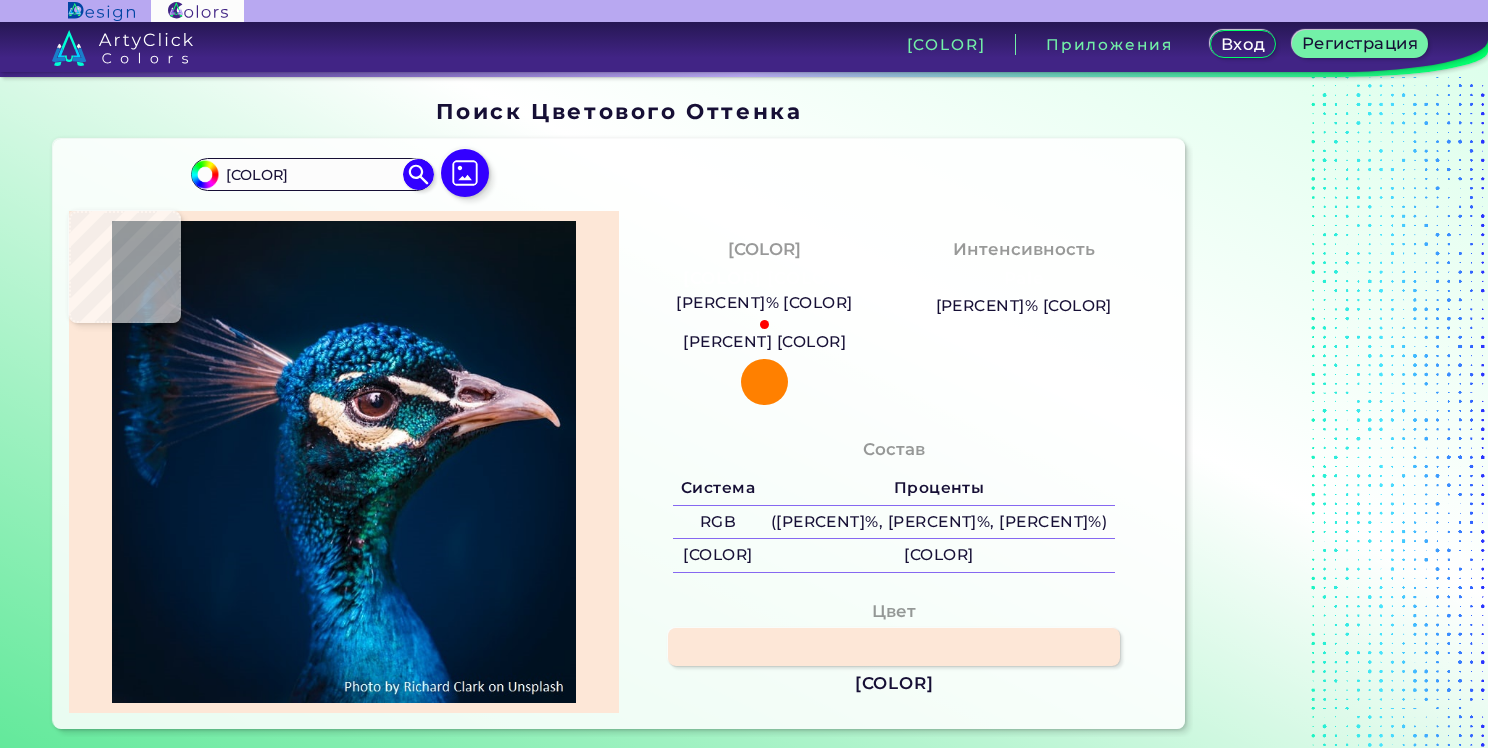 type on "#0c939c" 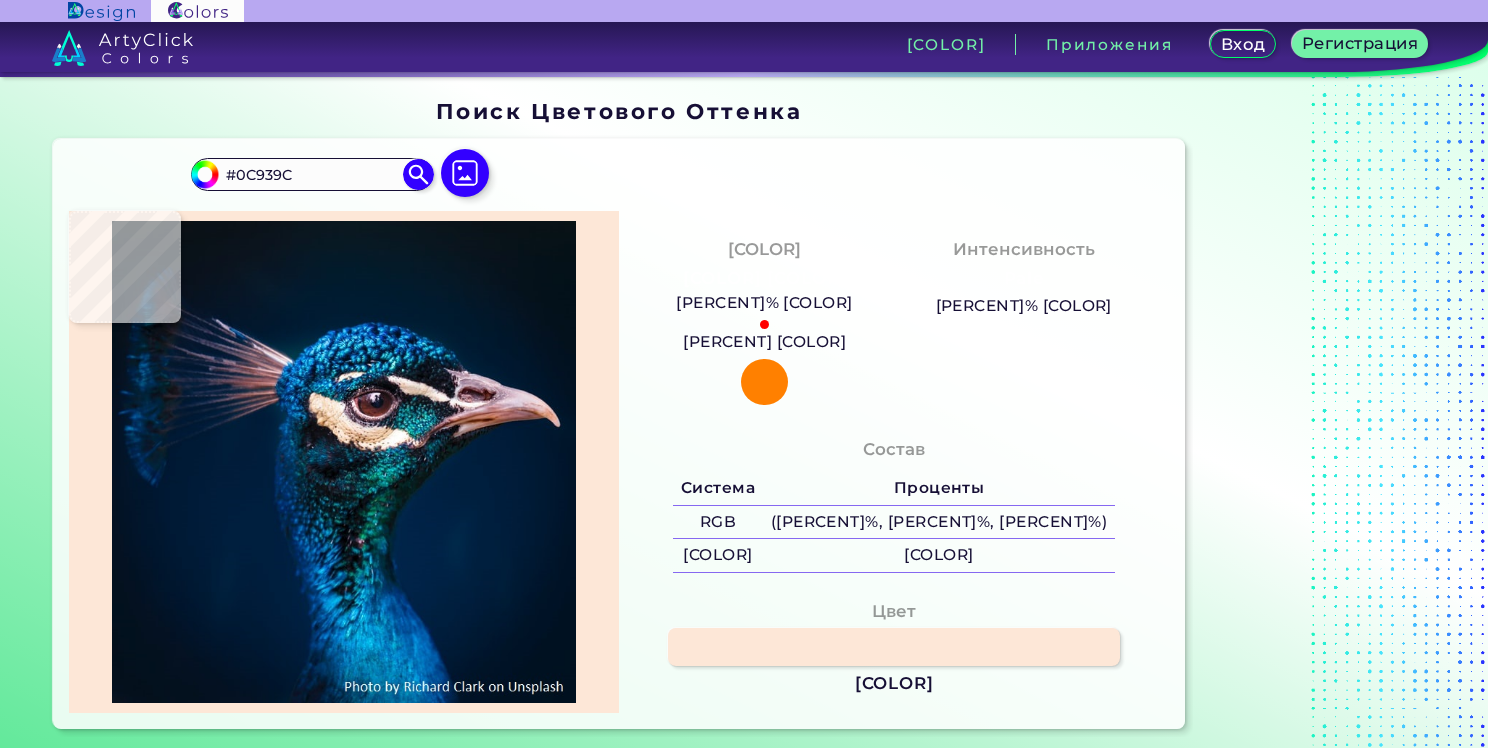 type on "#18a7b1" 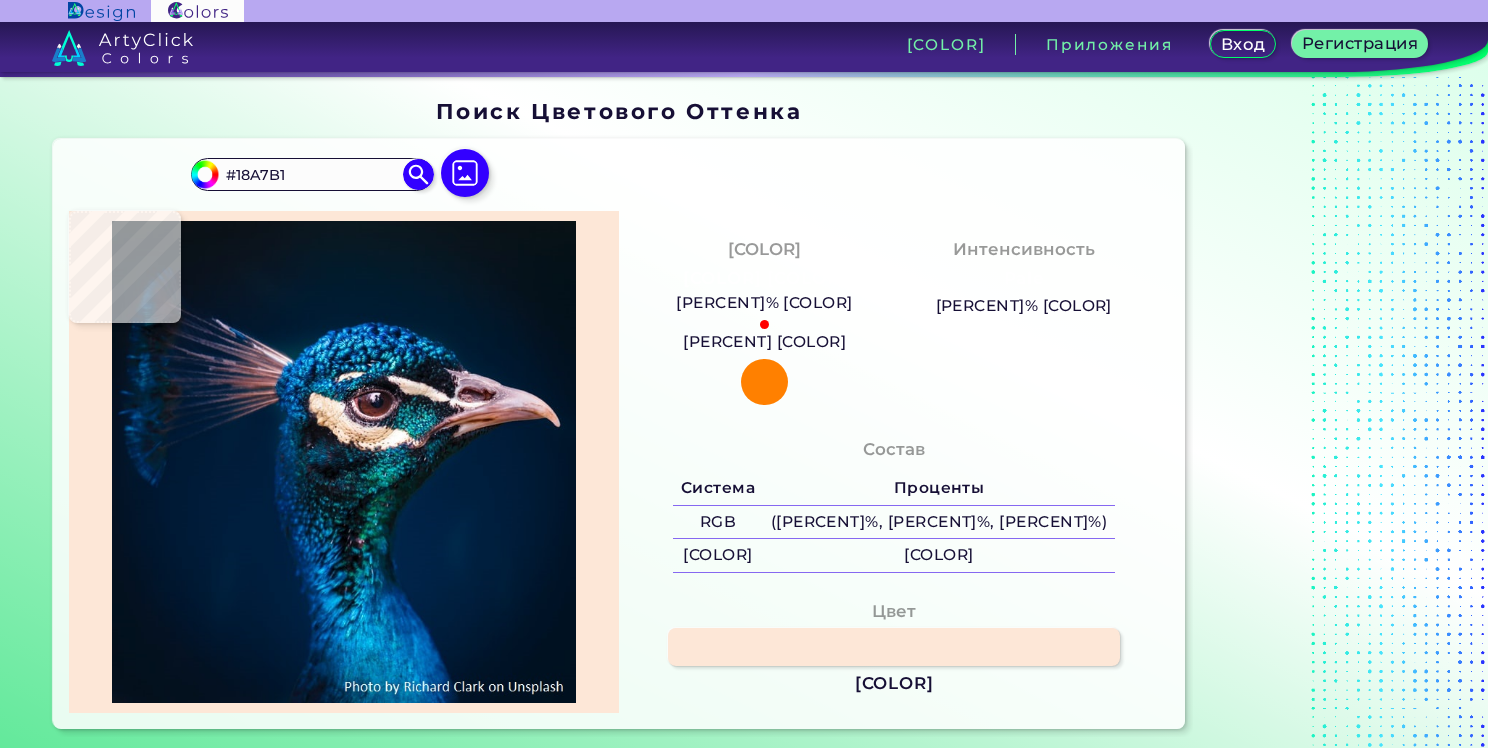 type on "[COLOR] [COLOR]" 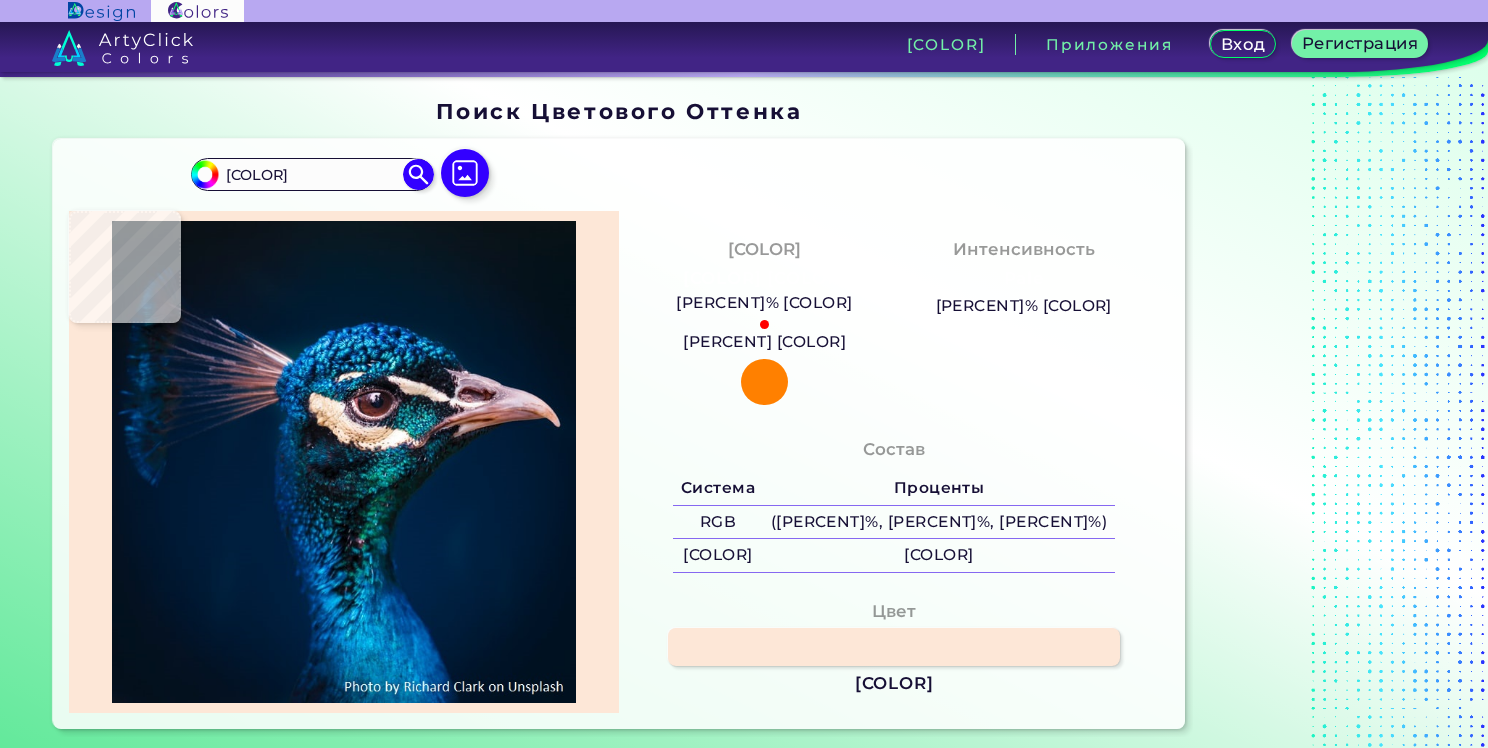type on "[HEX]" 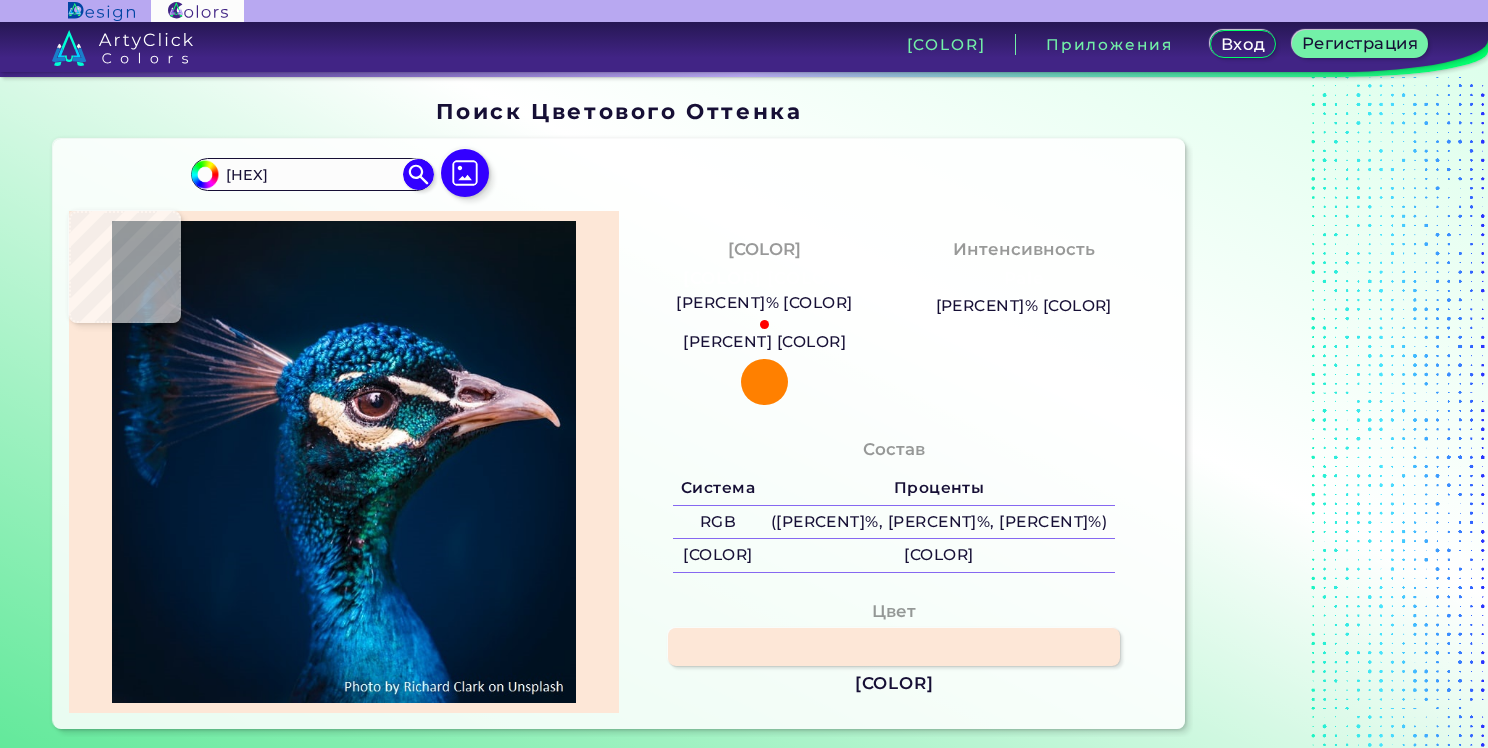 type on "#061b1c" 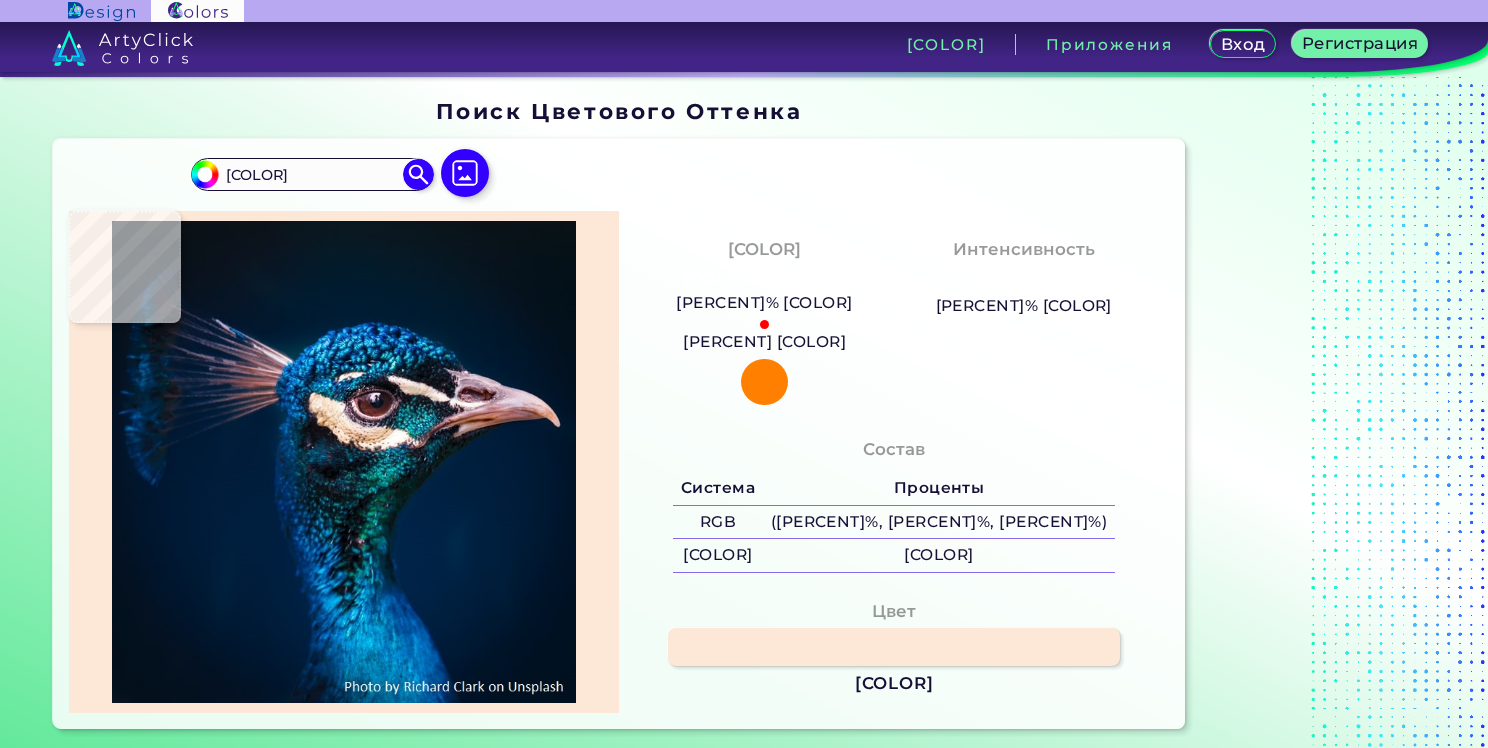 type on "#061f1f" 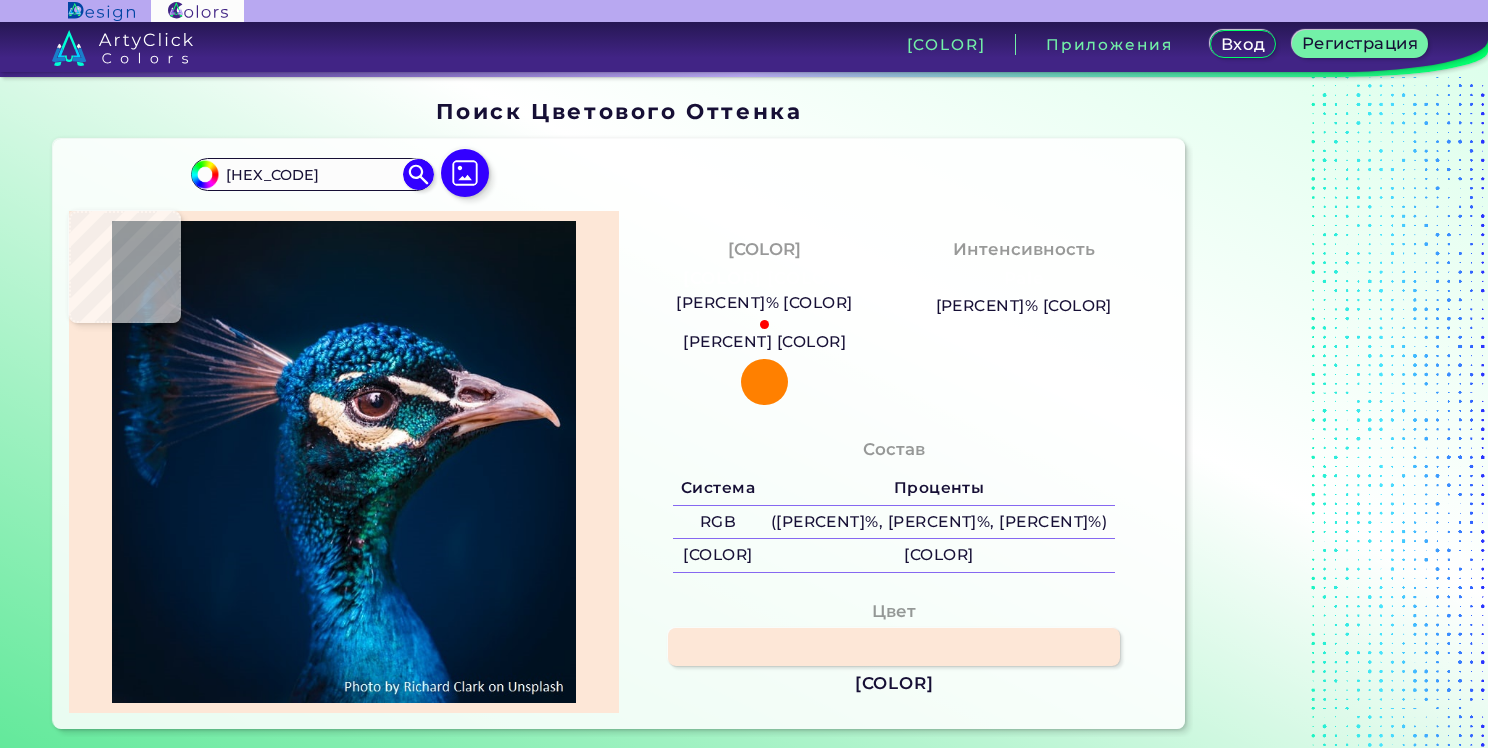 type on "#061f21" 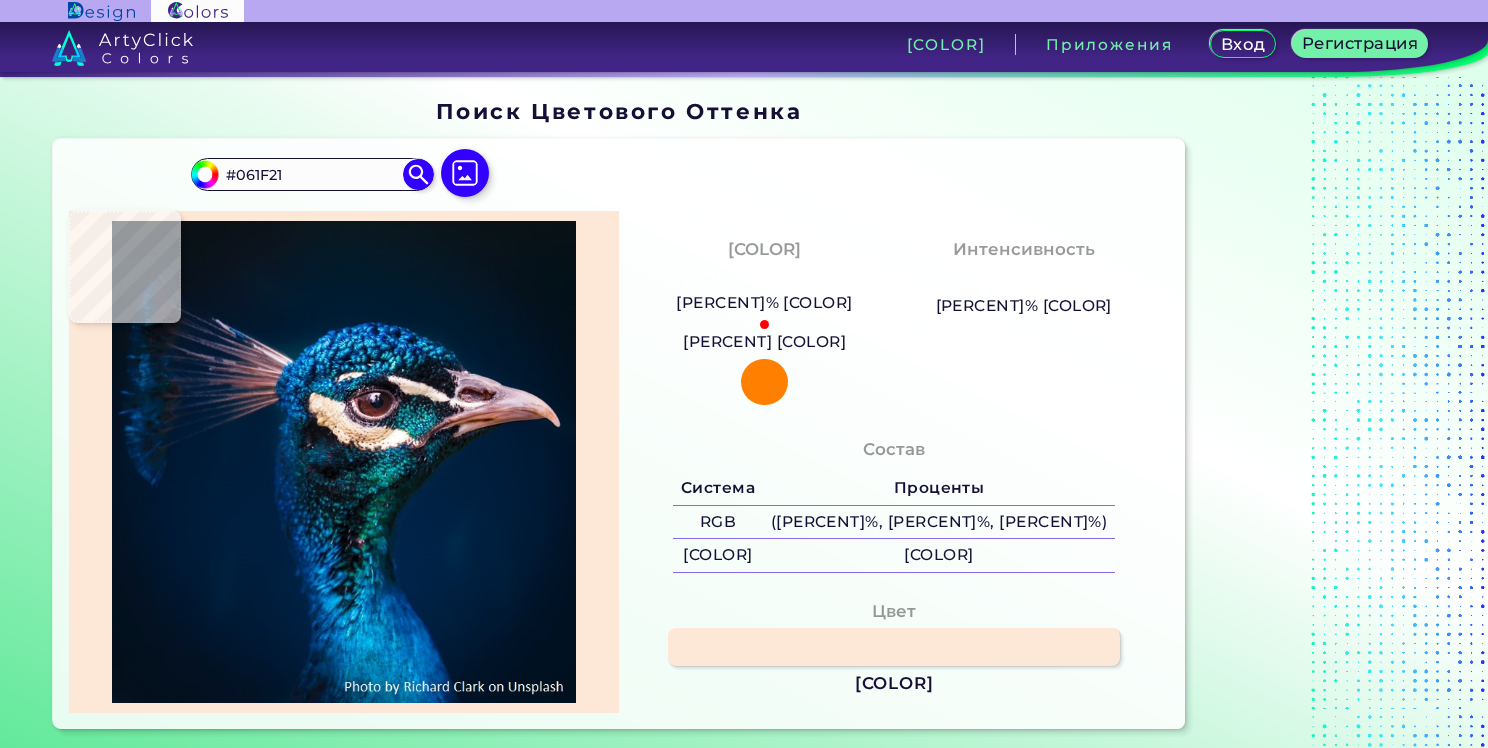 type on "[HEX]" 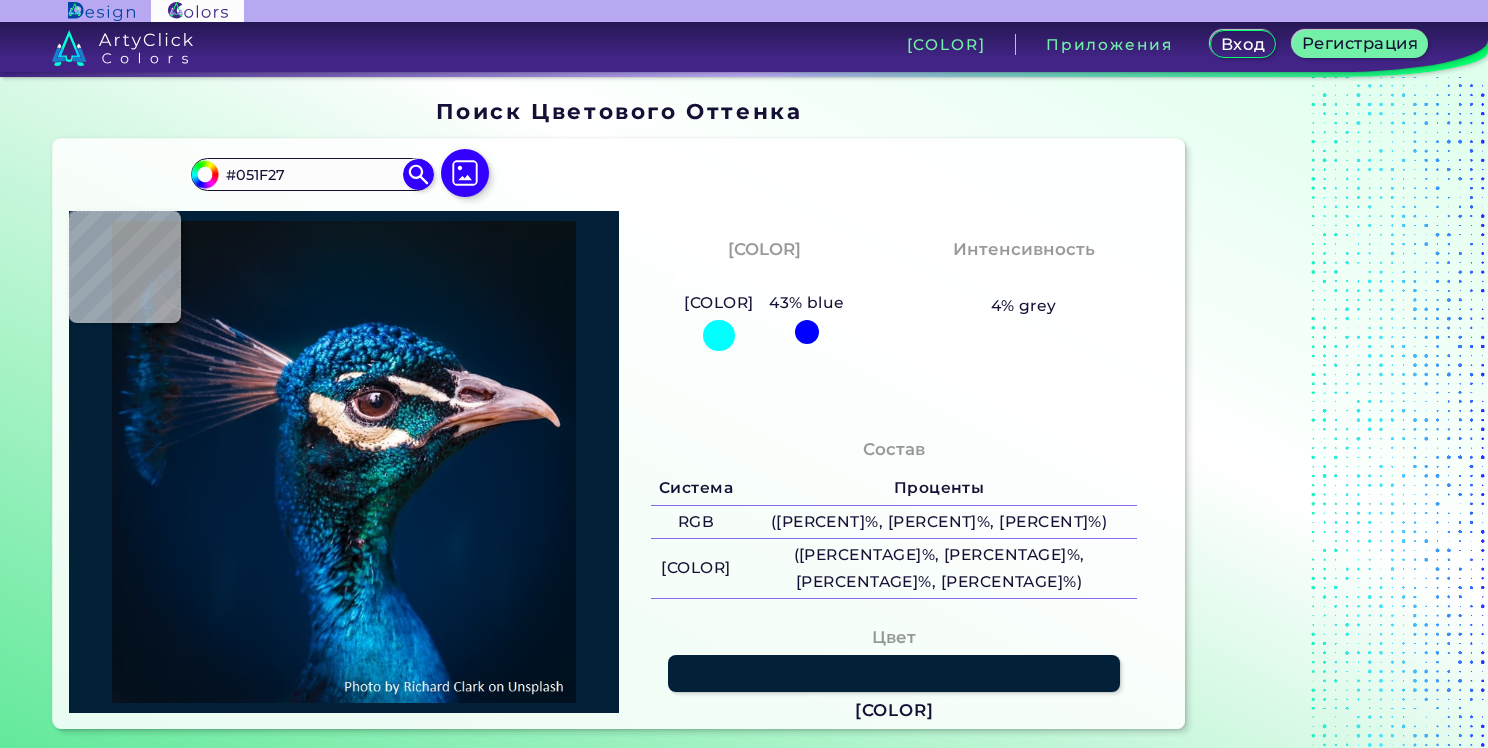 type on "[COLOR]" 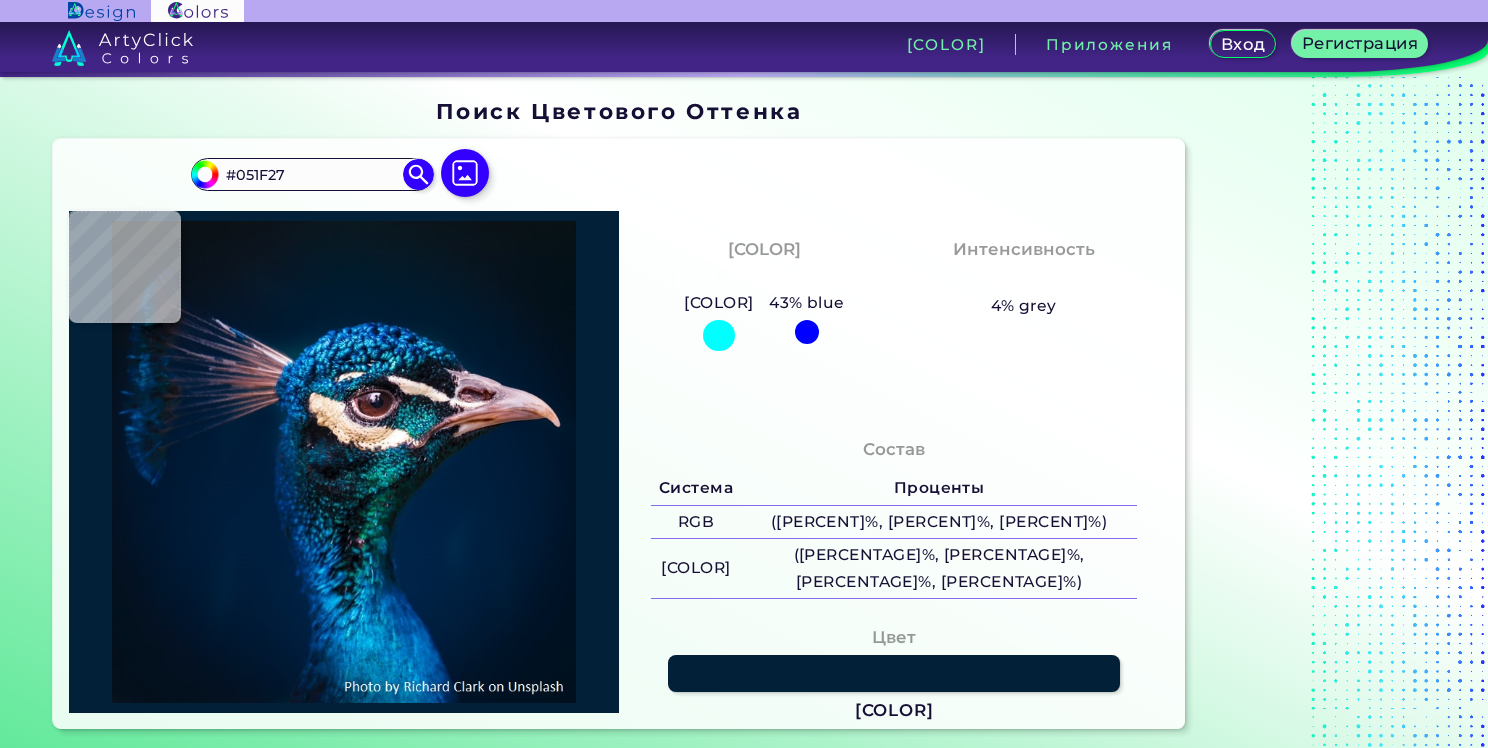 type on "[COLOR]" 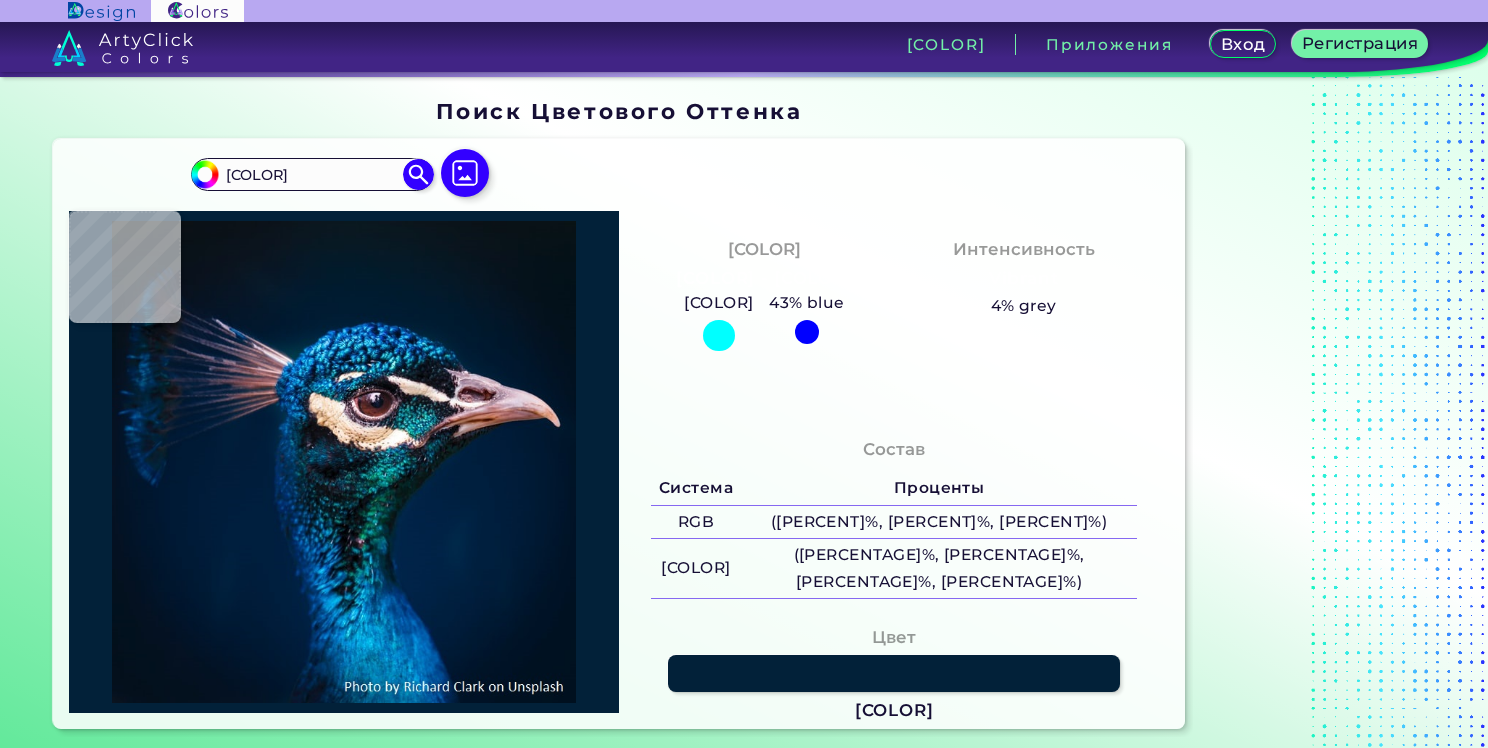type on "[HEX_CODE]" 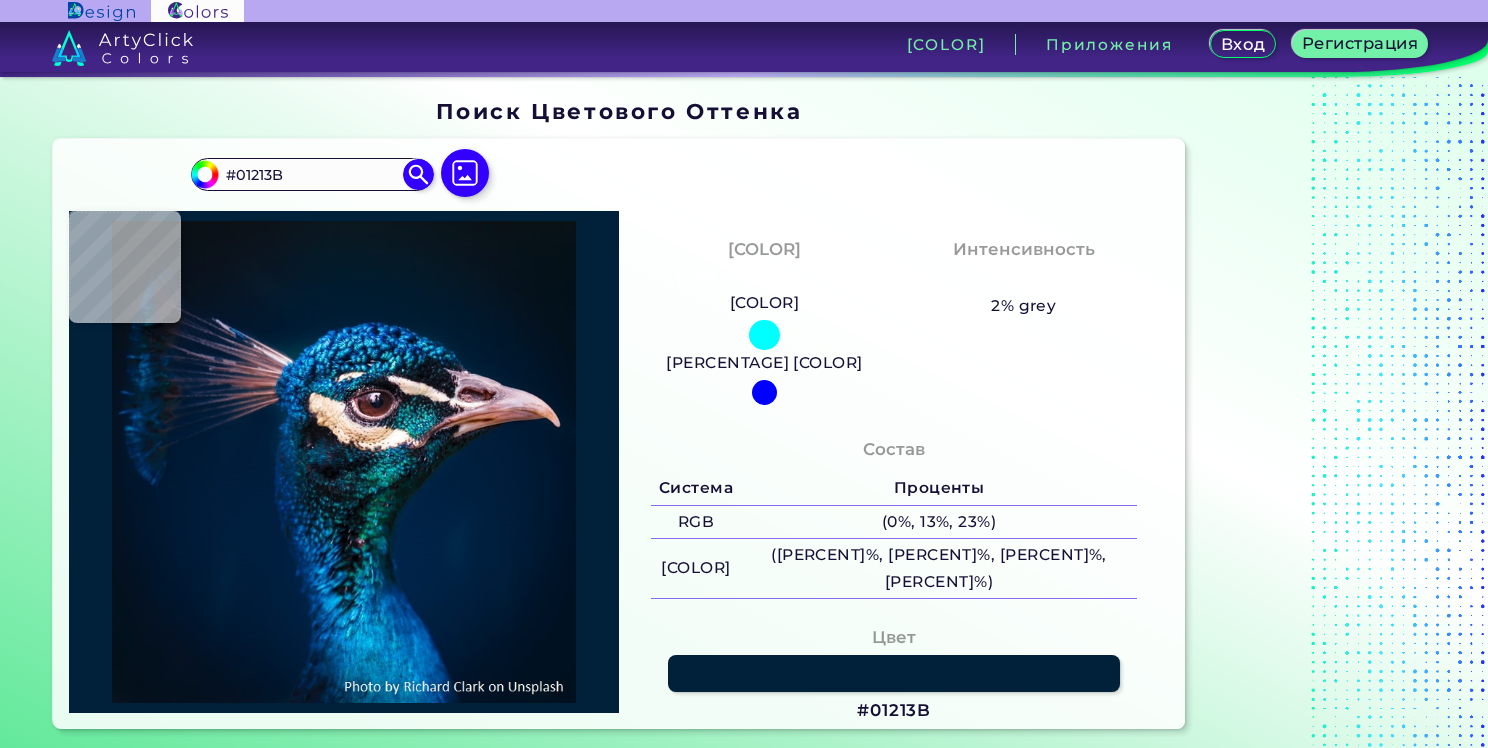 type on "#022135" 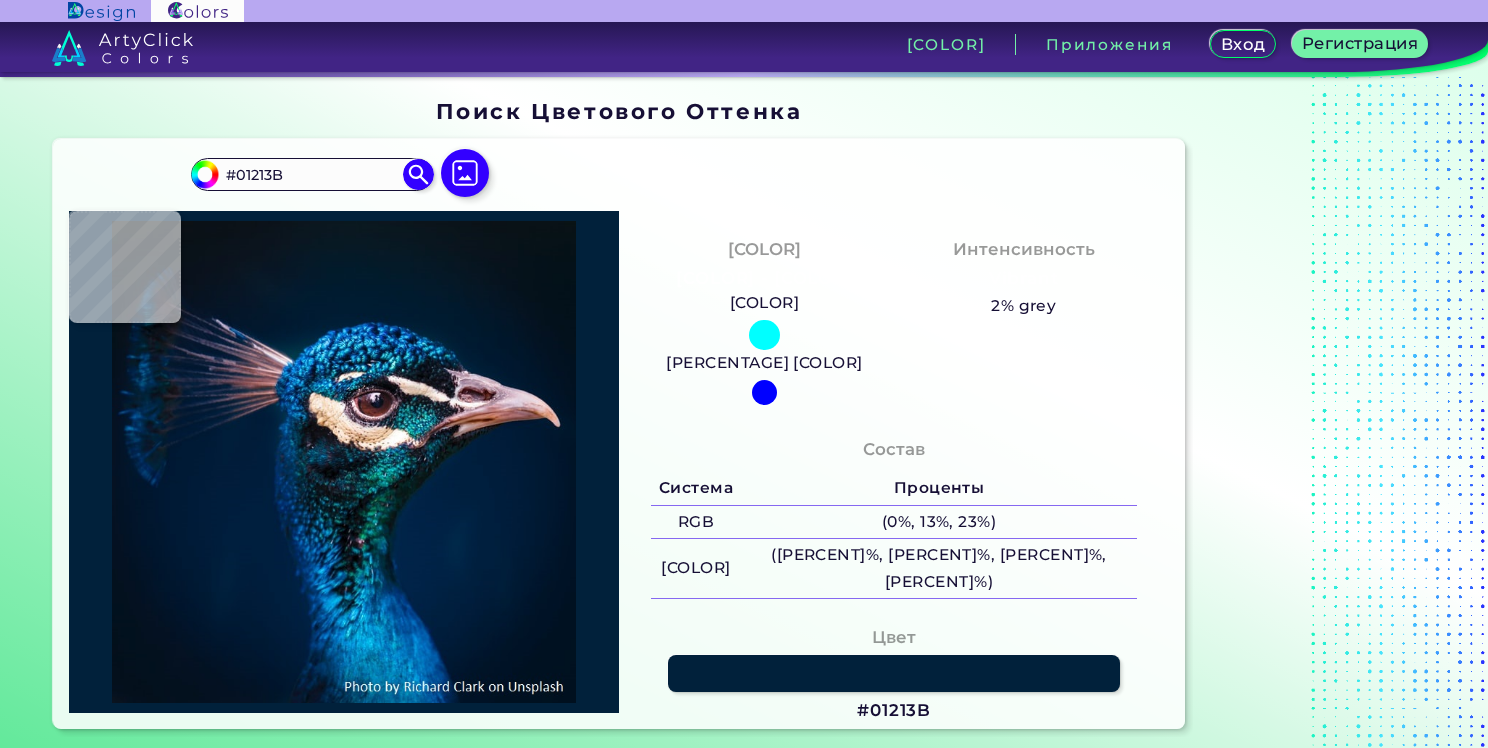type on "#022135" 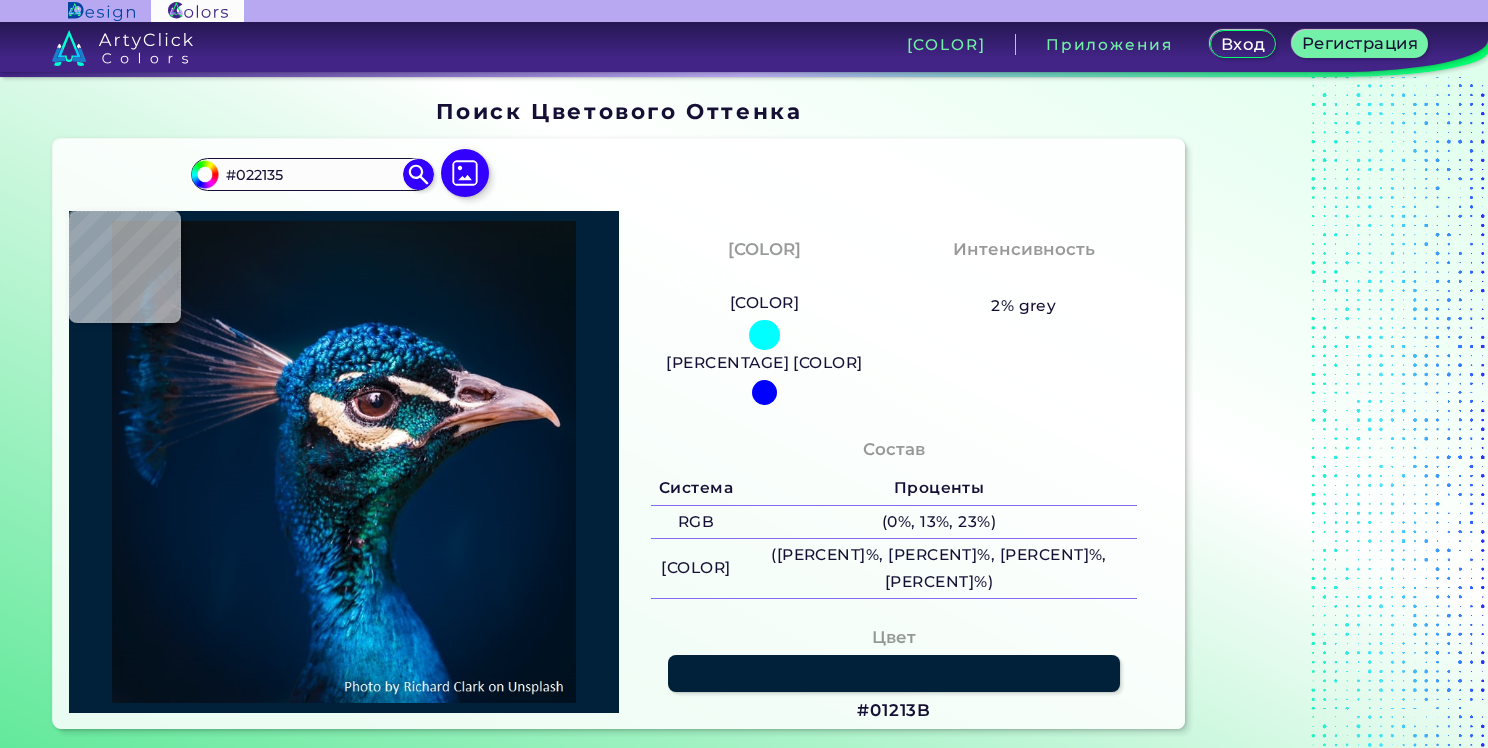 type on "[HEX_CODE]" 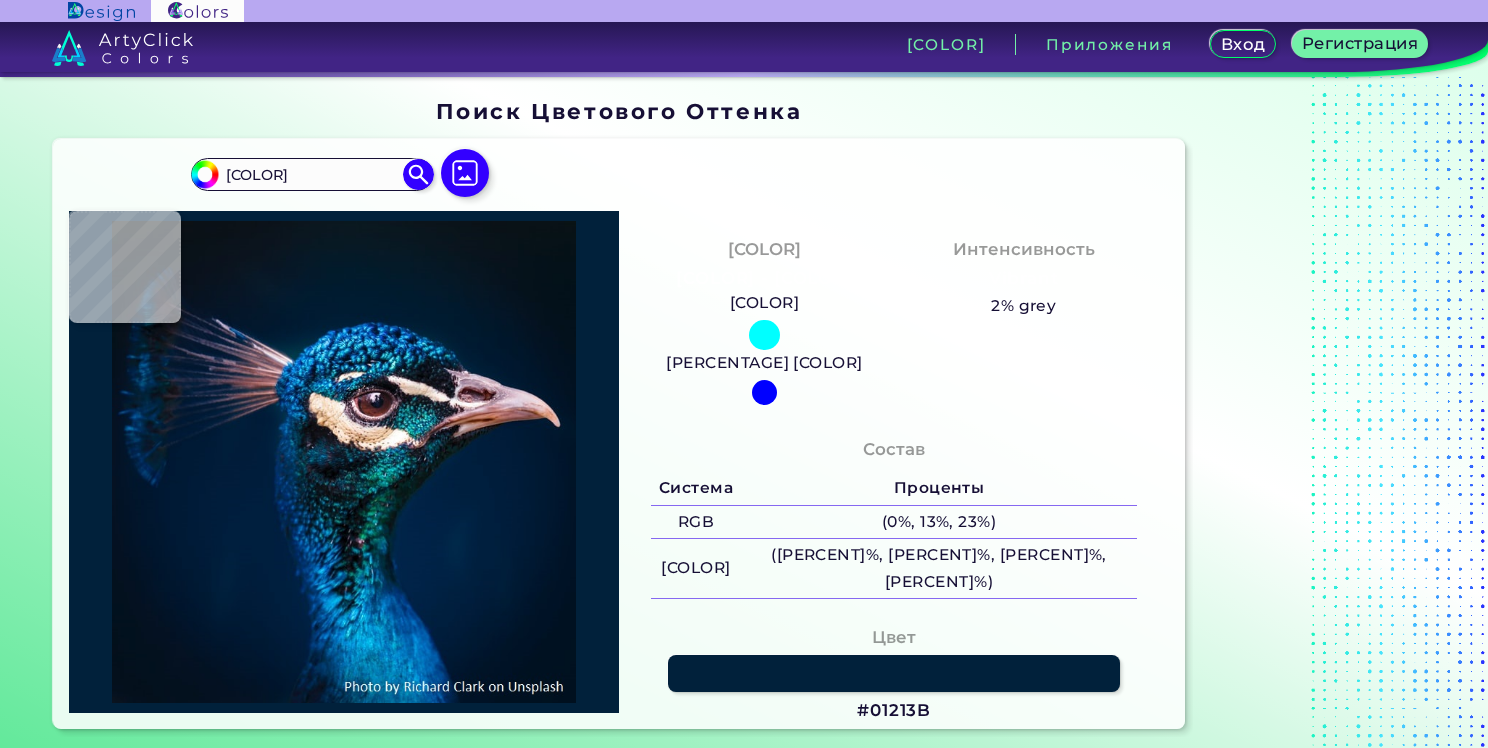 type on "[COLOR] [COLOR]" 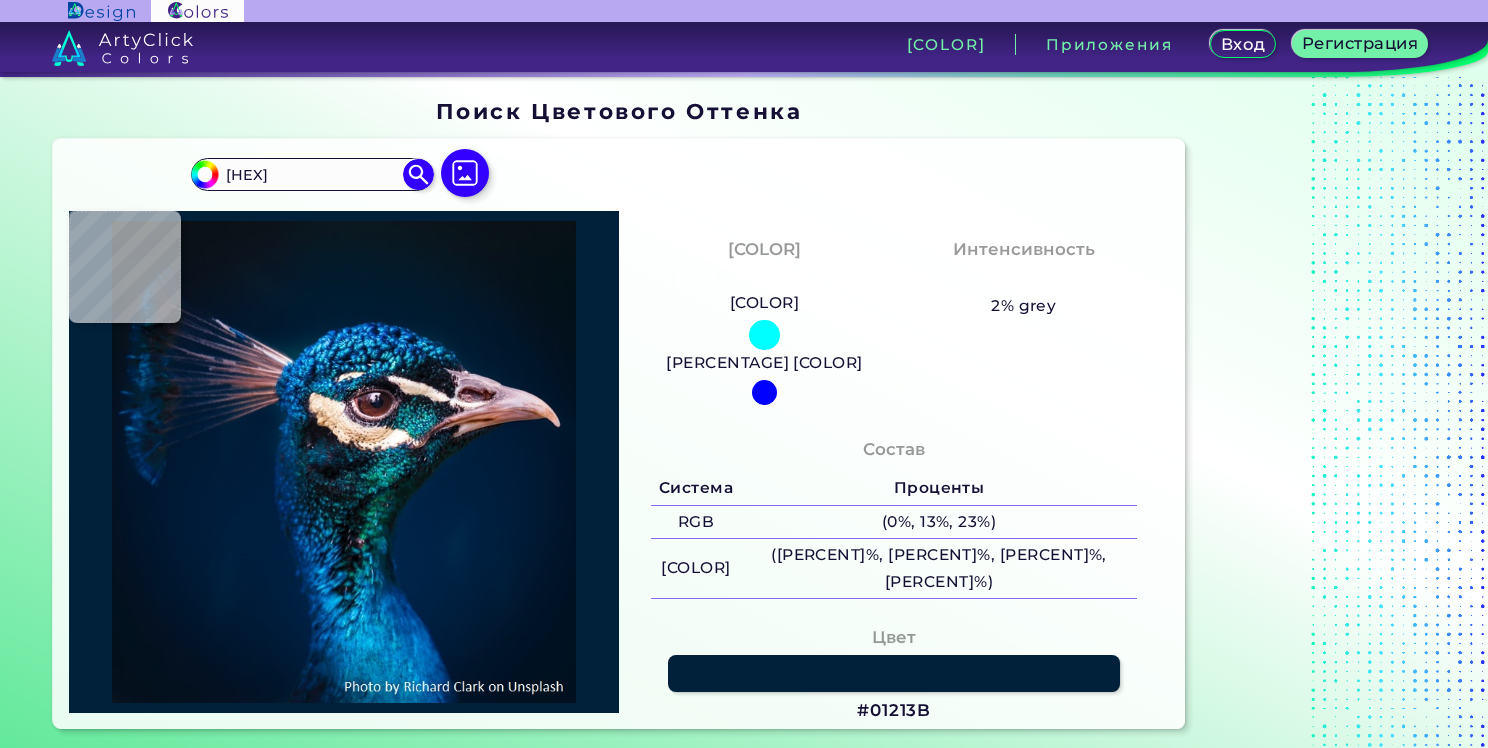 type on "[HEX]" 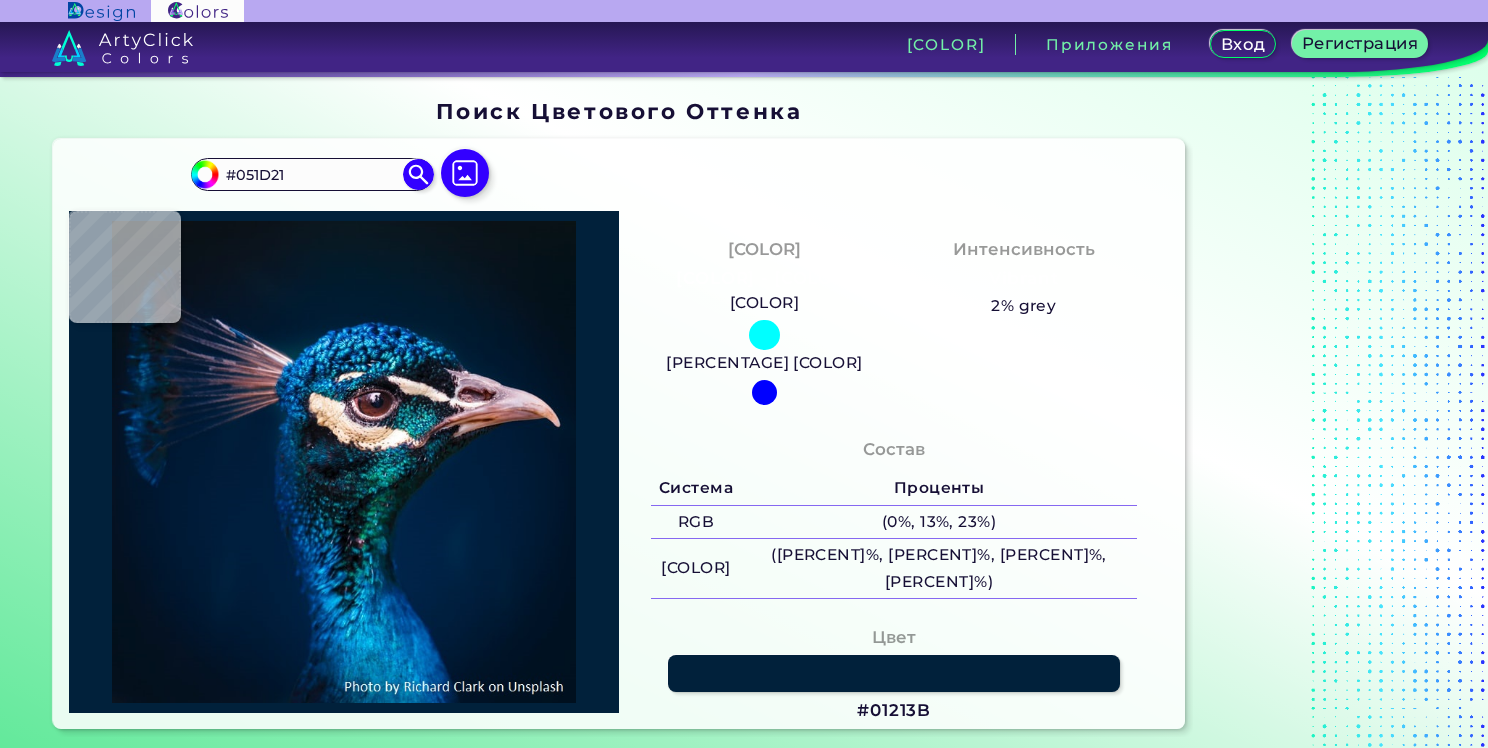 type on "#031f20" 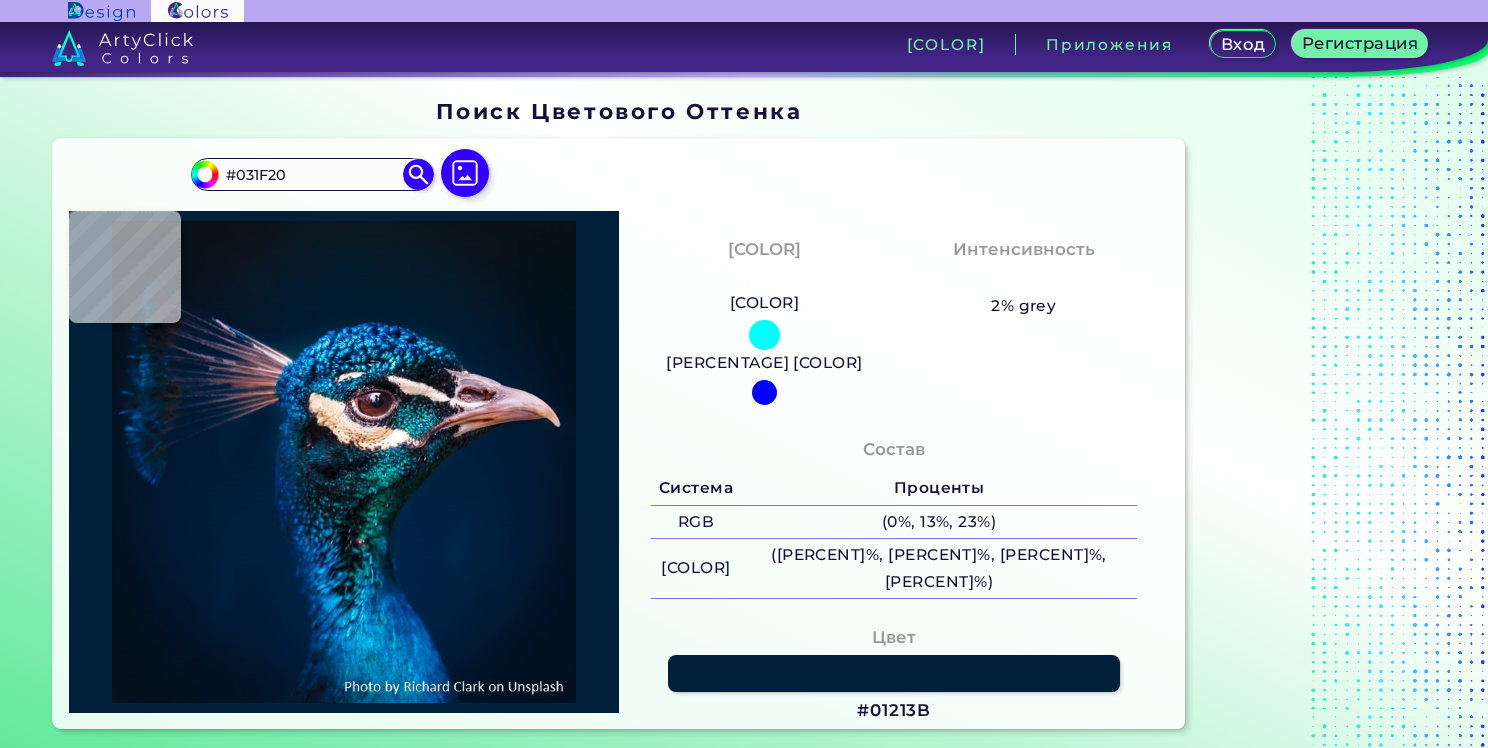 type on "[HEX]" 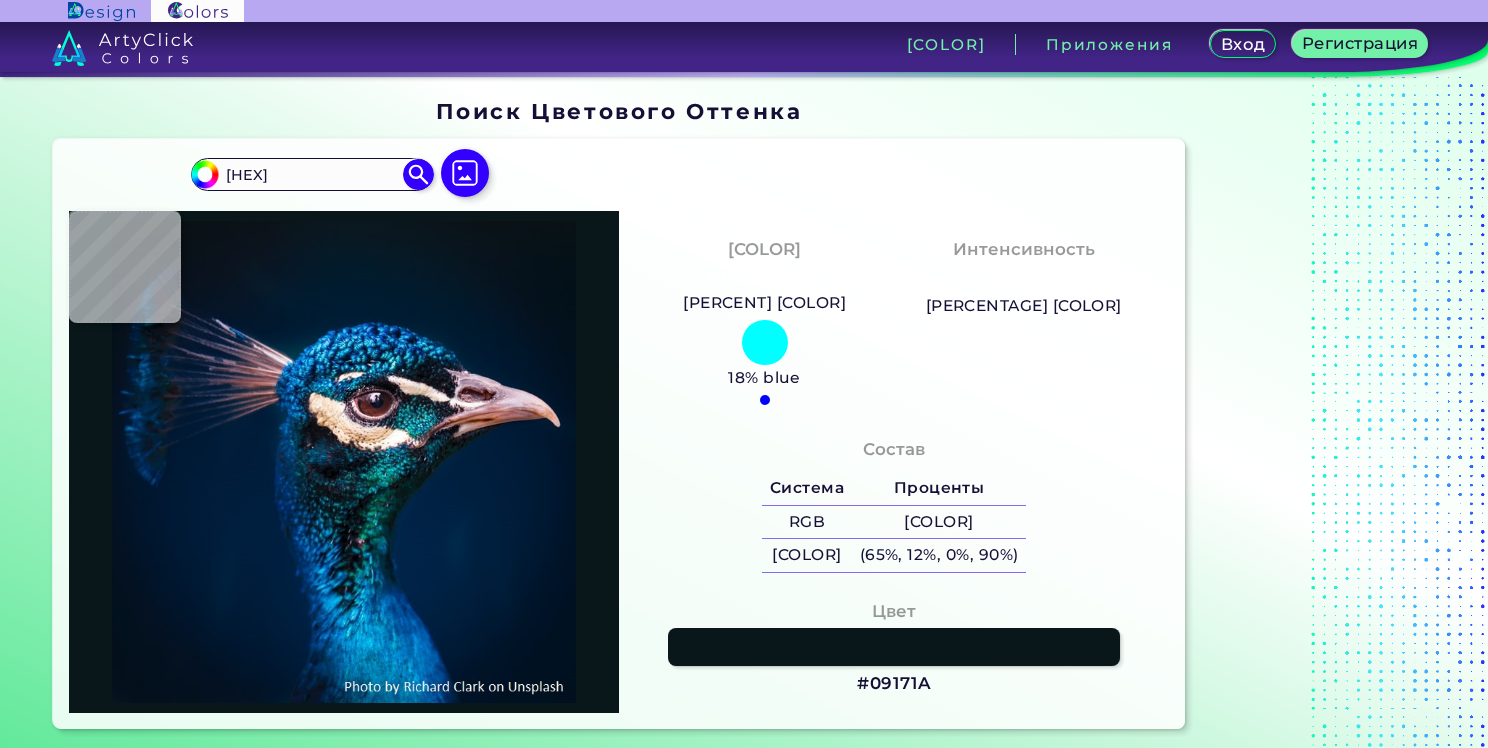 type on "#09171a" 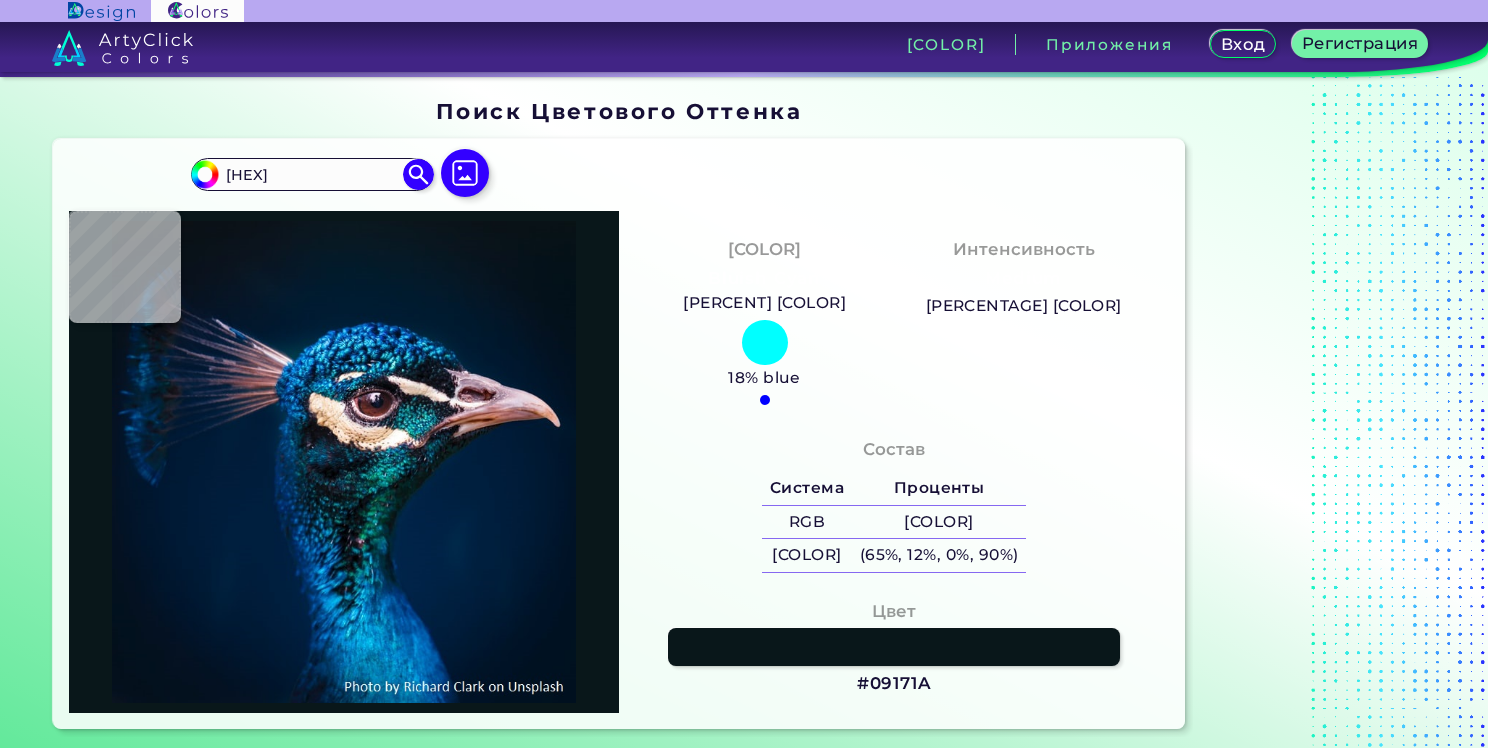 type on "#09171A" 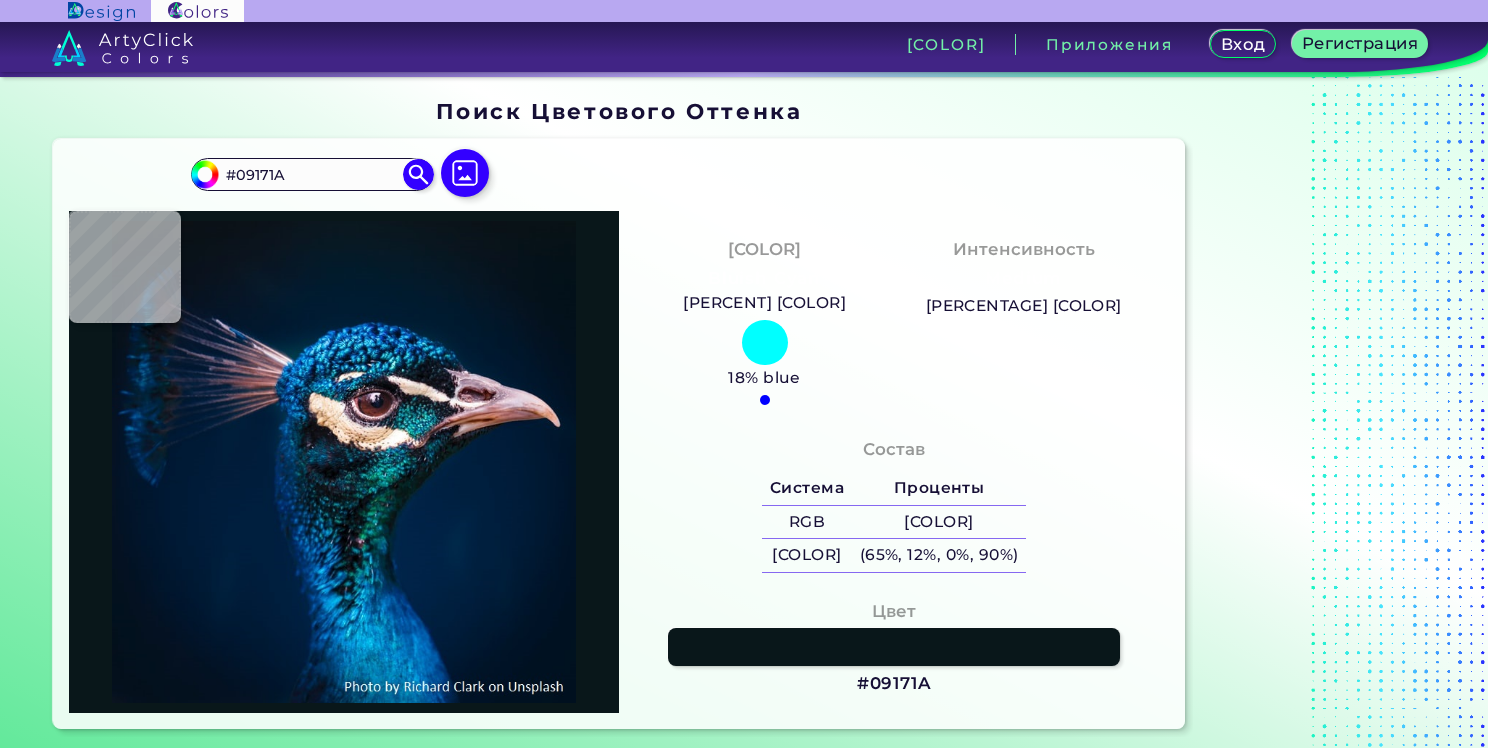 type on "[HEX]" 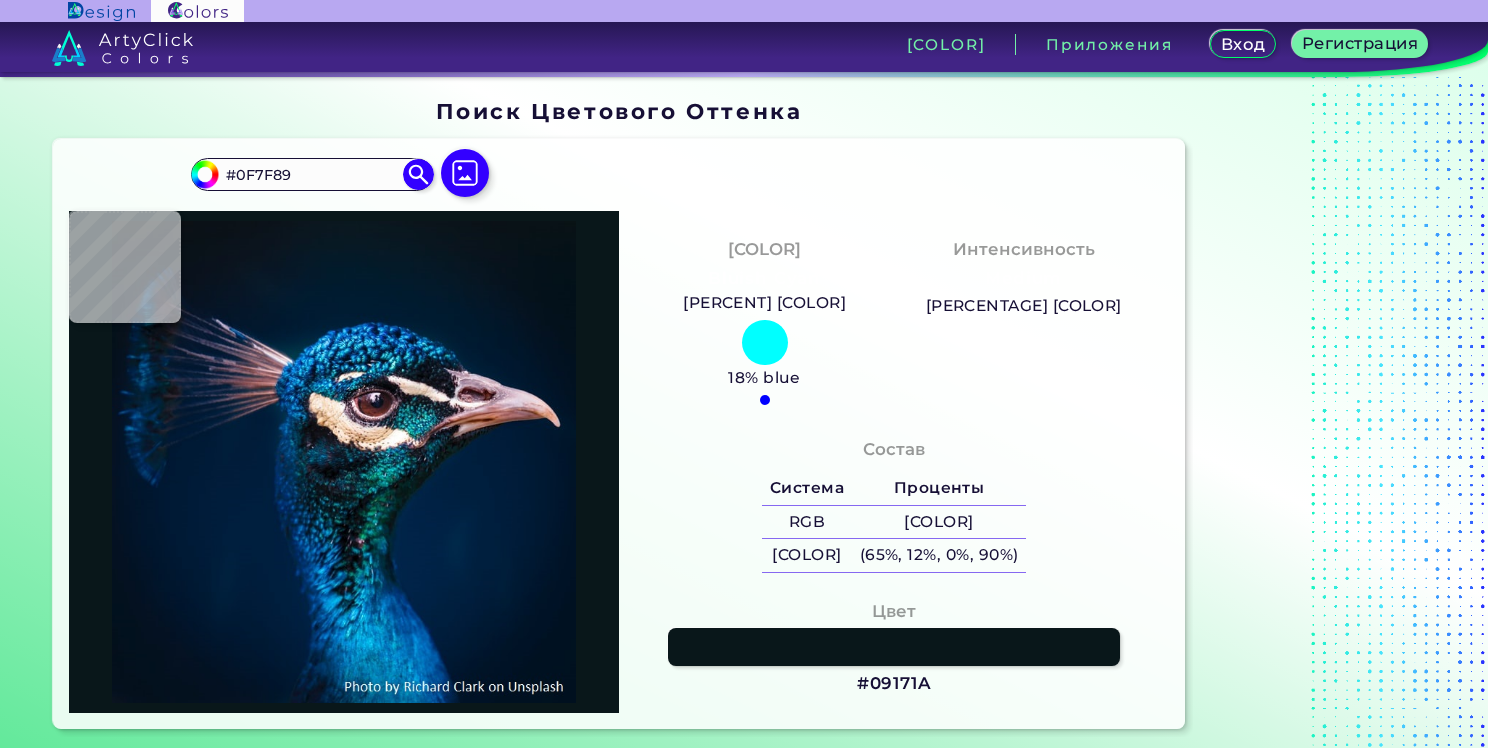 type on "[COLOR]" 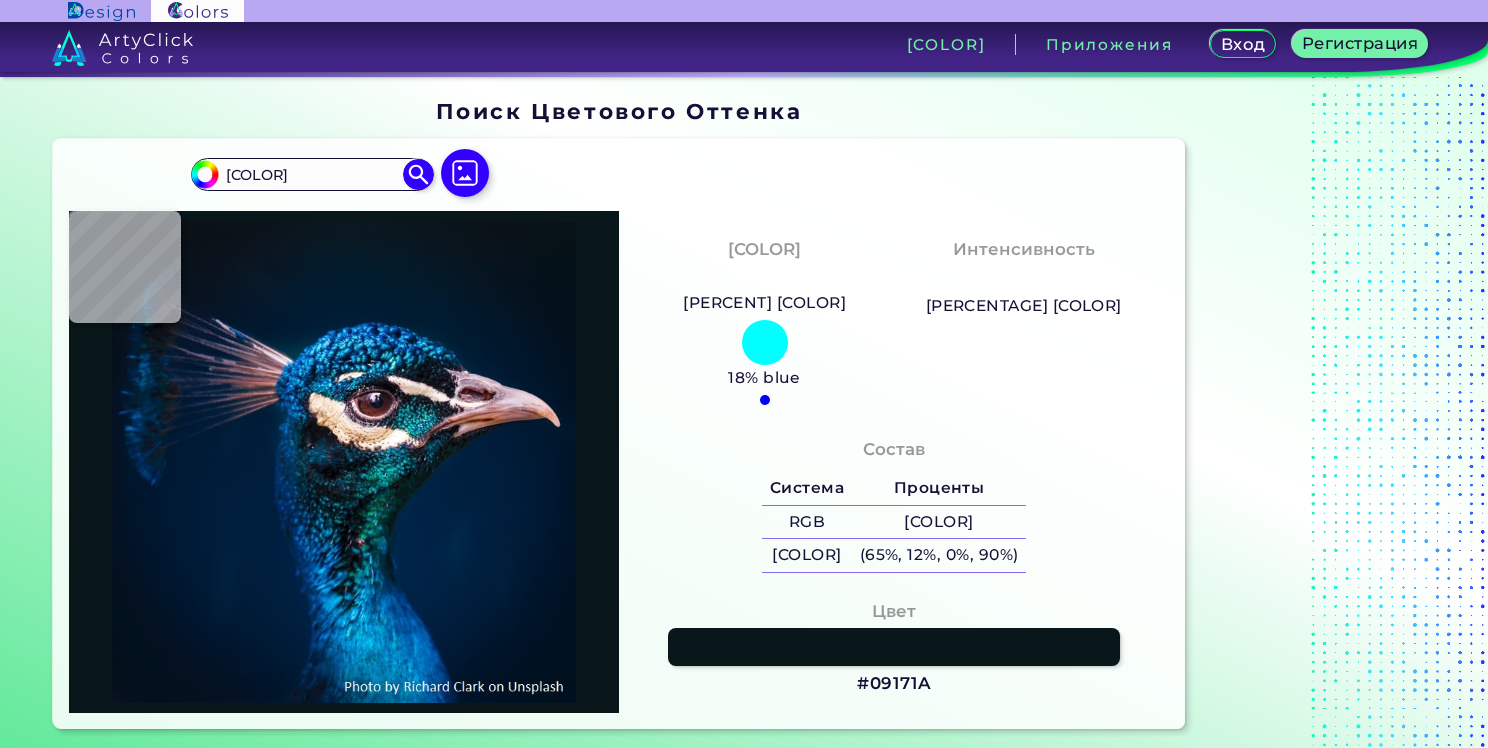 type on "[COLOR] [COLOR]" 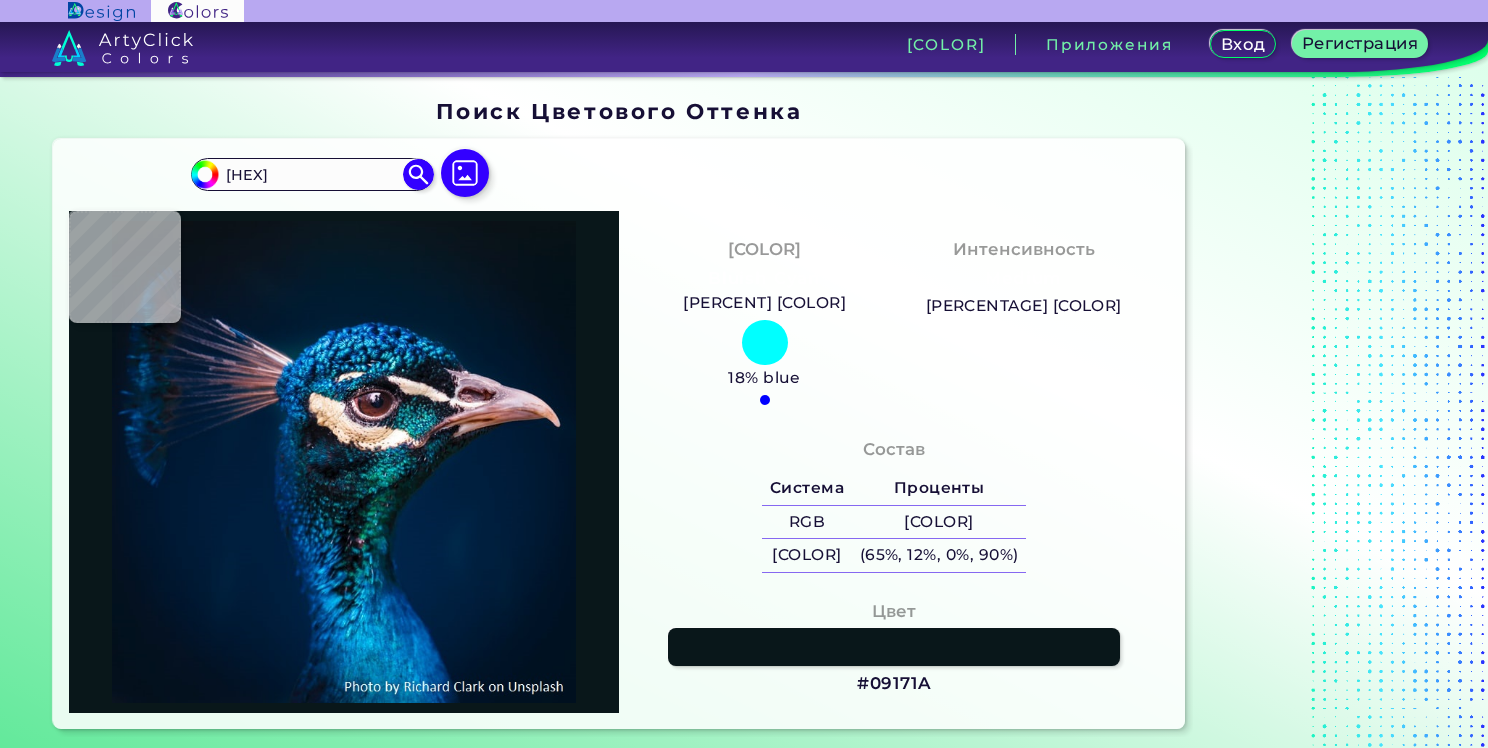 type on "[HEX]" 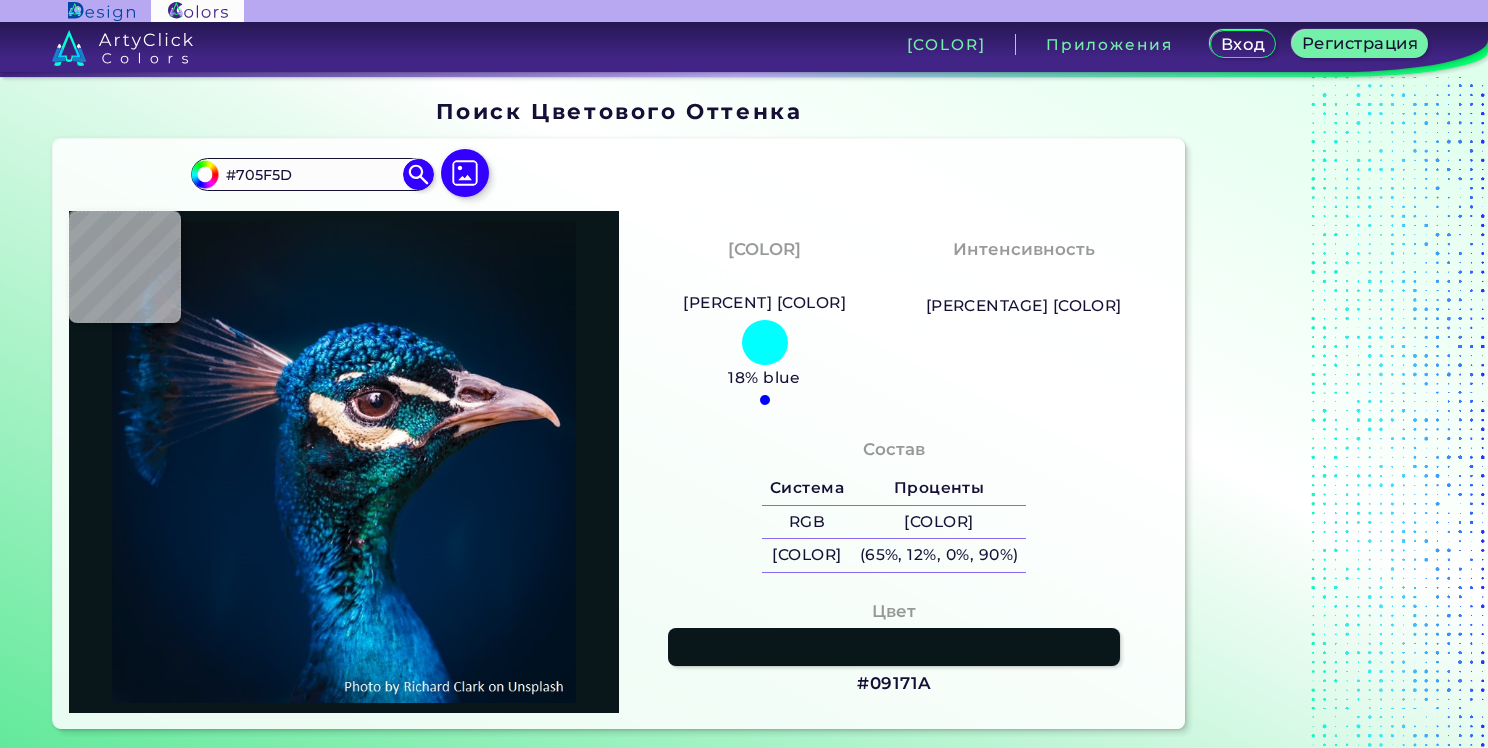 type on "#f1e7d4" 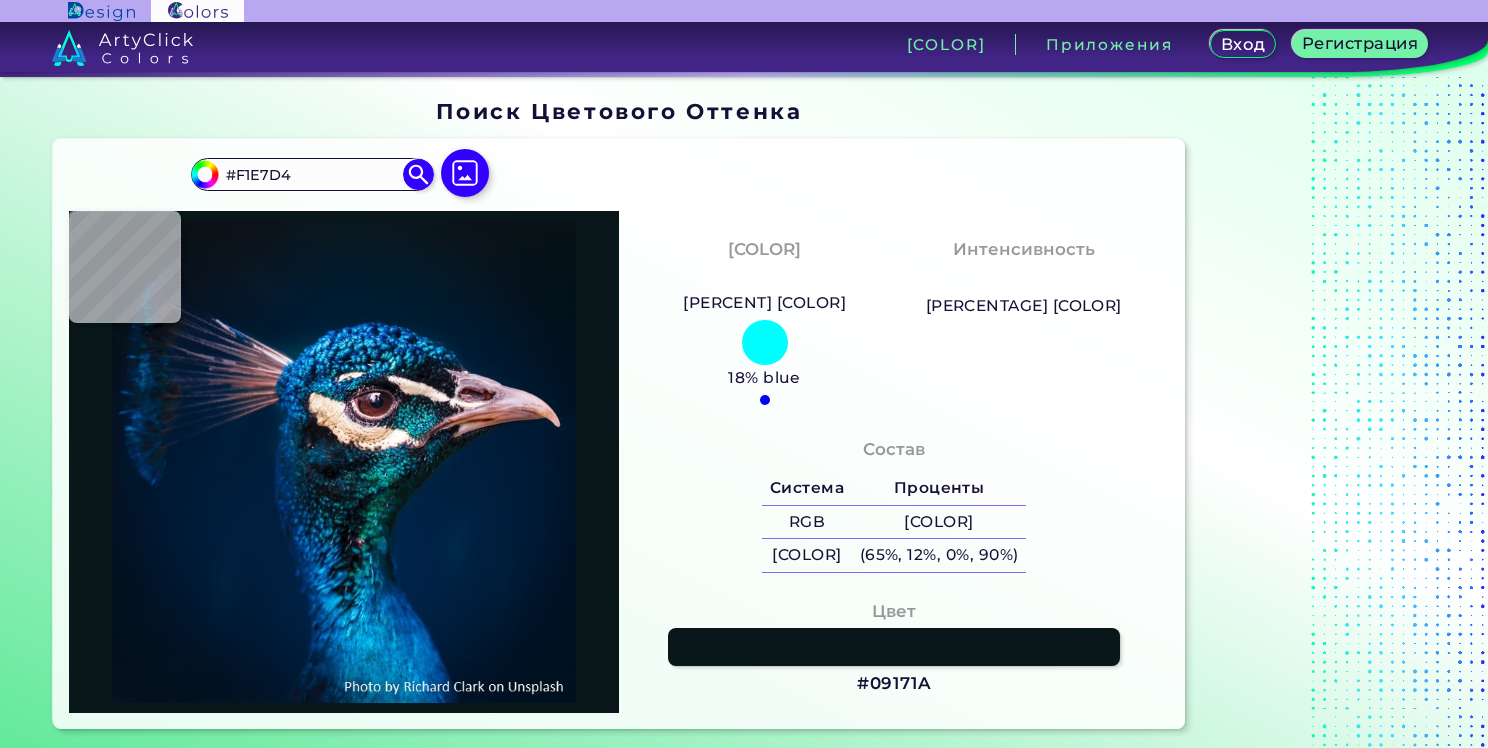 type on "[HEX_CODE]" 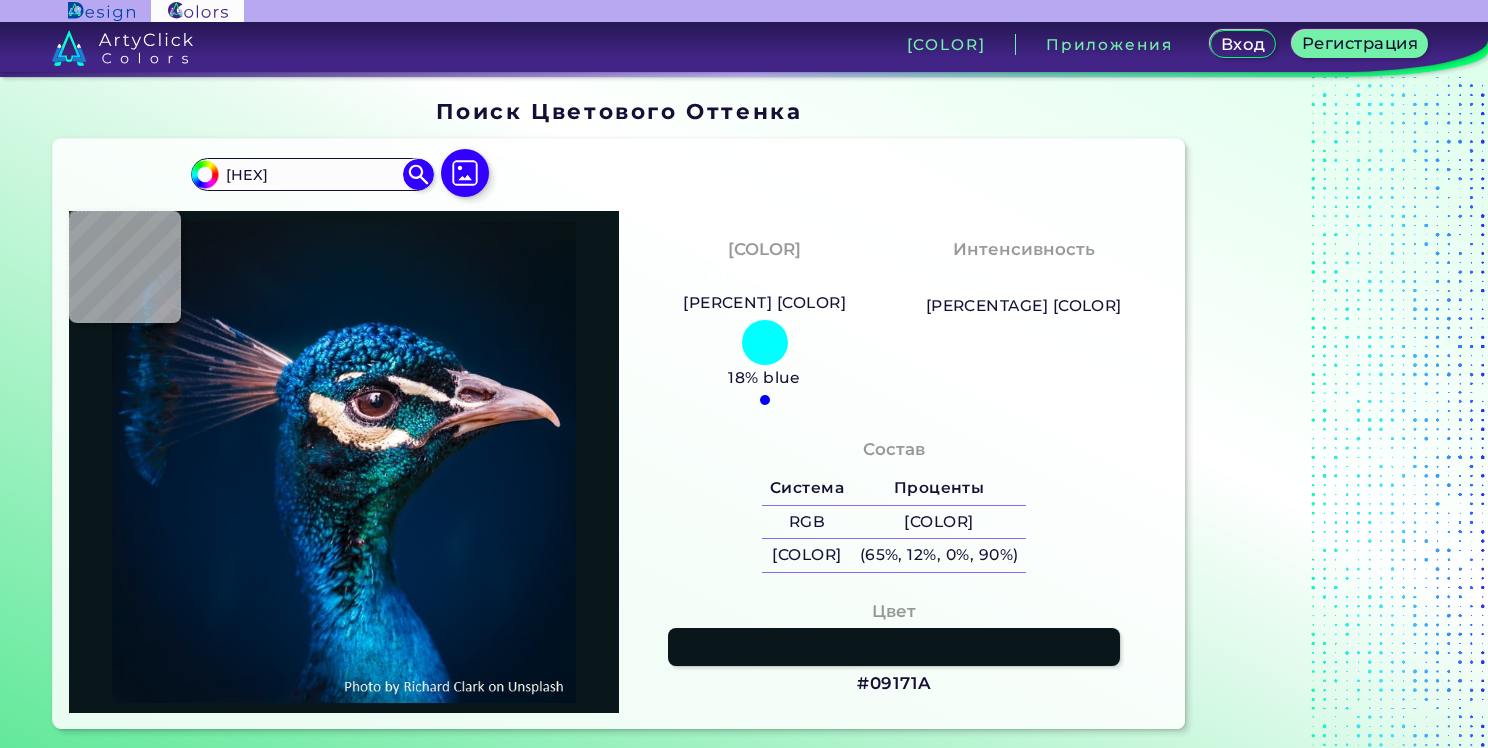 type on "[COLOR]" 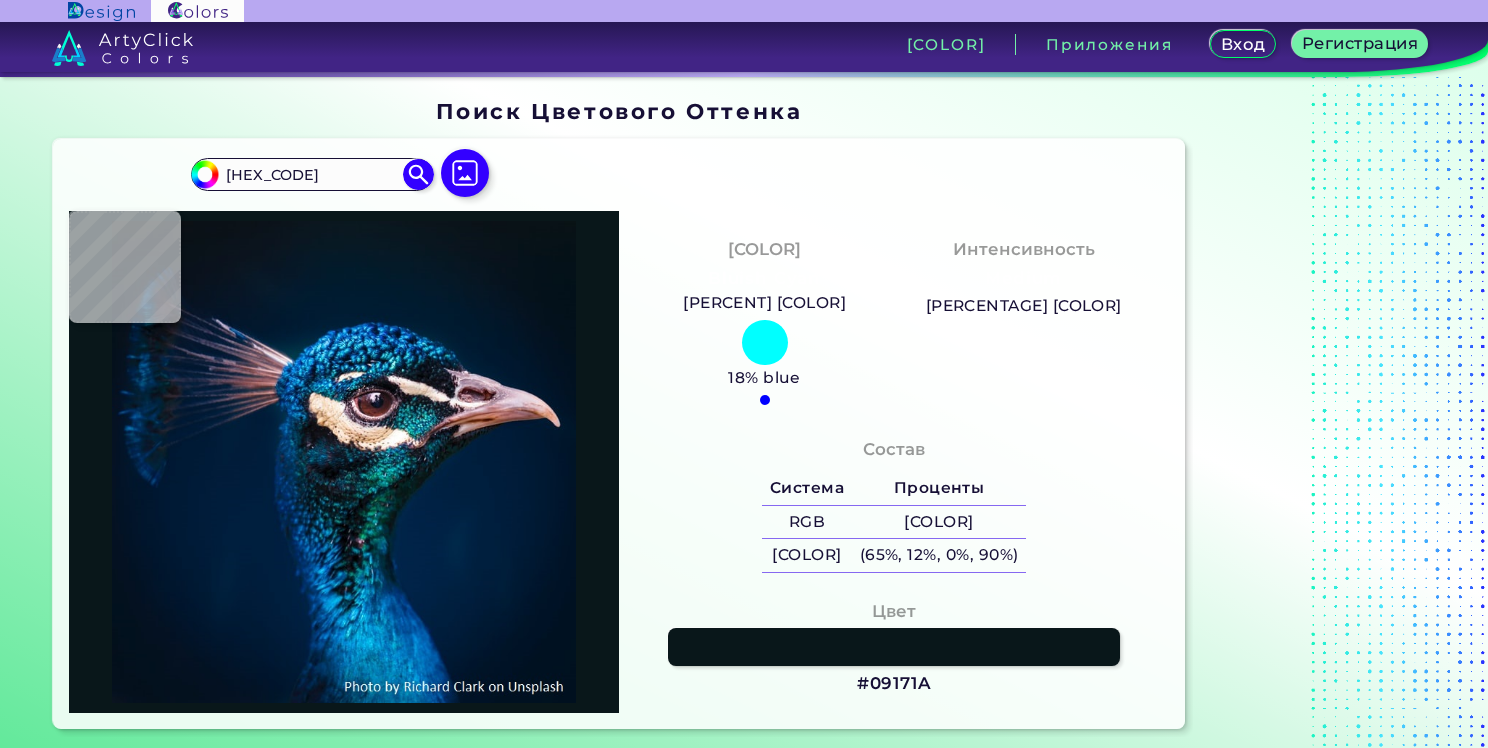 type on "[COLOR]" 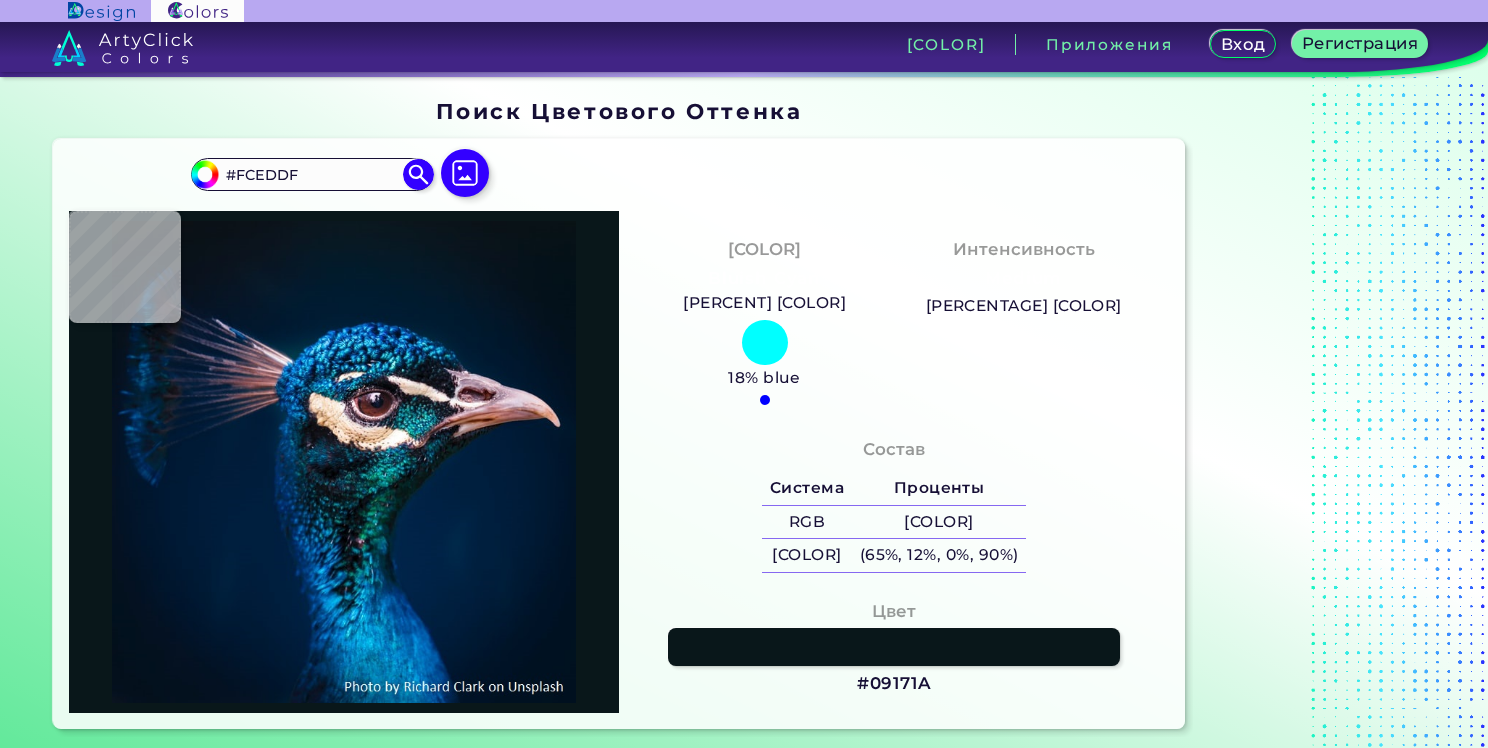 type on "[HEX_CODE]" 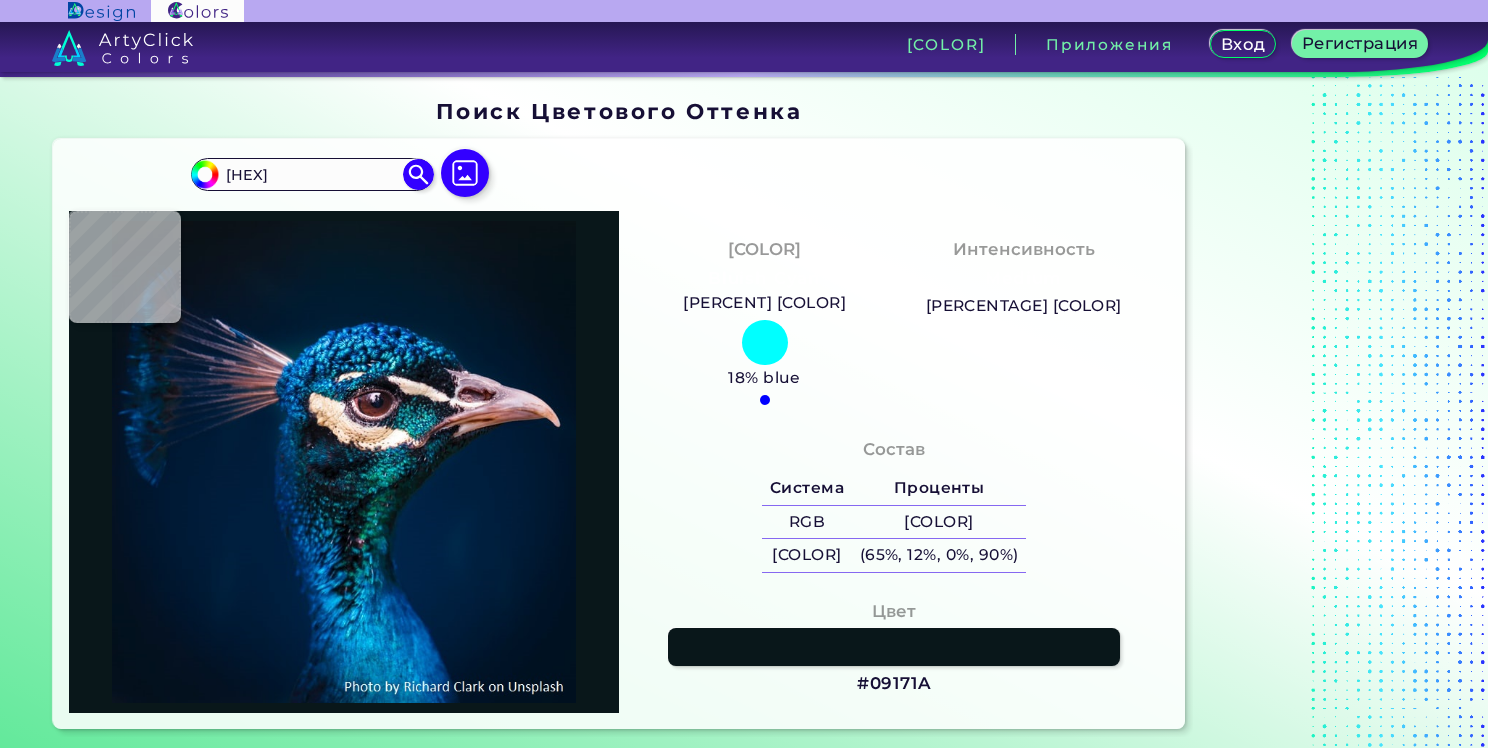 type on "[HEX_CODE]" 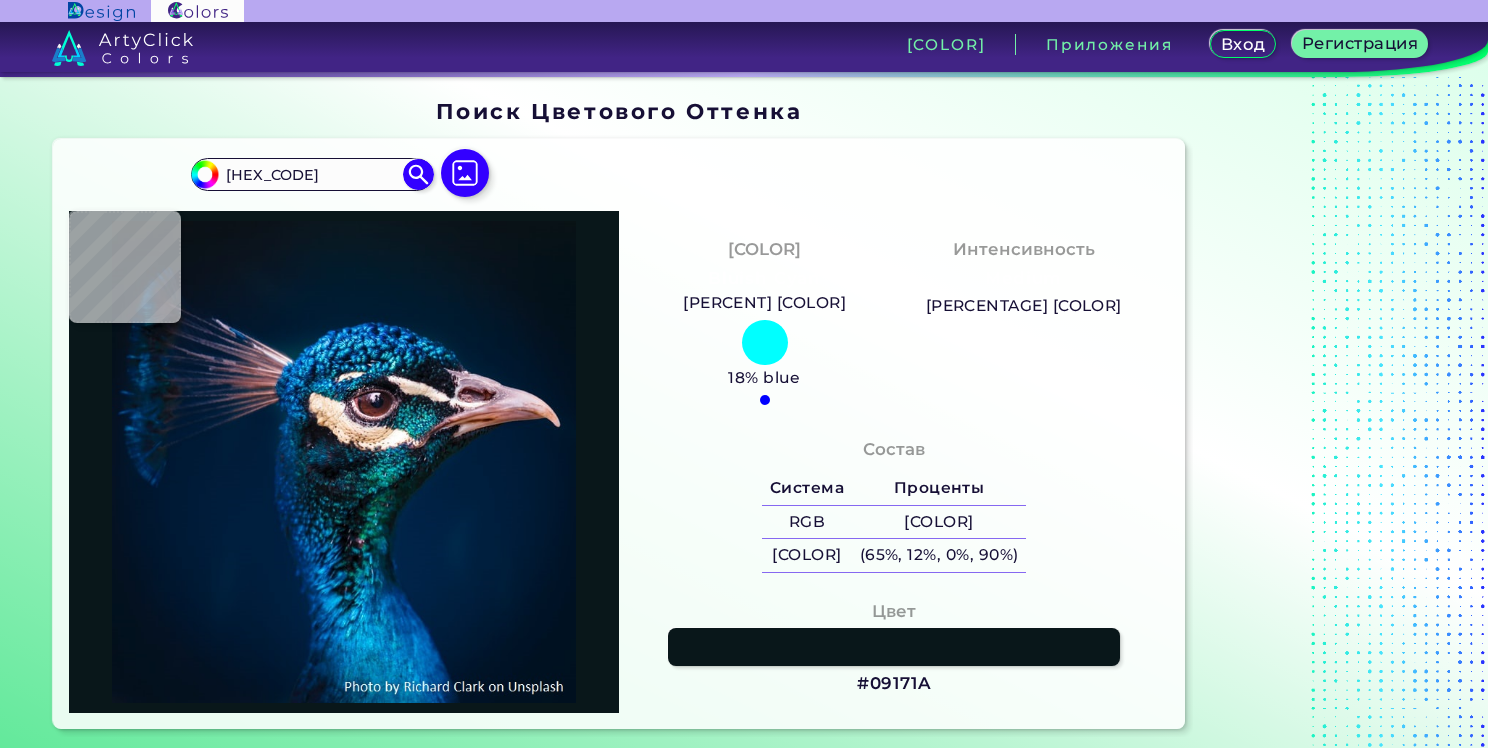 type on "[HEX]" 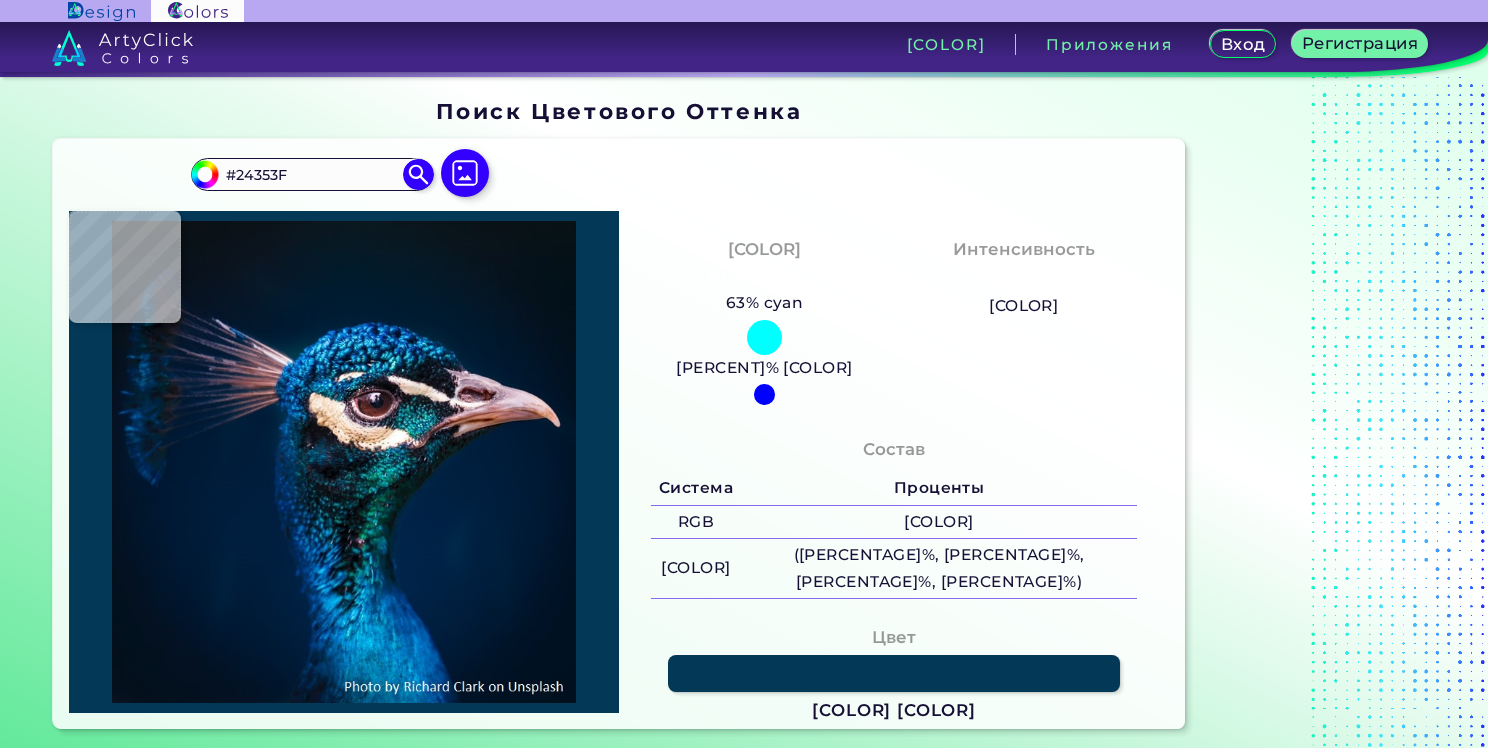 type on "[COLOR] [COLOR]" 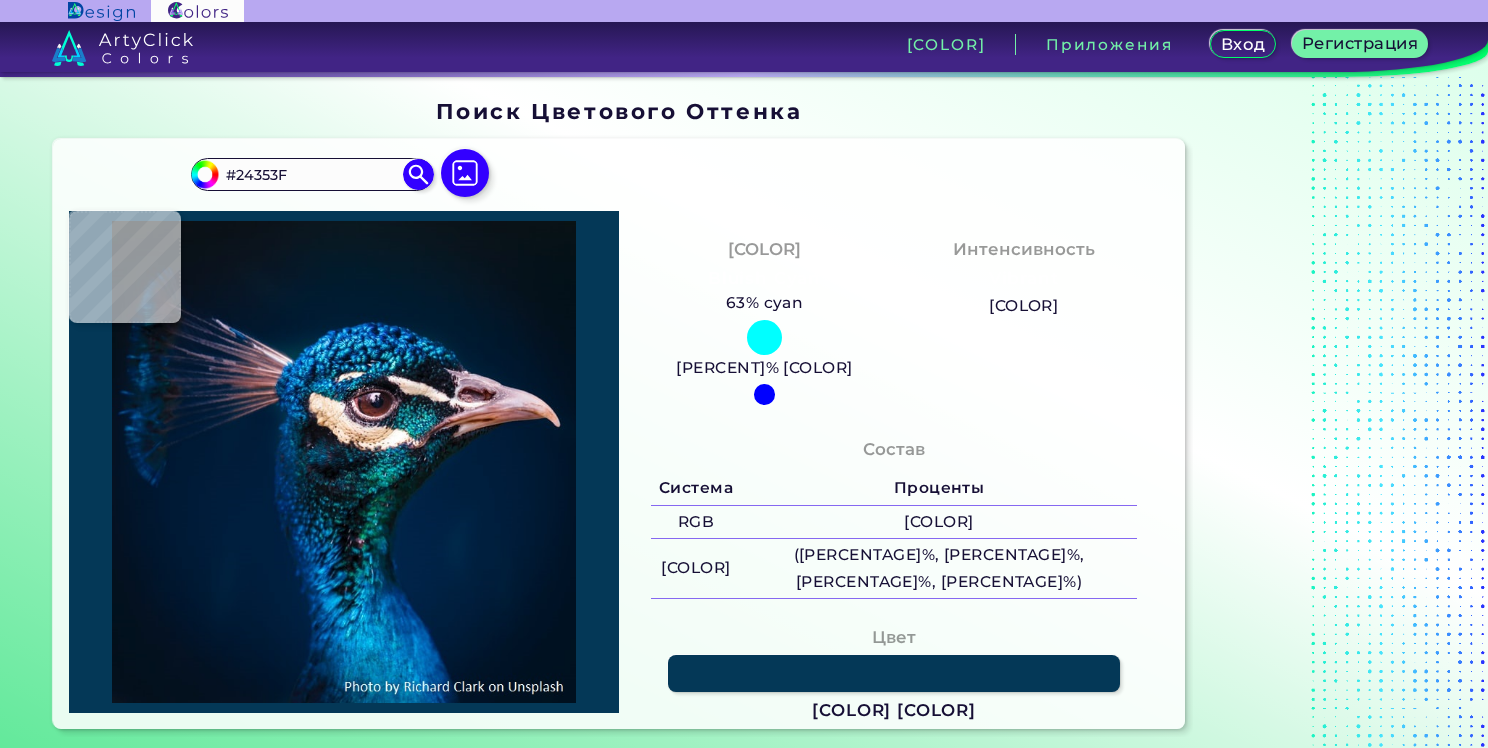 type on "[COLOR] [COLOR]" 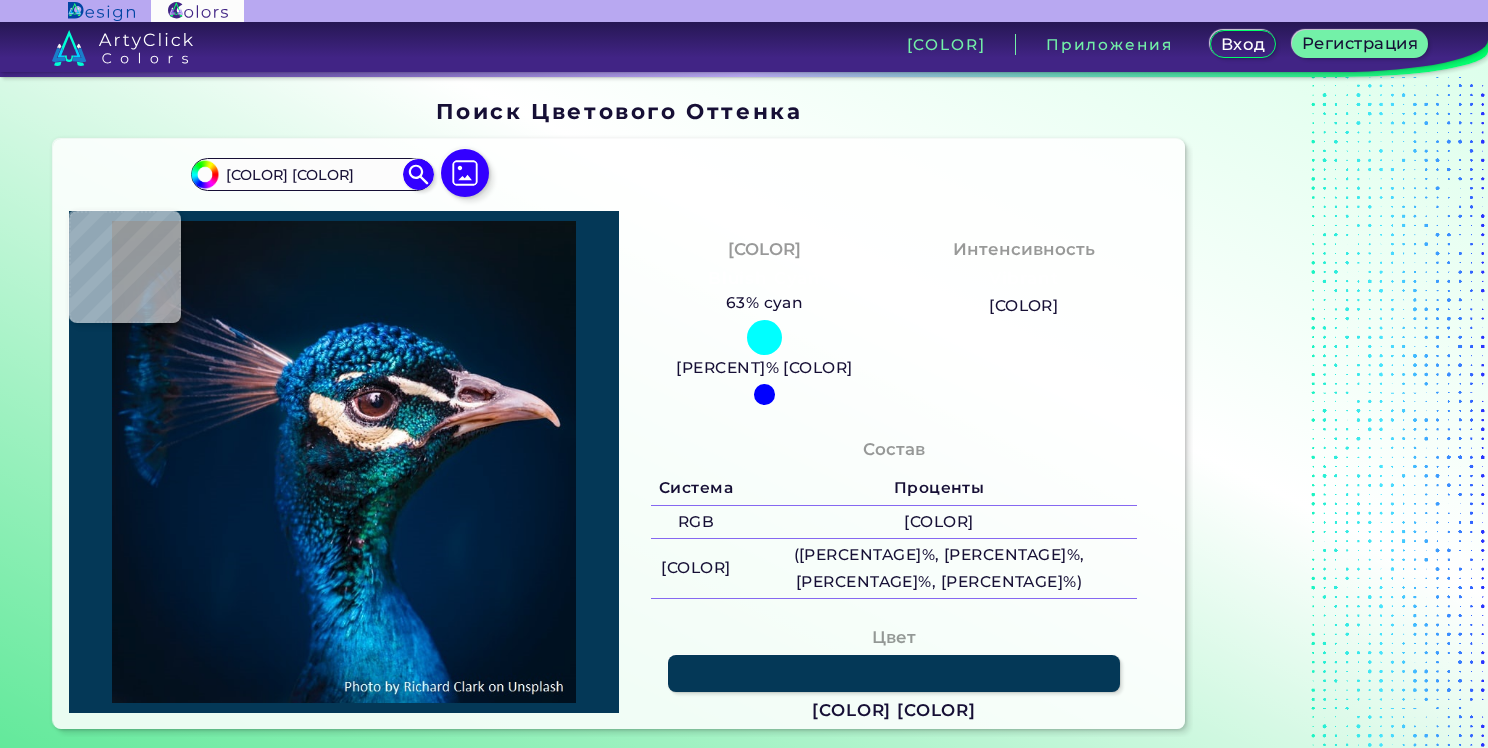 type on "[HEX]" 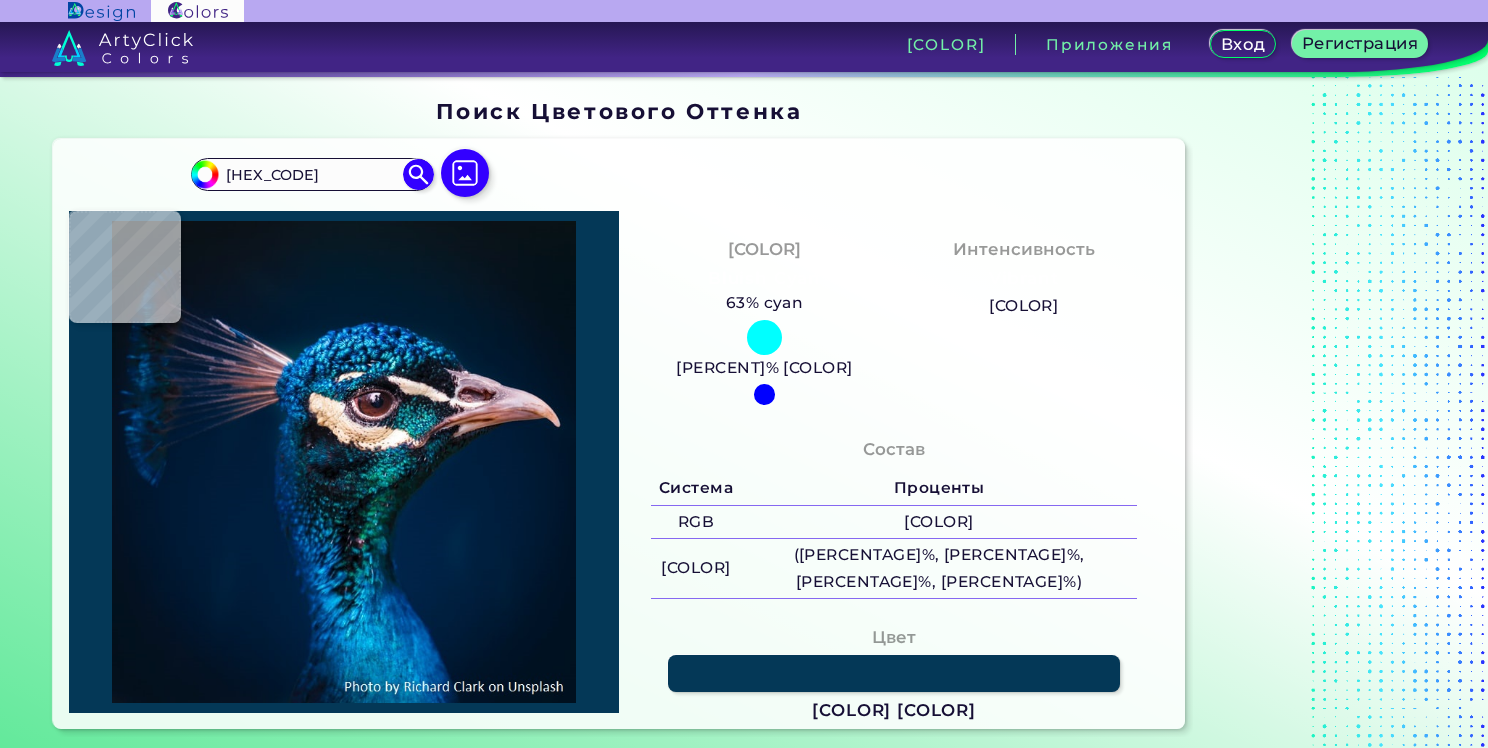 type on "[COLOR] [COLOR]" 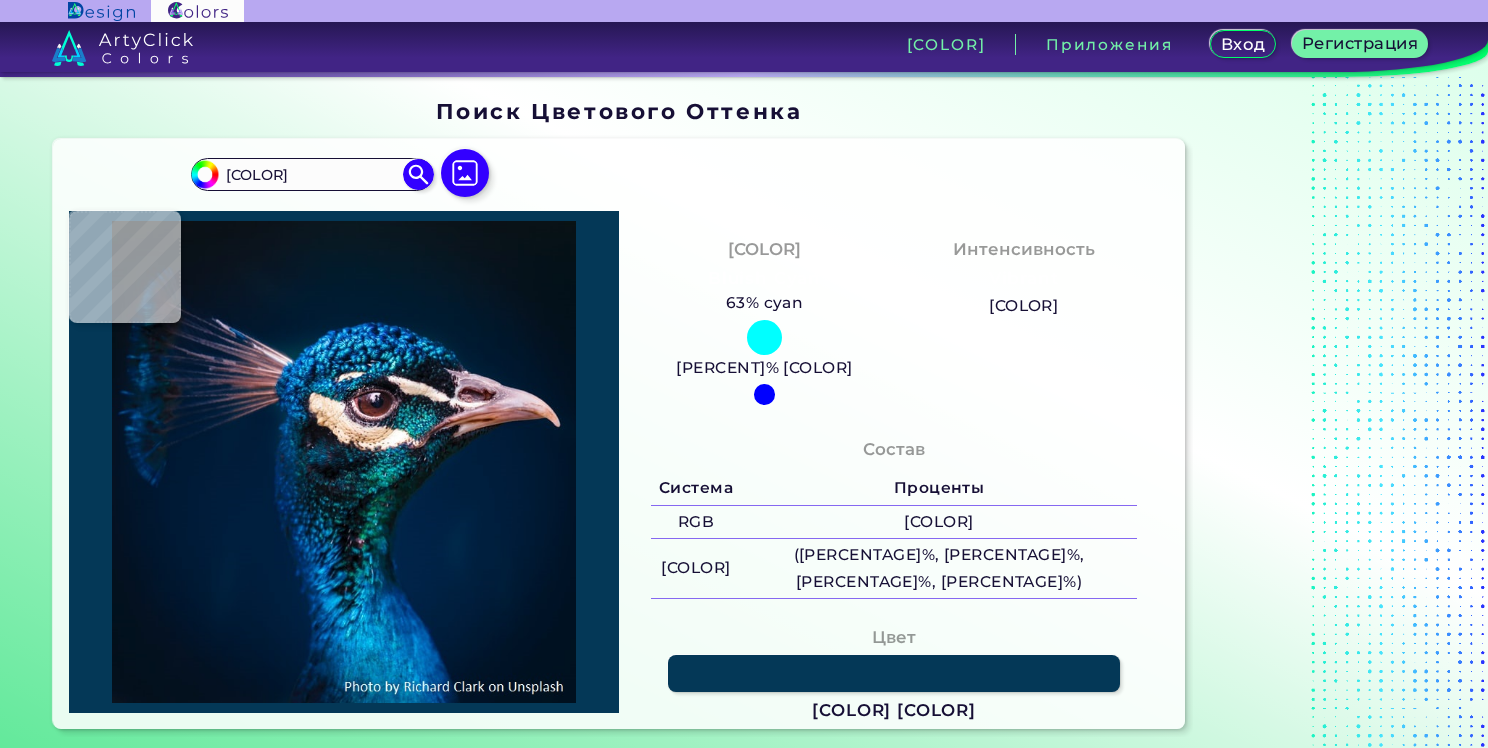 type on "[HEX_CODE]" 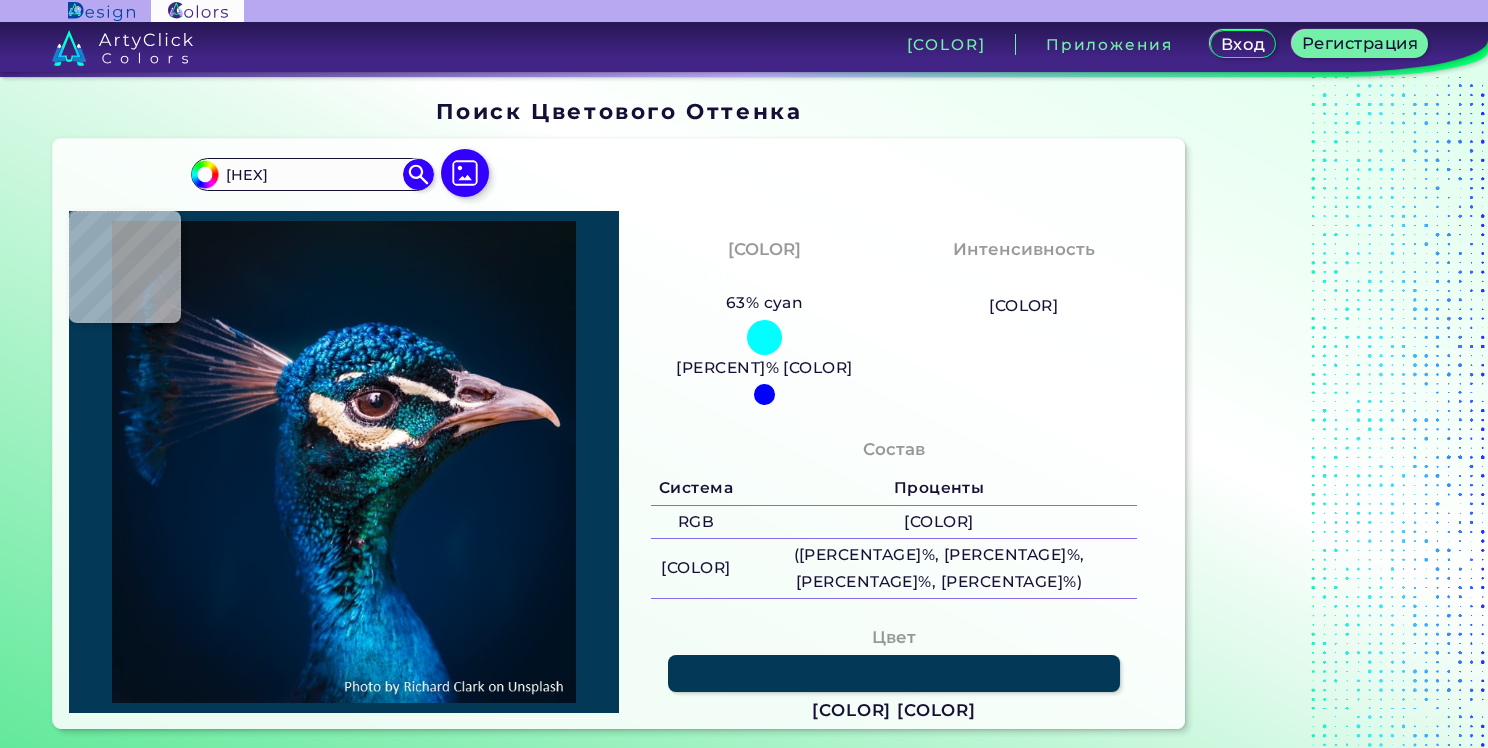 type on "[COLOR] [COLOR]" 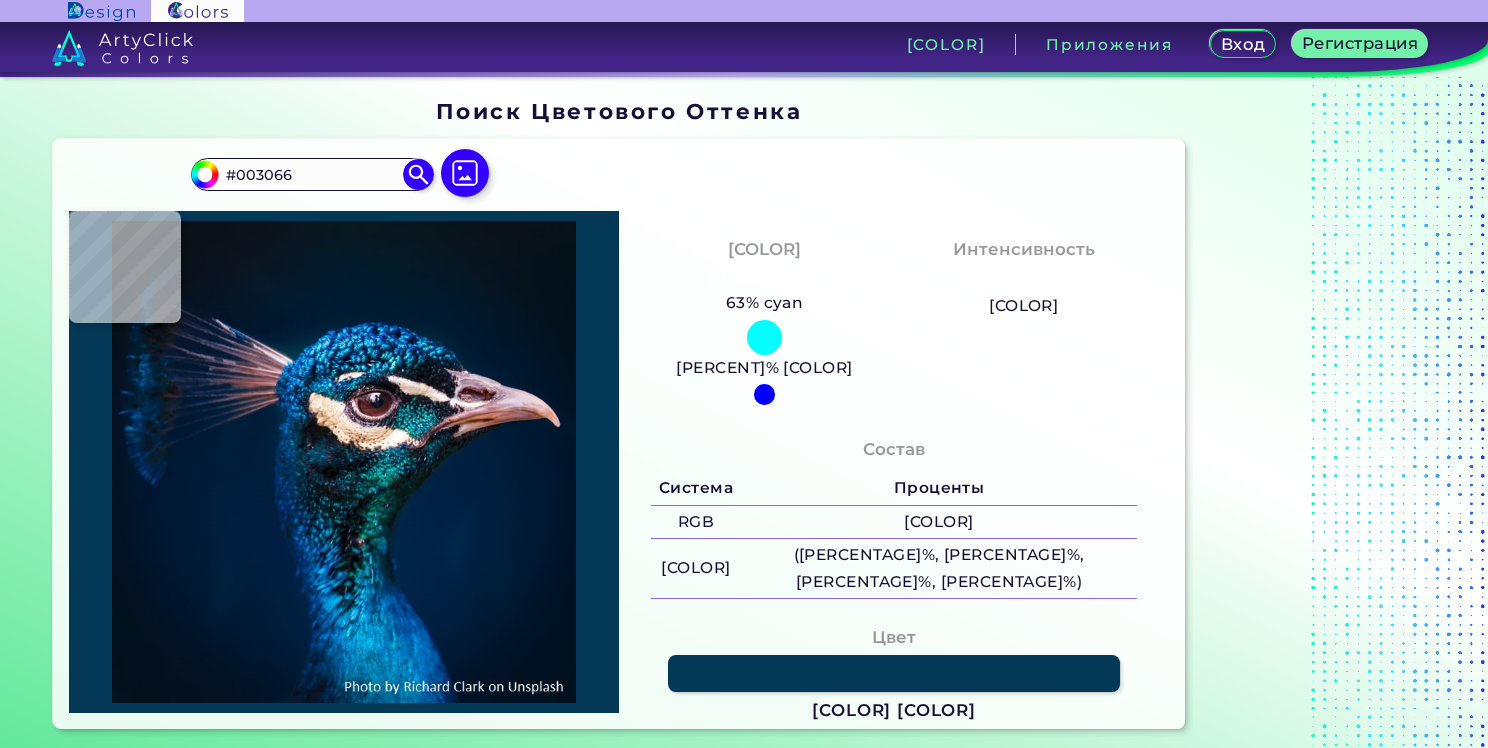 type on "#0769a6" 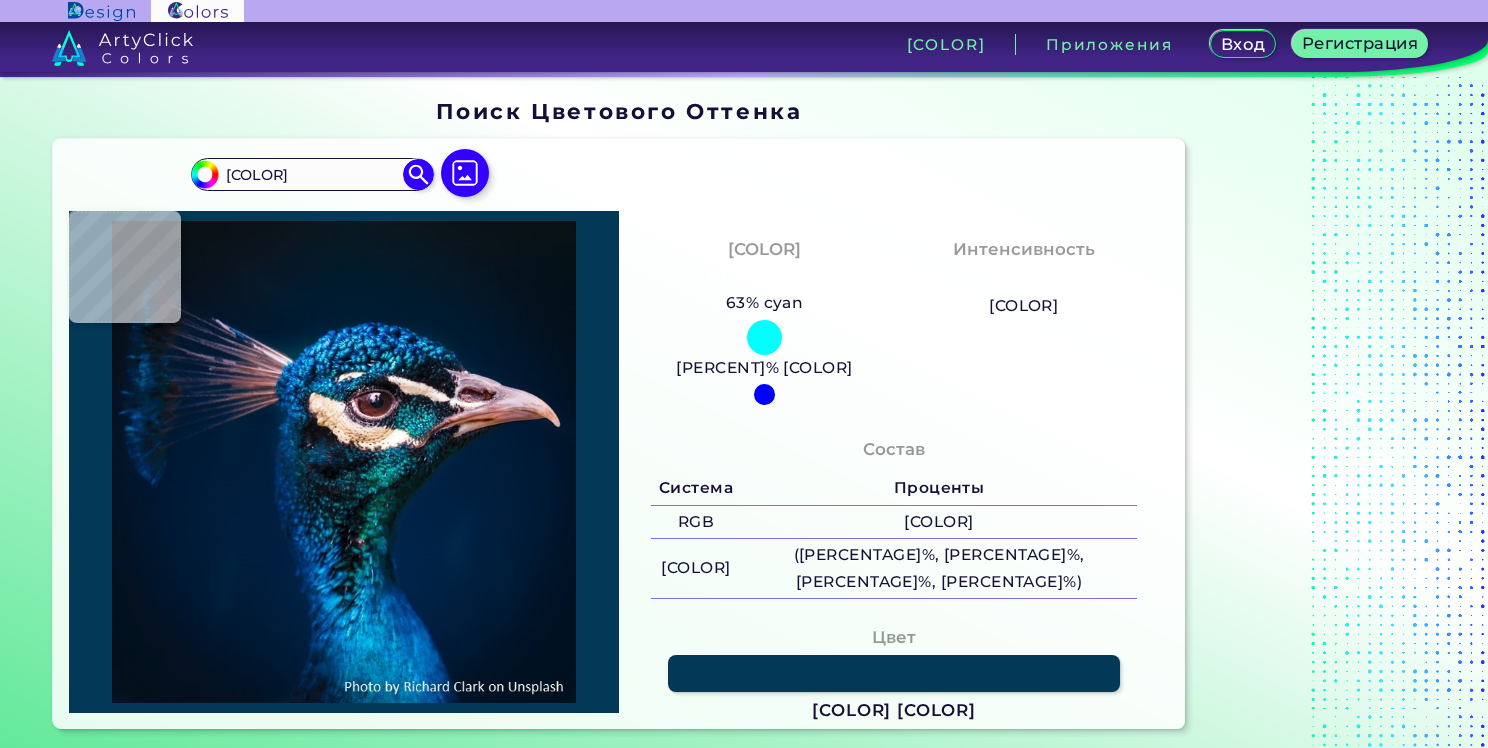 type on "[COLOR] [COLOR]" 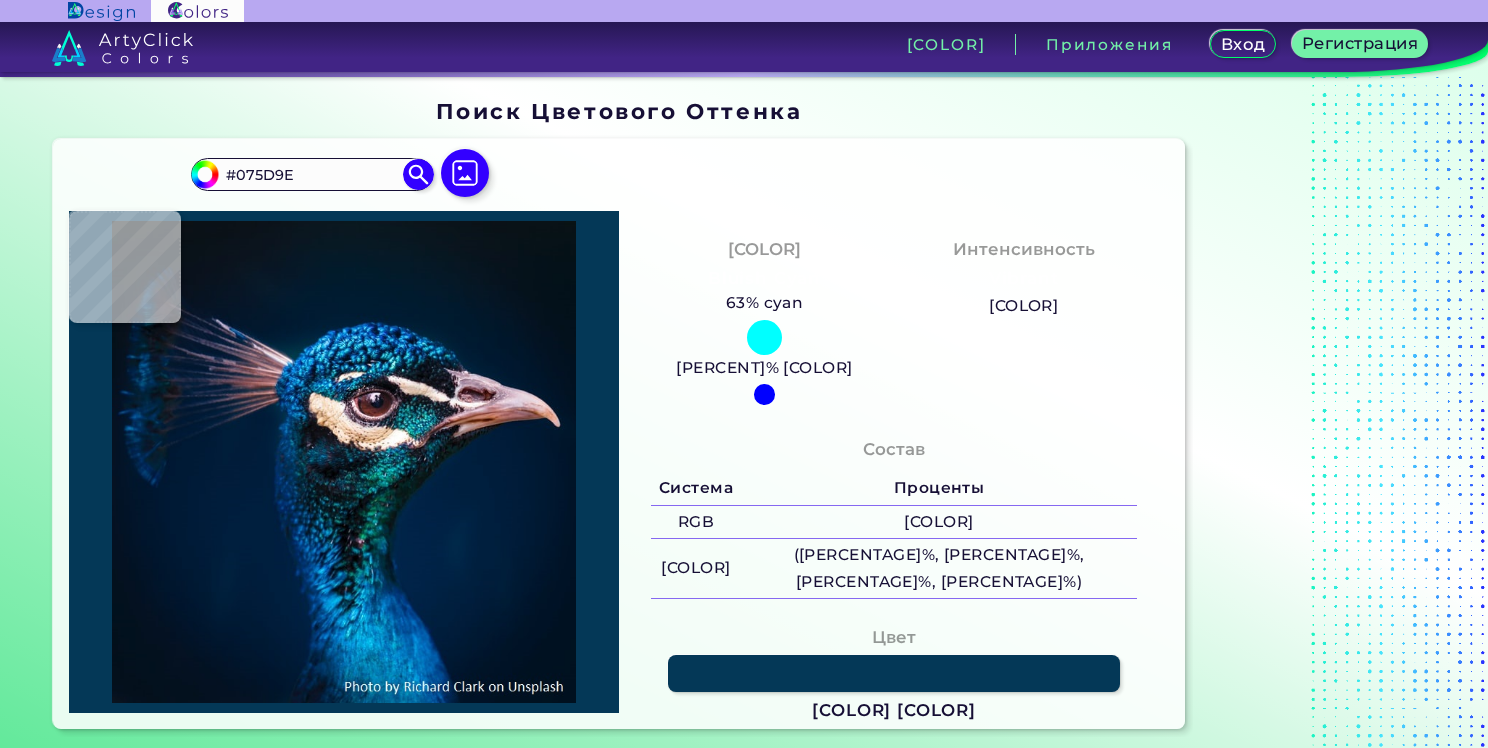 type on "[COLOR]" 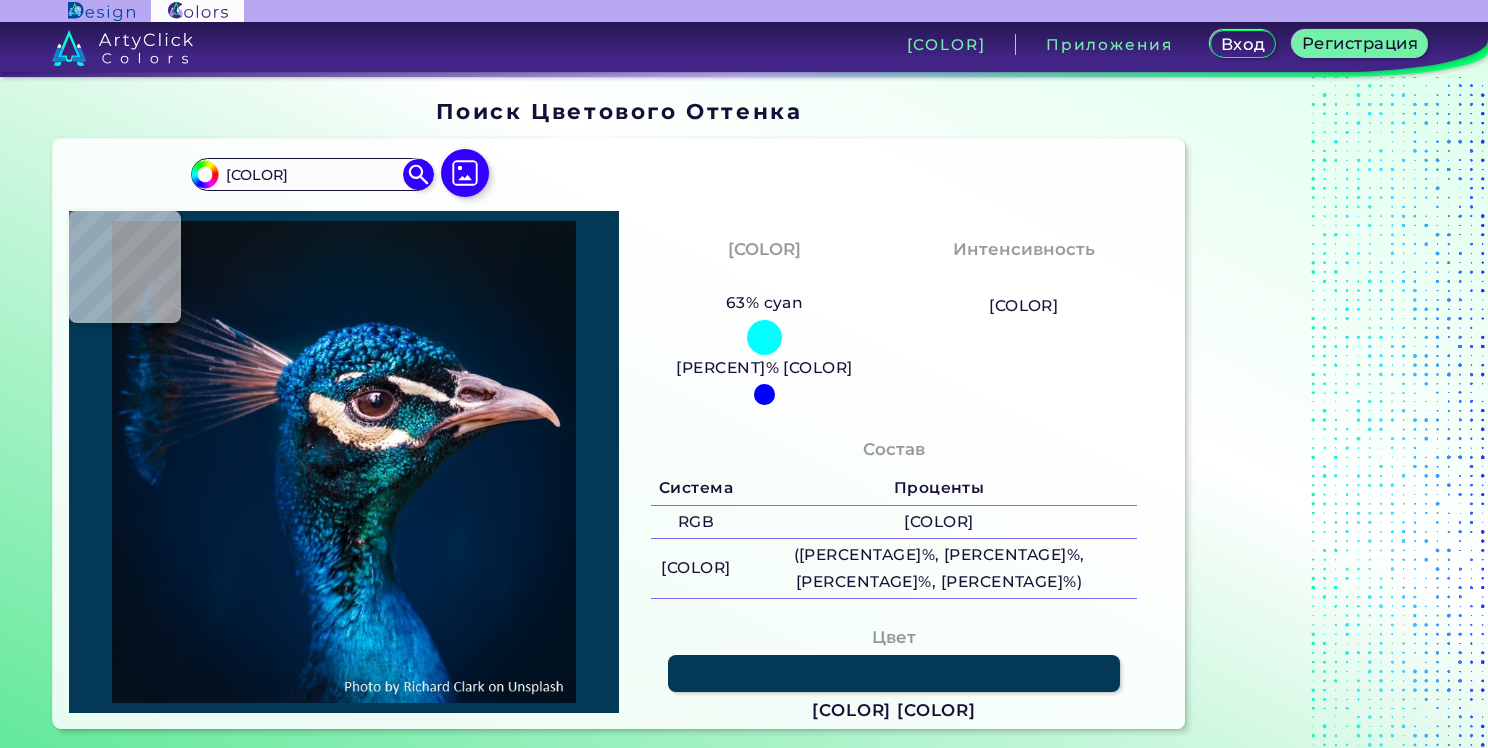 type on "#d4bec5" 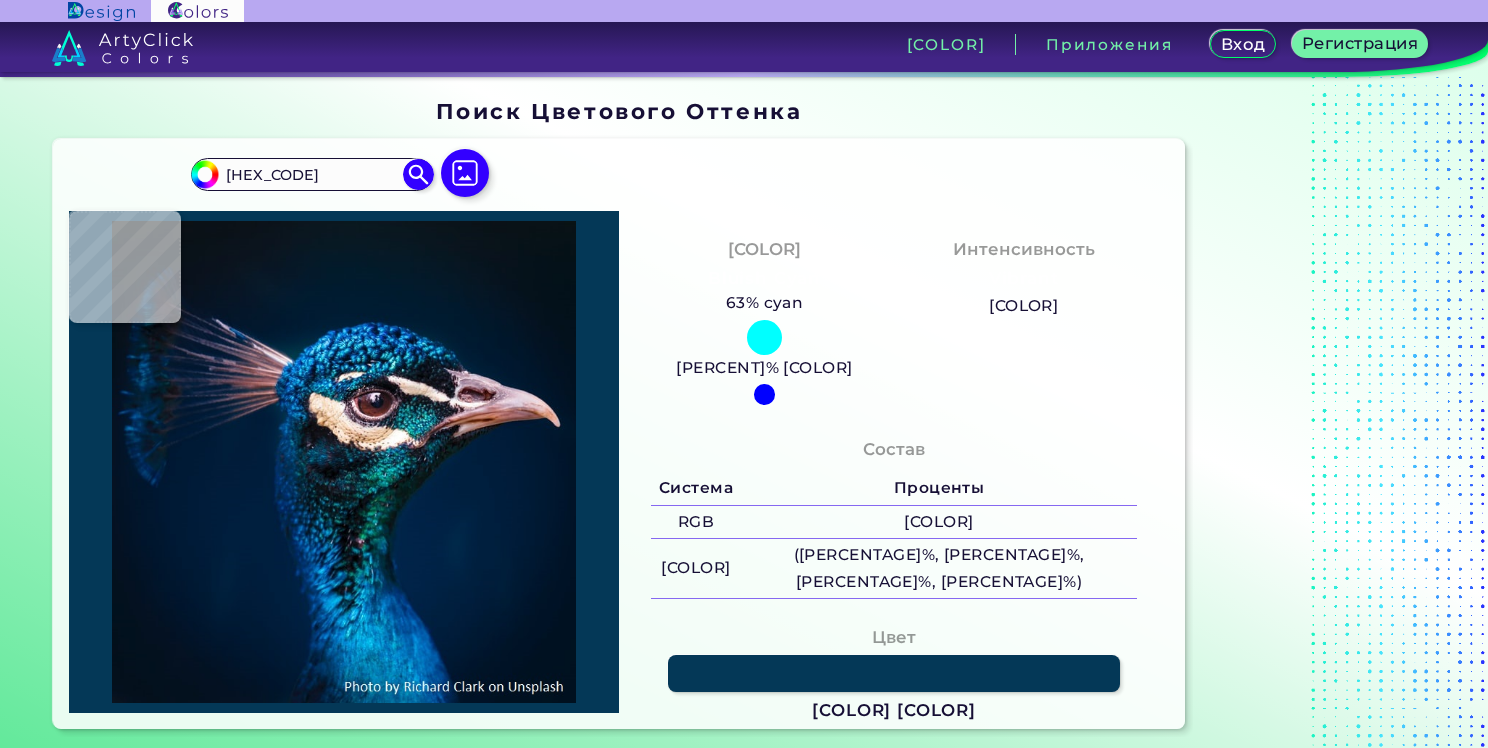 type on "#e3c0c9" 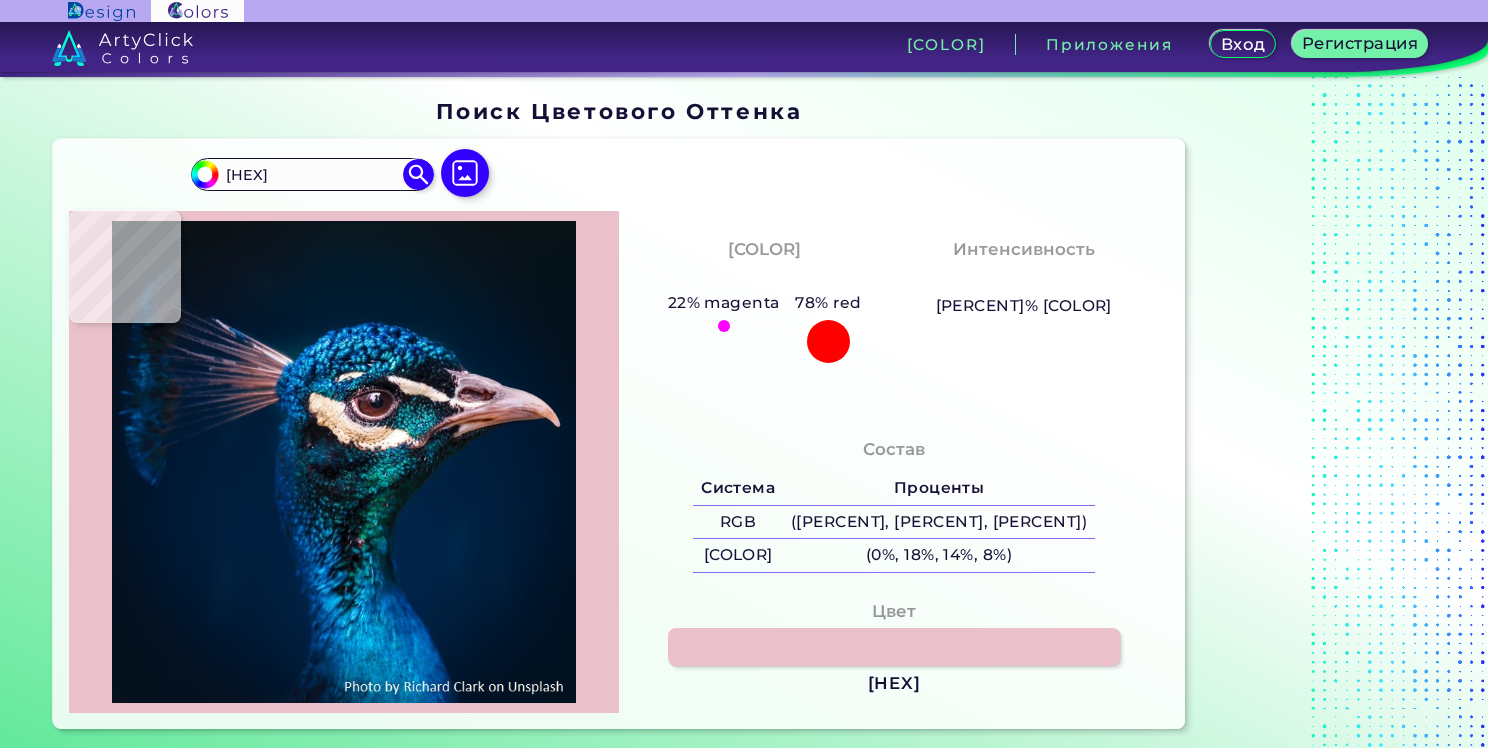 type on "[HEX]" 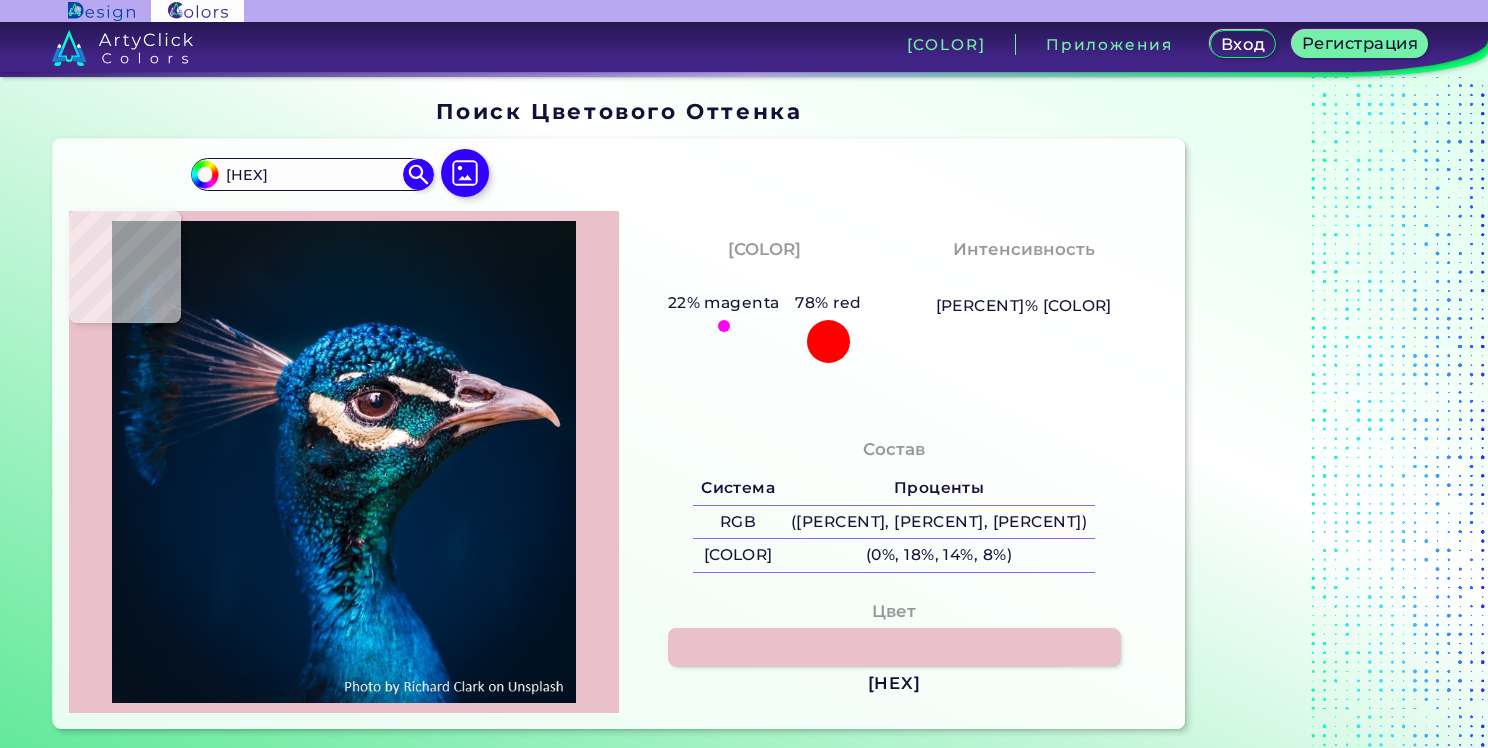 type on "[HEX]" 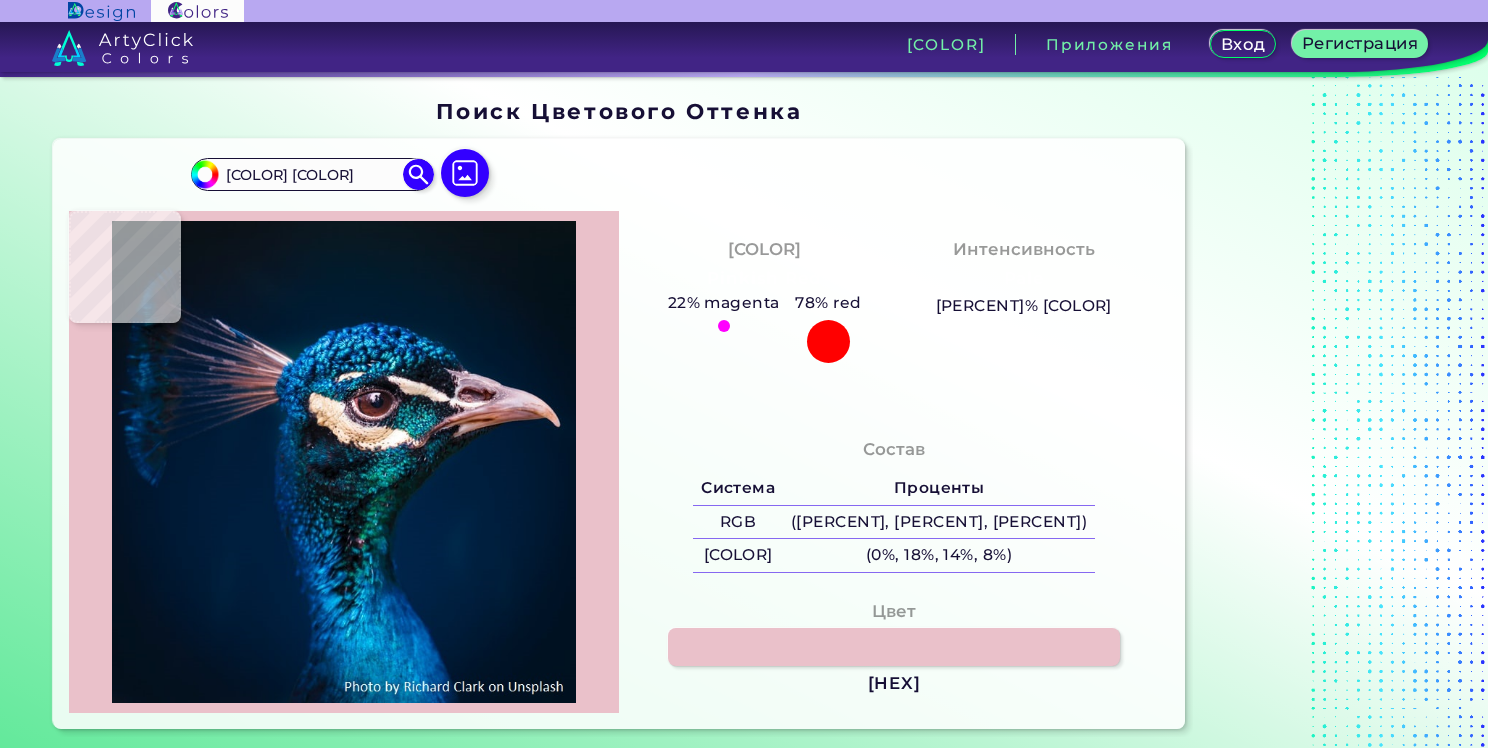 type on "#0b3d6d" 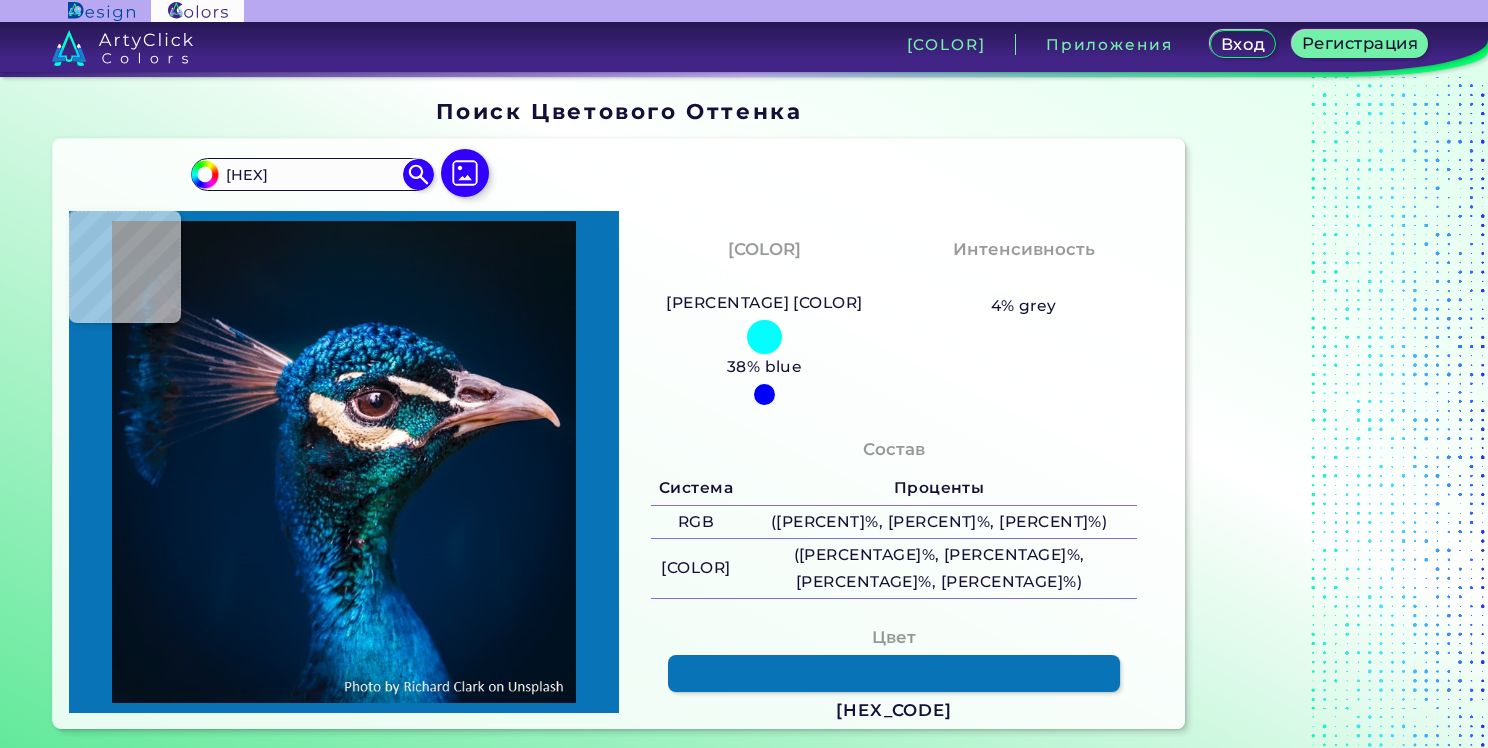type on "[HEX]" 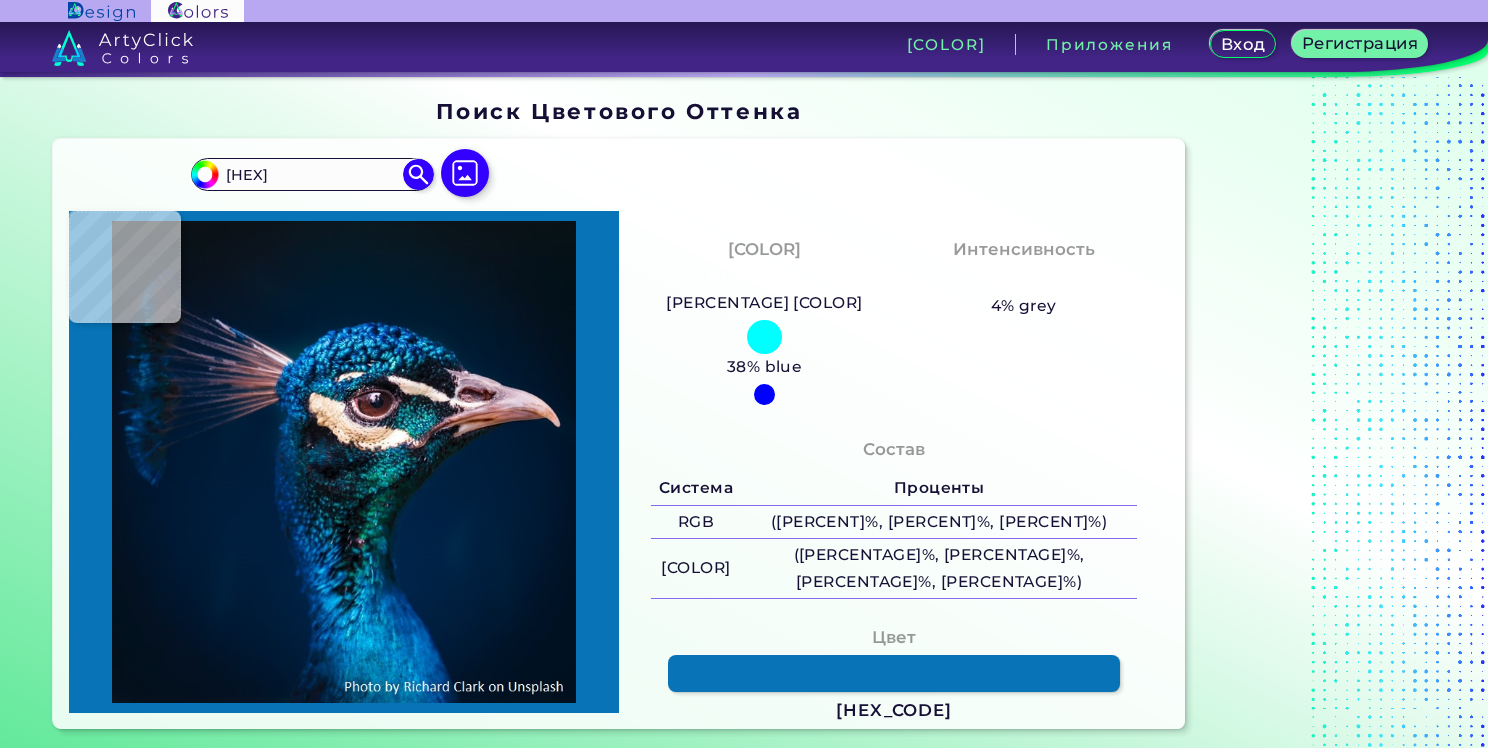 type on "[HEX_CODE]" 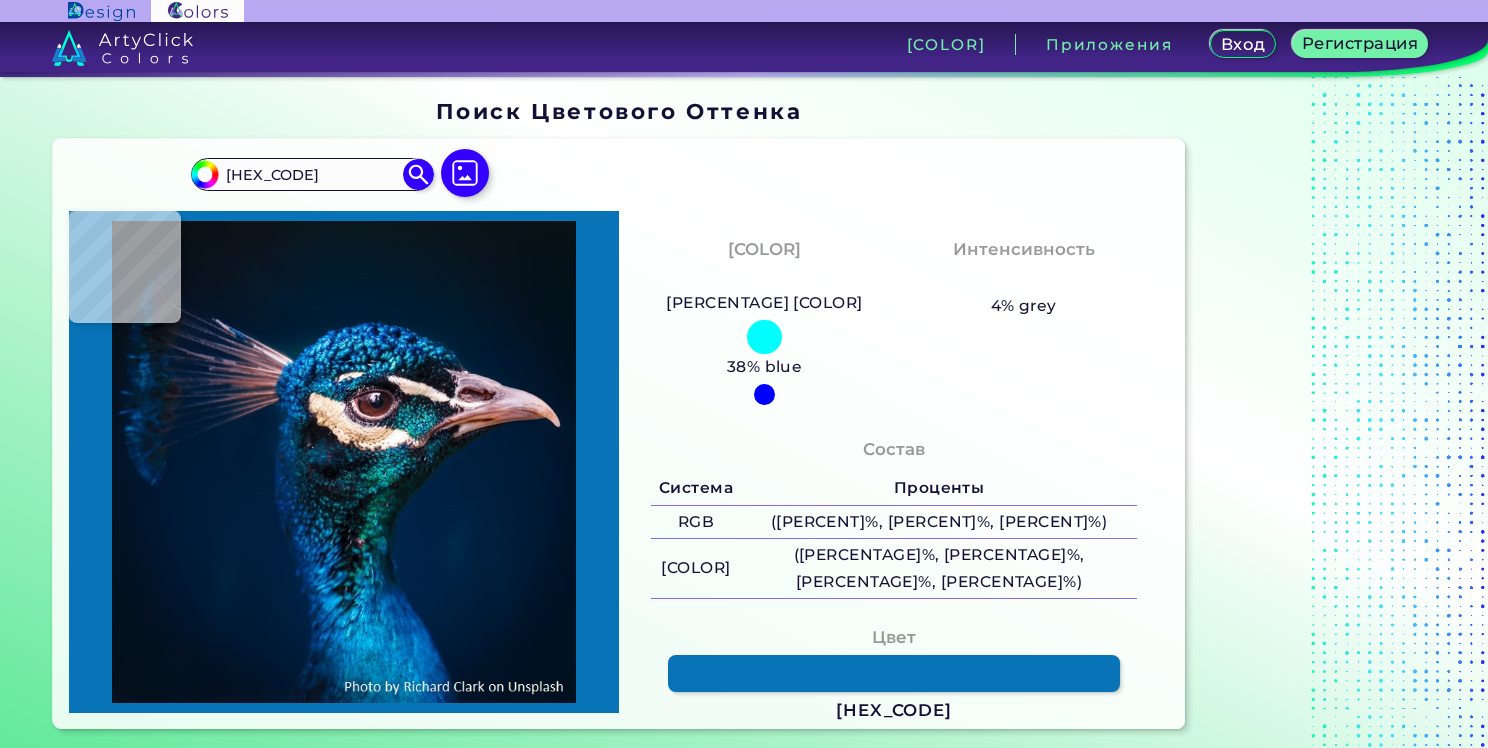 type on "#054568" 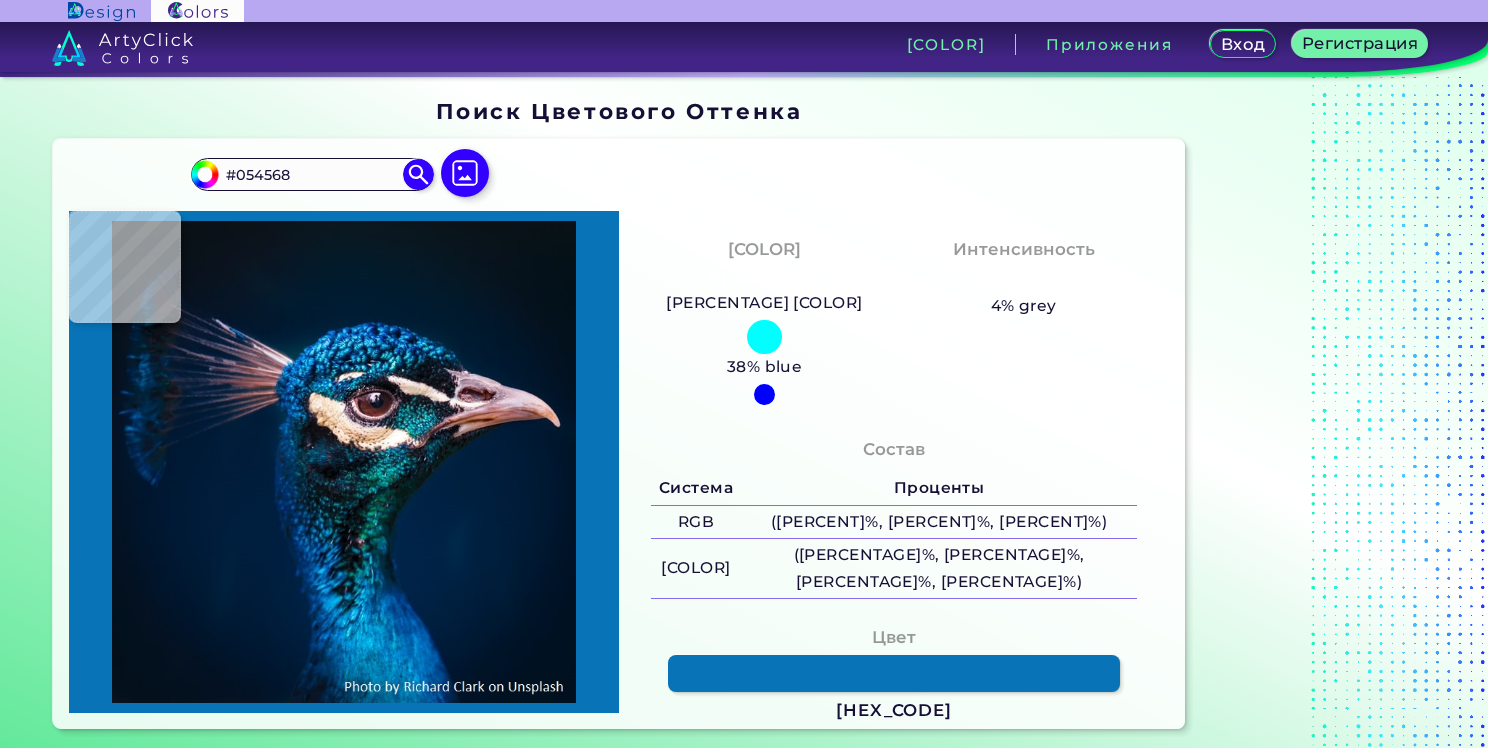 type on "[HEX]" 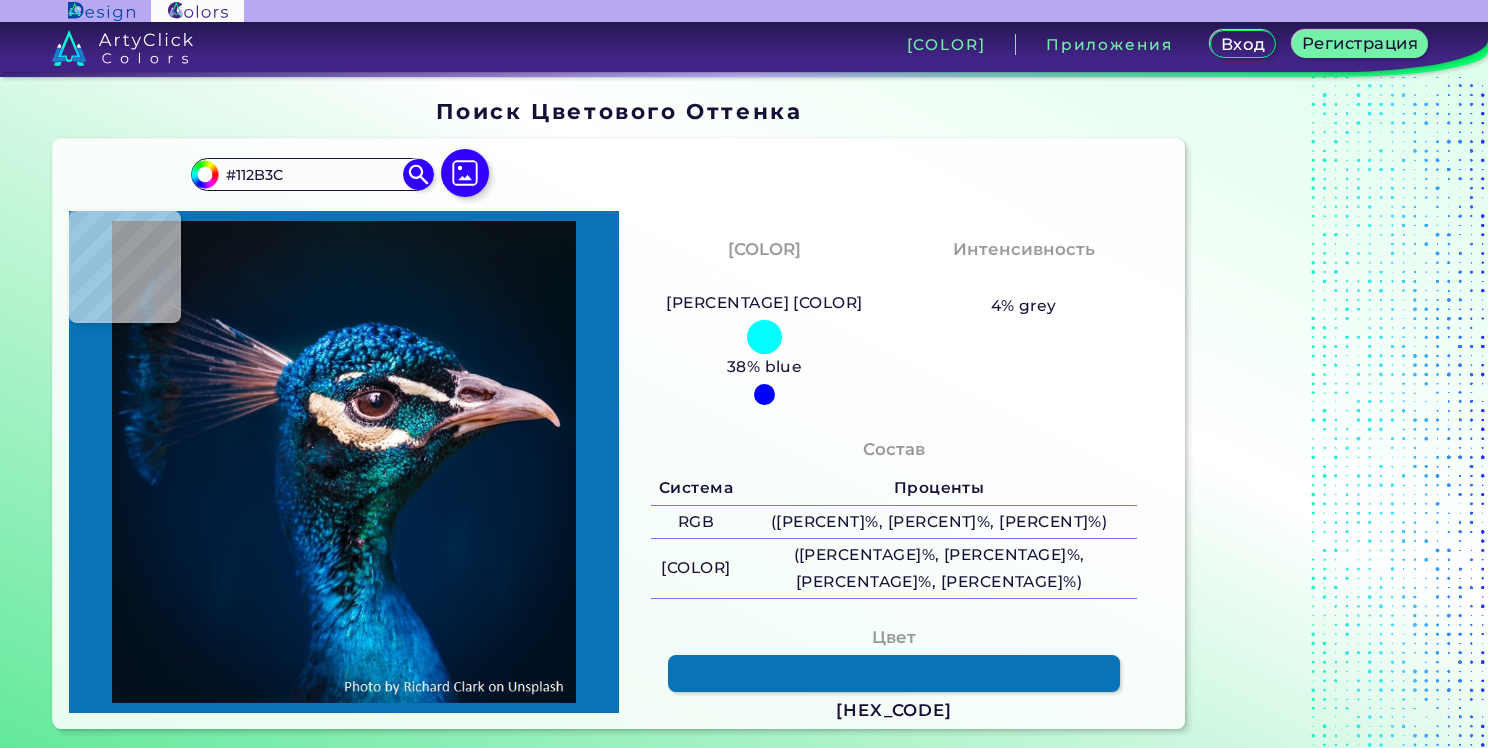 type on "#f8dfcd" 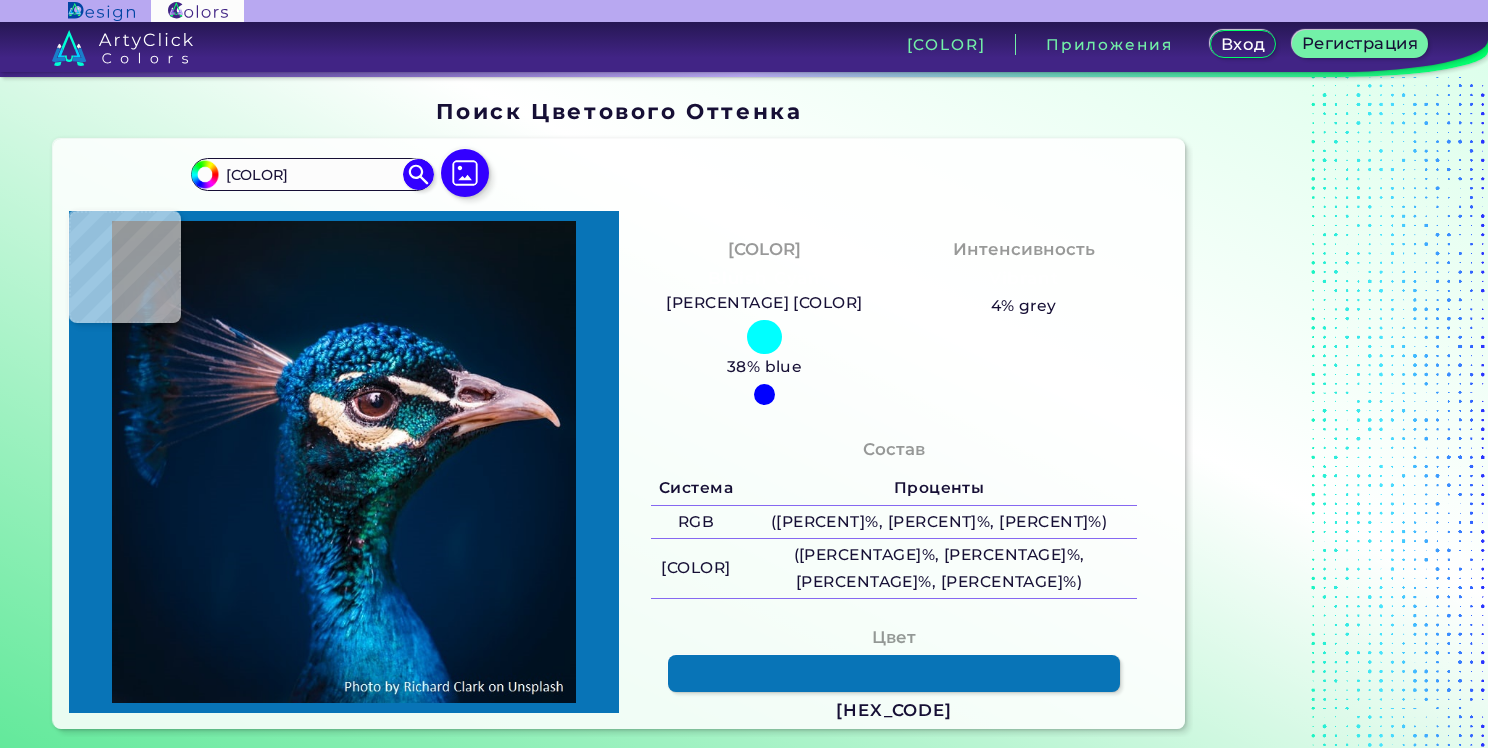 type on "[HEX]" 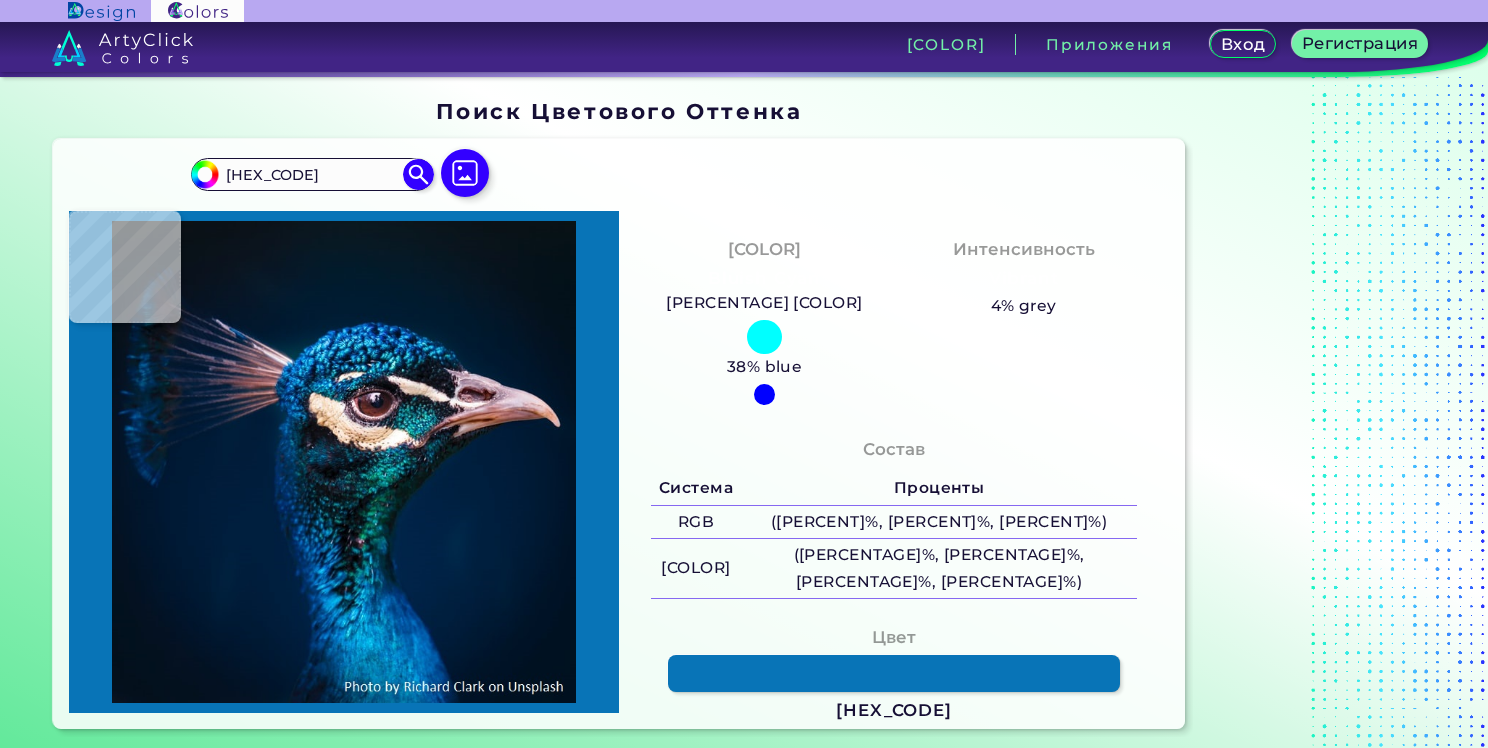 type on "[HEX]" 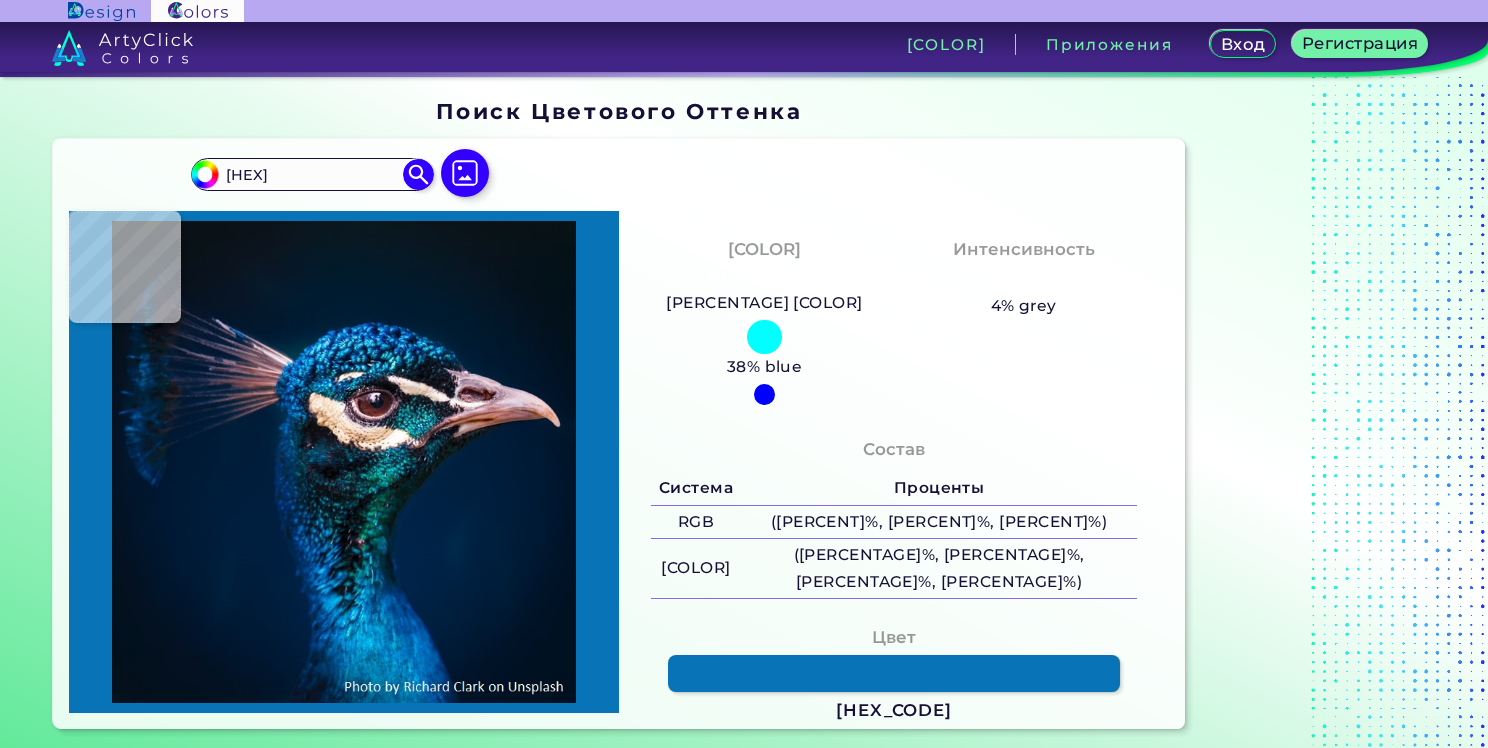 type on "[COLOR]" 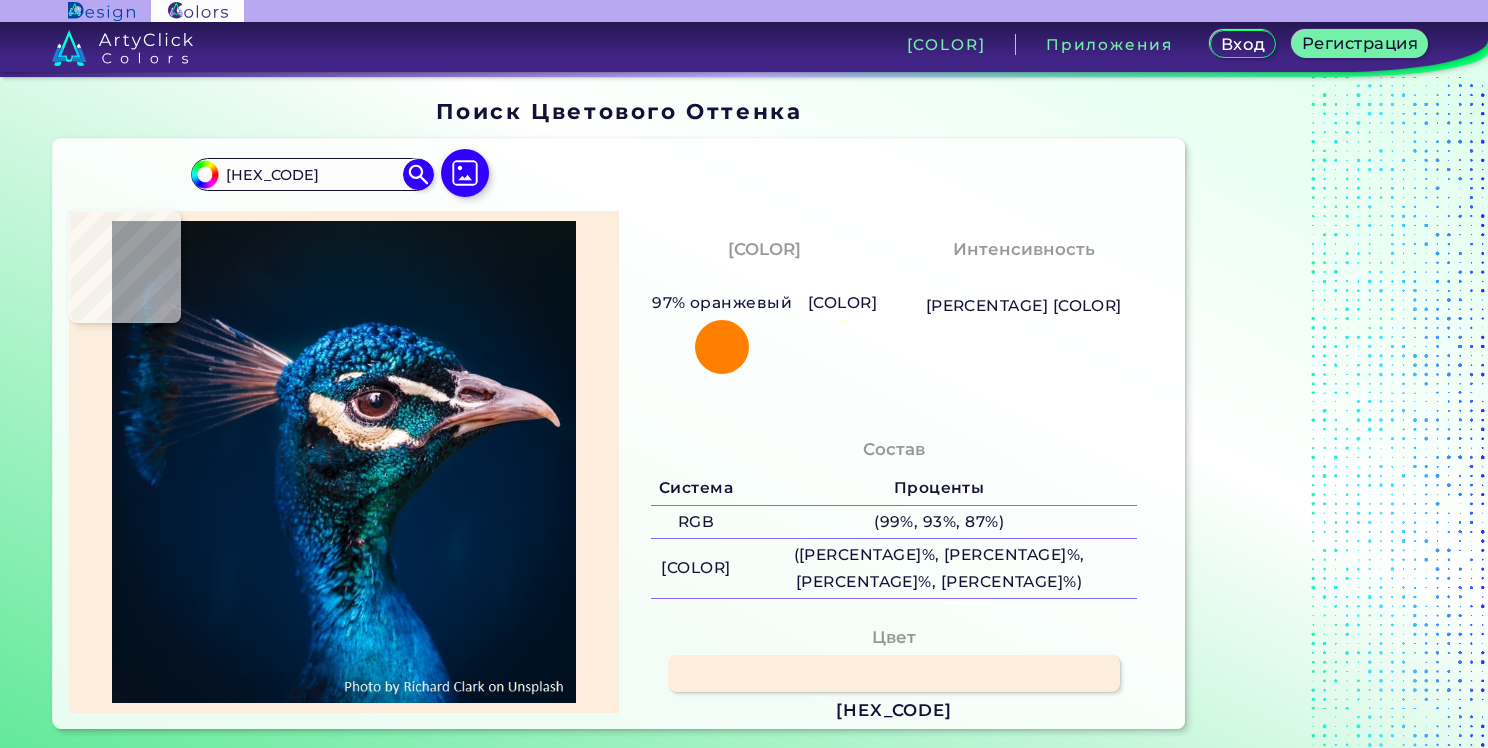type on "[COLOR]" 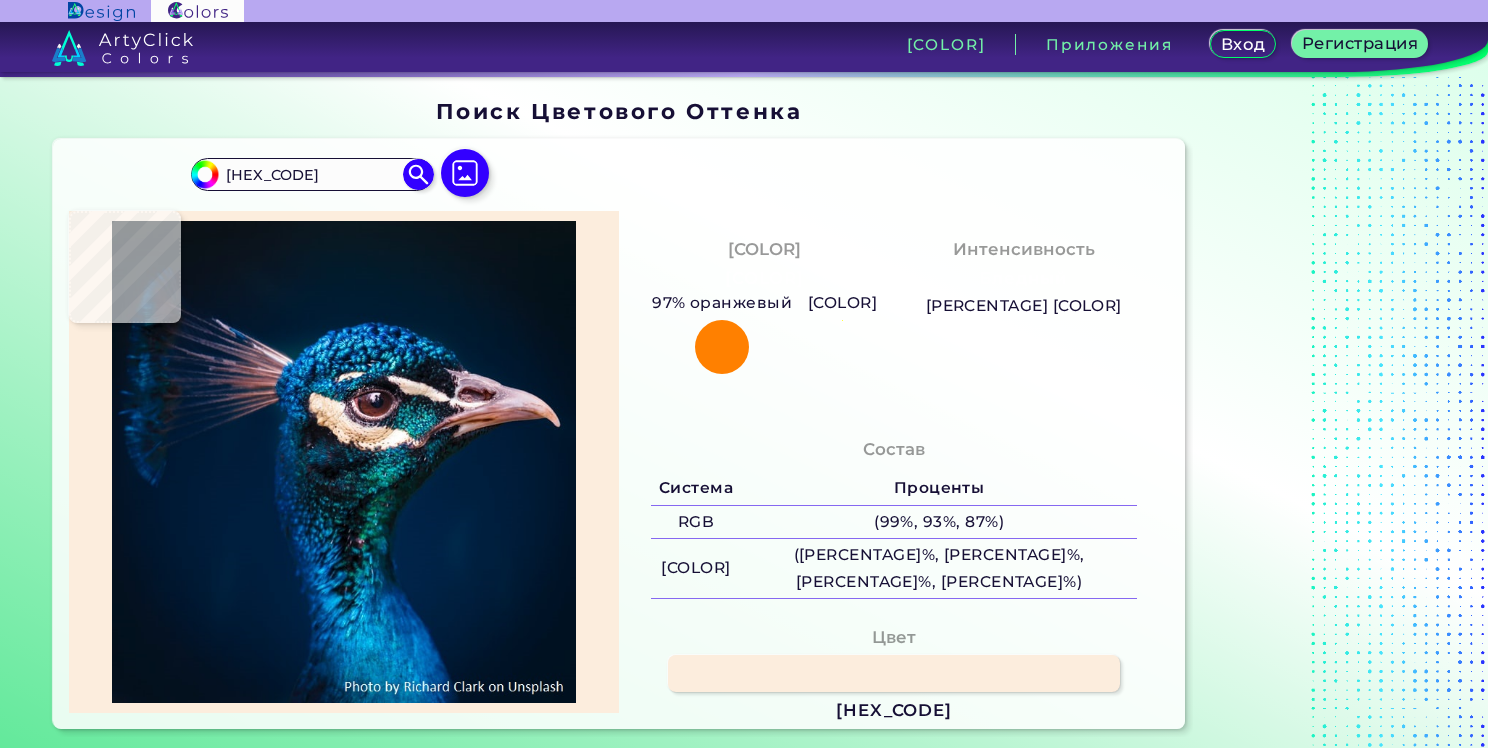type on "#F5D6BD" 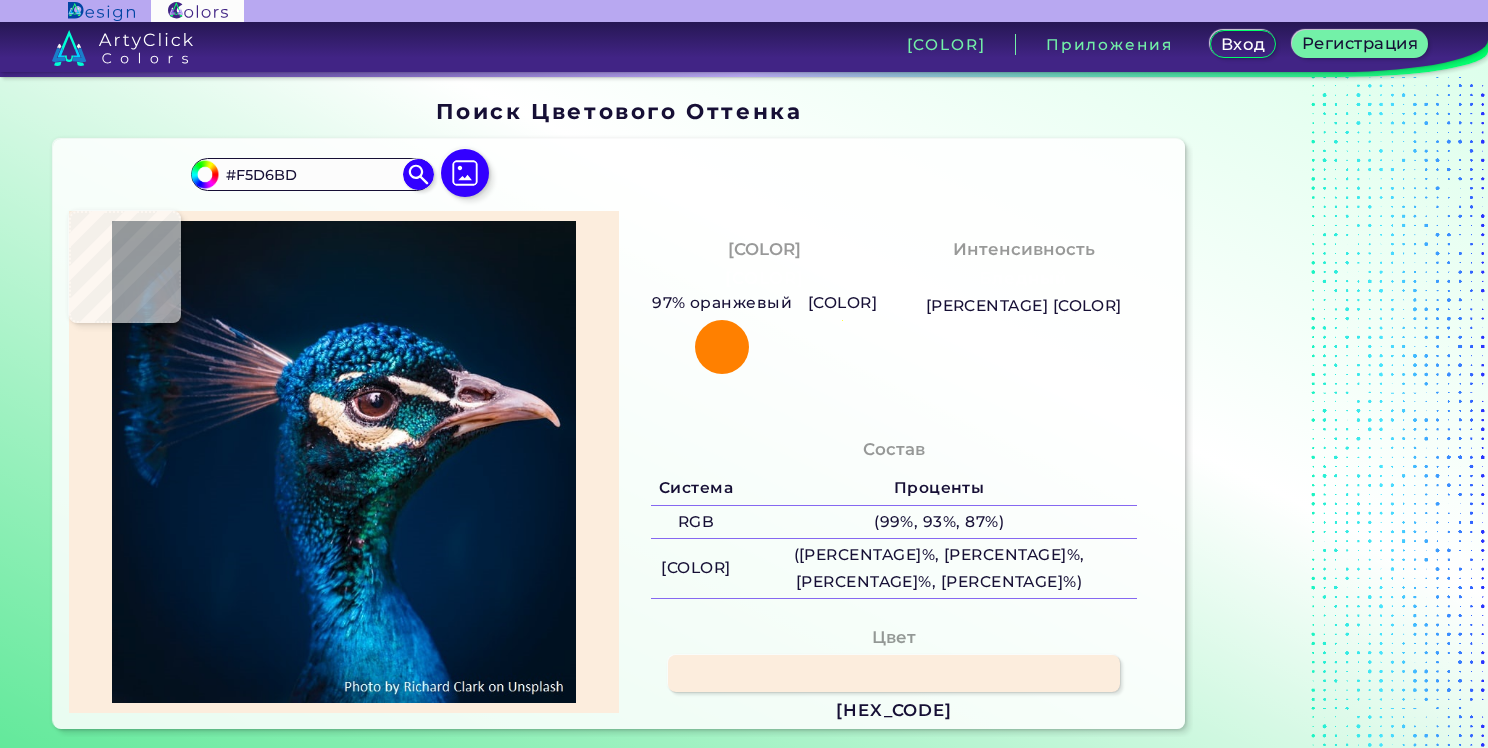 type on "[HEX_CODE]" 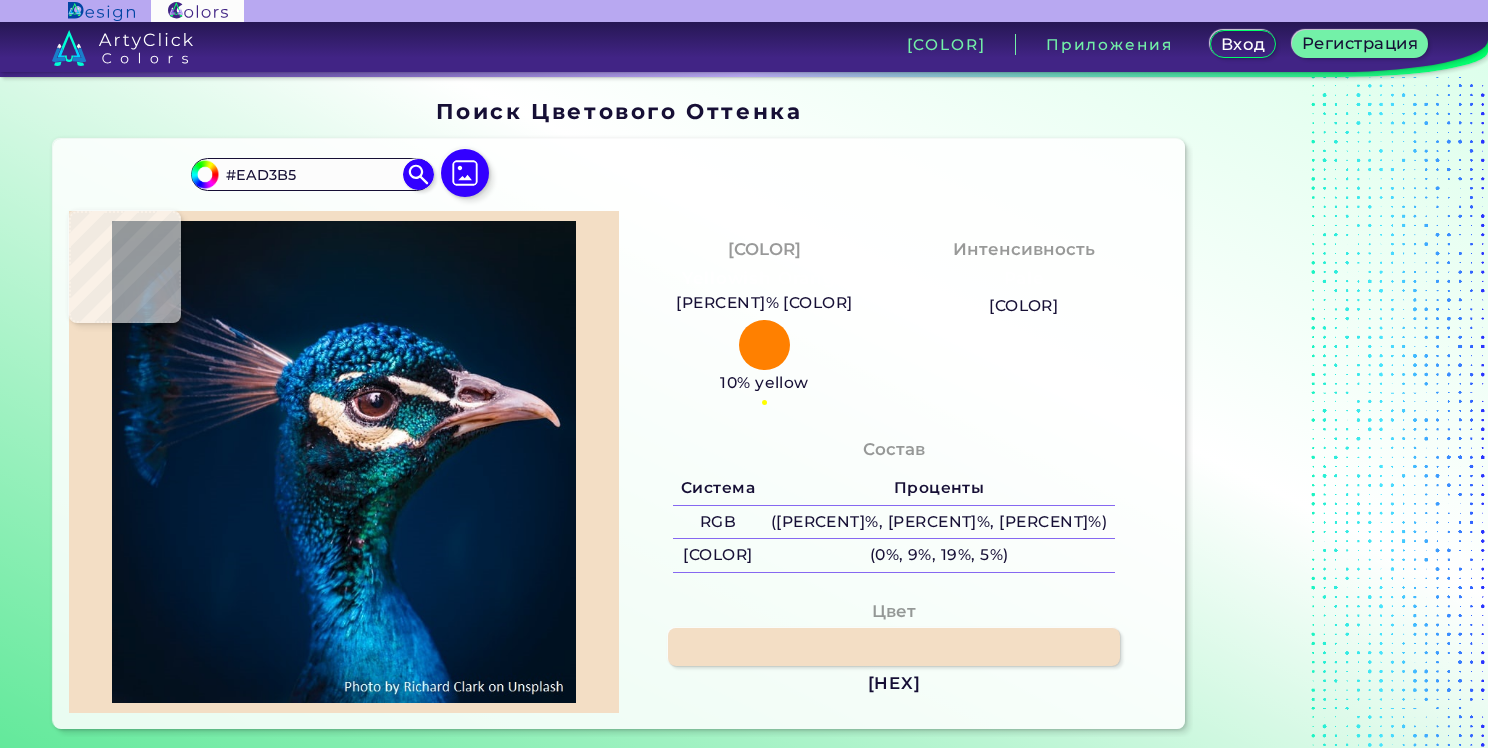type on "[COLOR]" 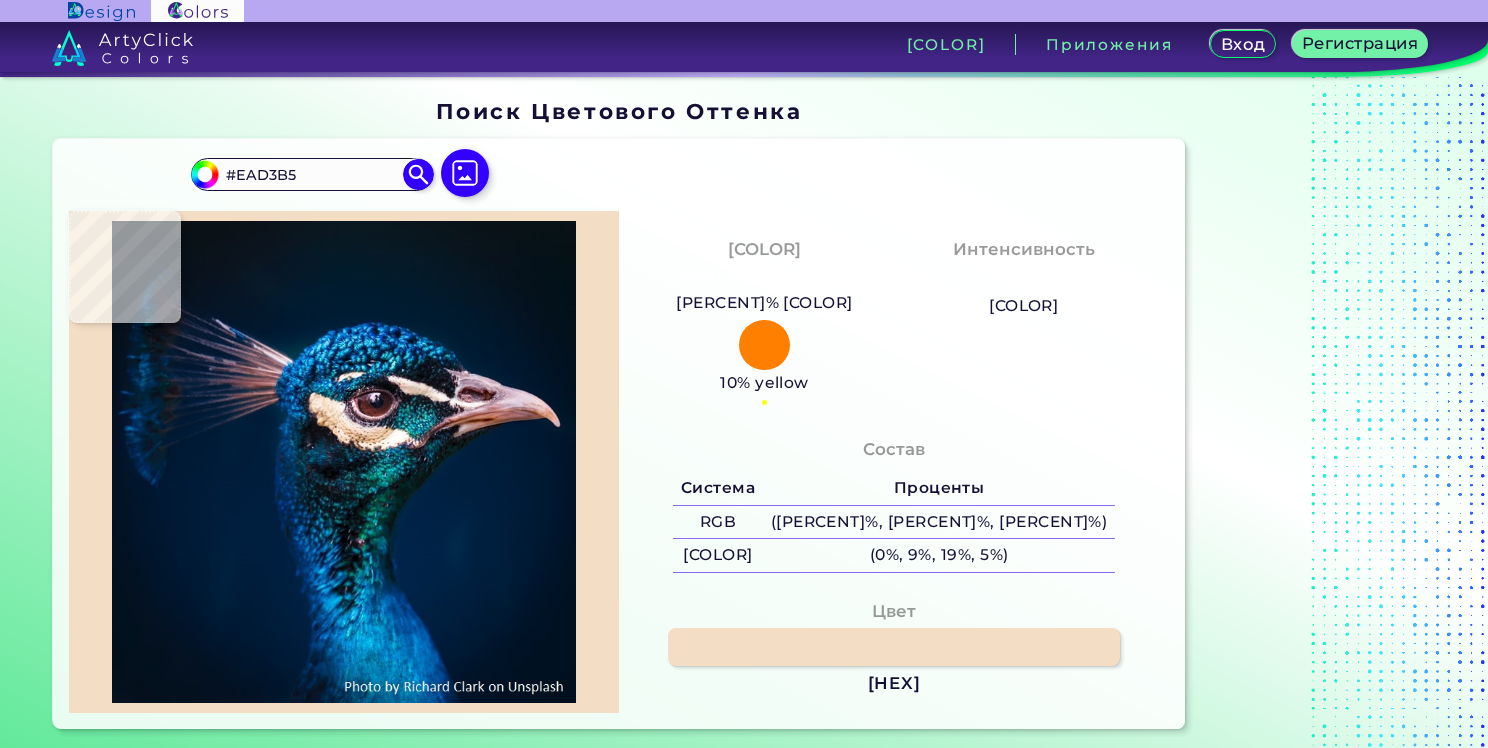 type on "[HEX]" 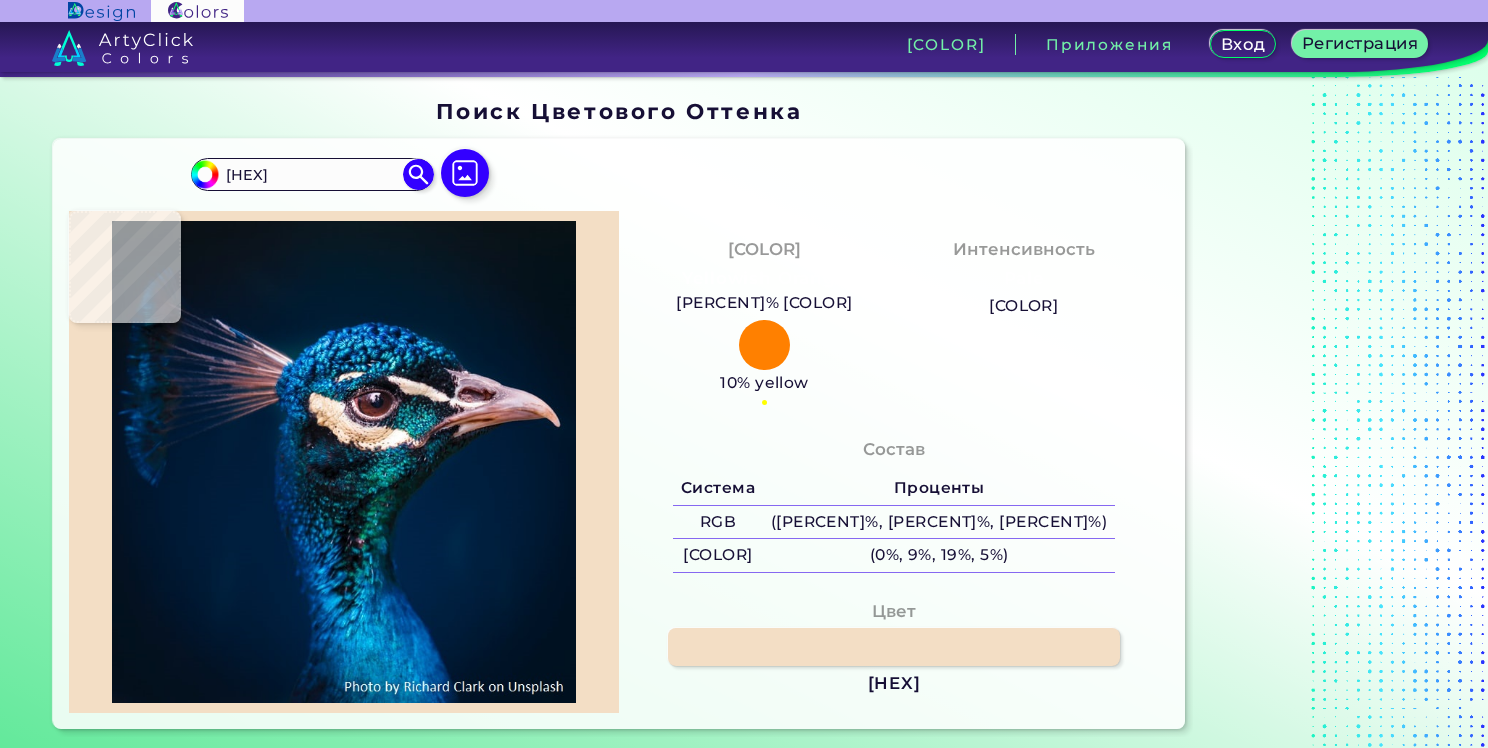type on "[HEX_CODE]" 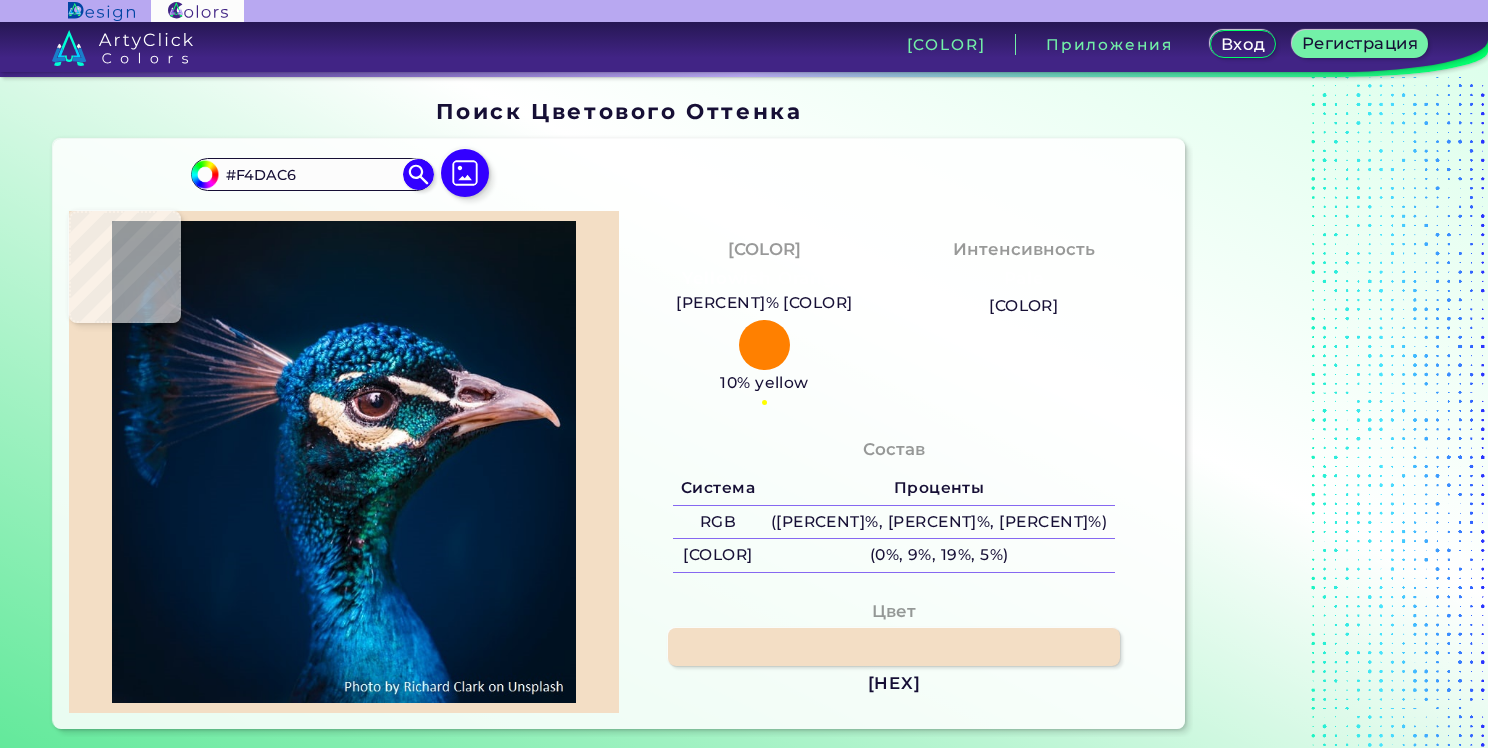 type on "#f9e3d4" 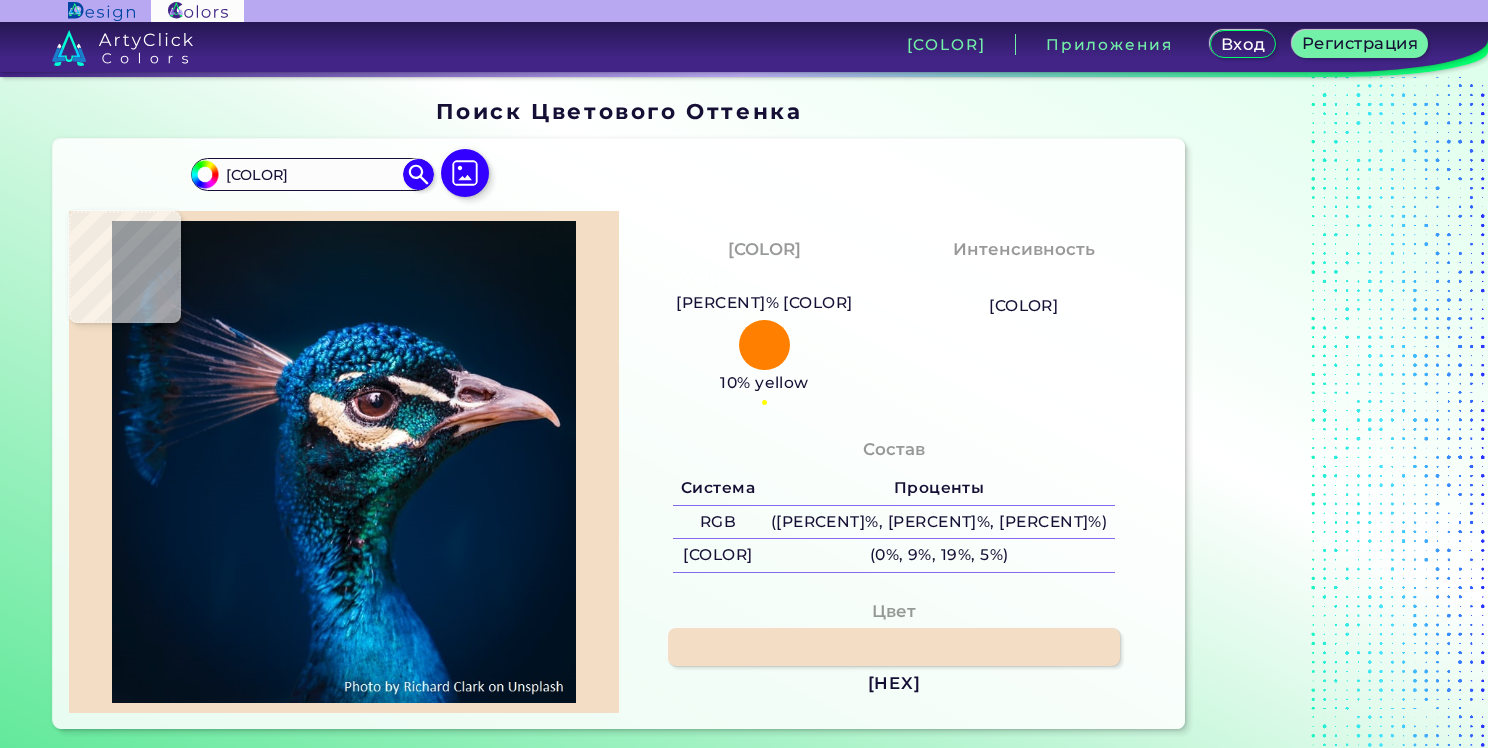 type on "[HEX]" 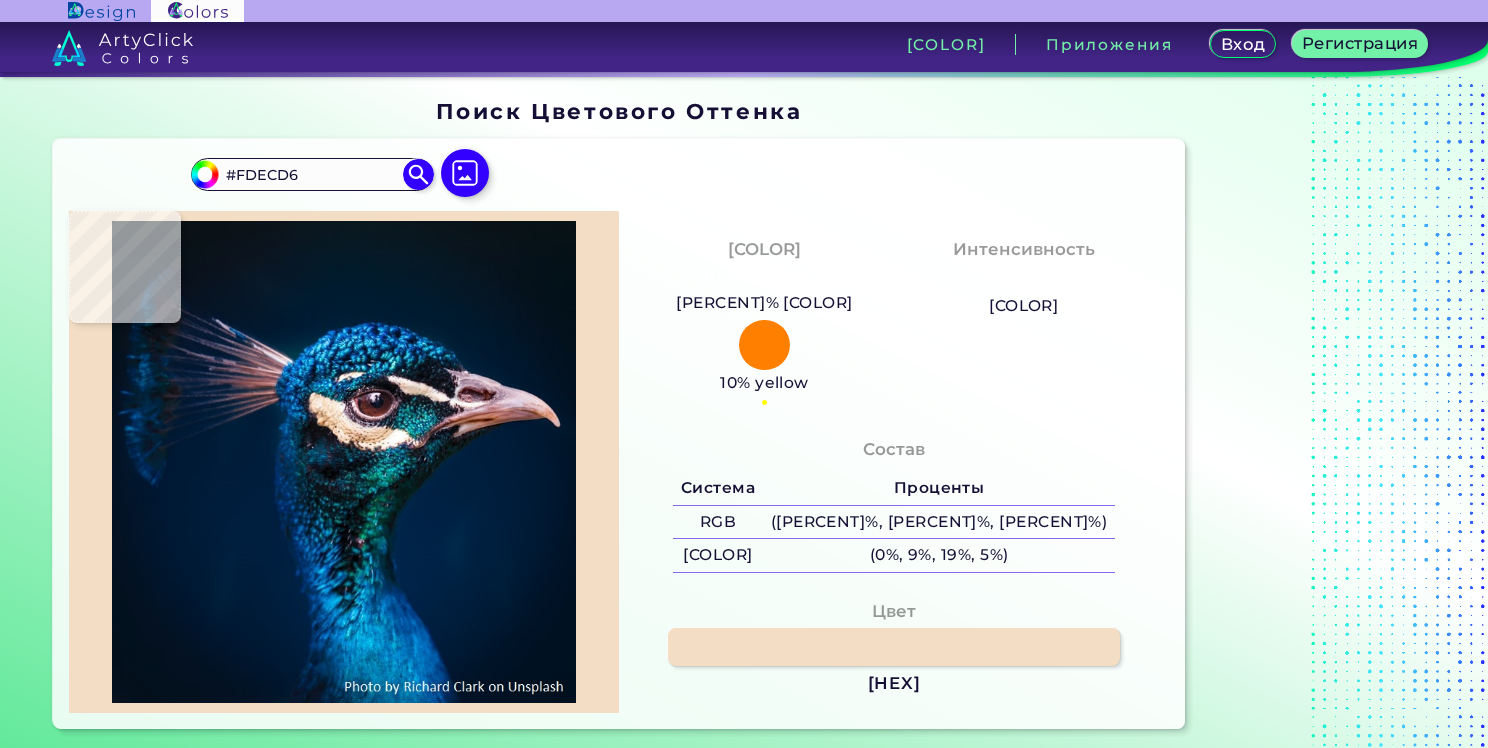 type on "#f6e5d1" 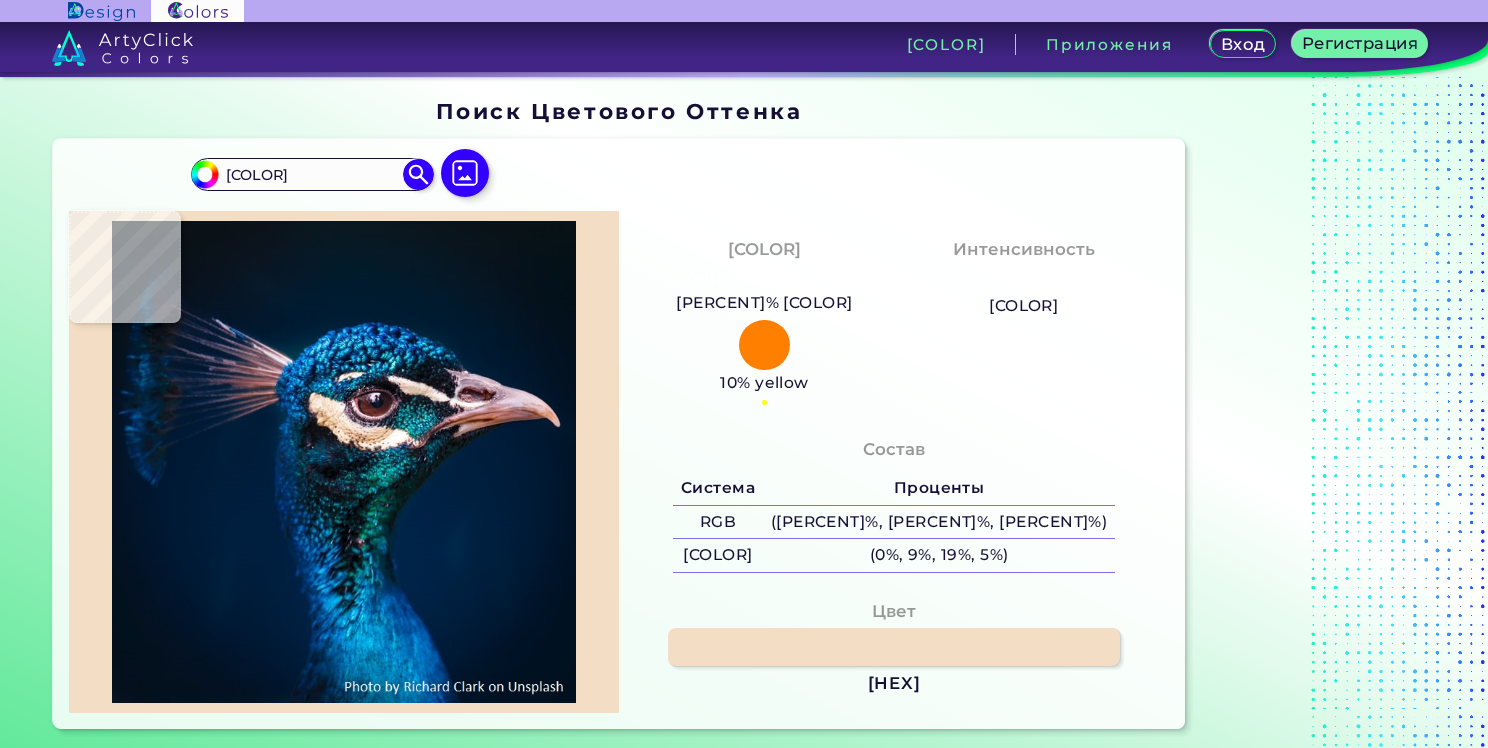 type 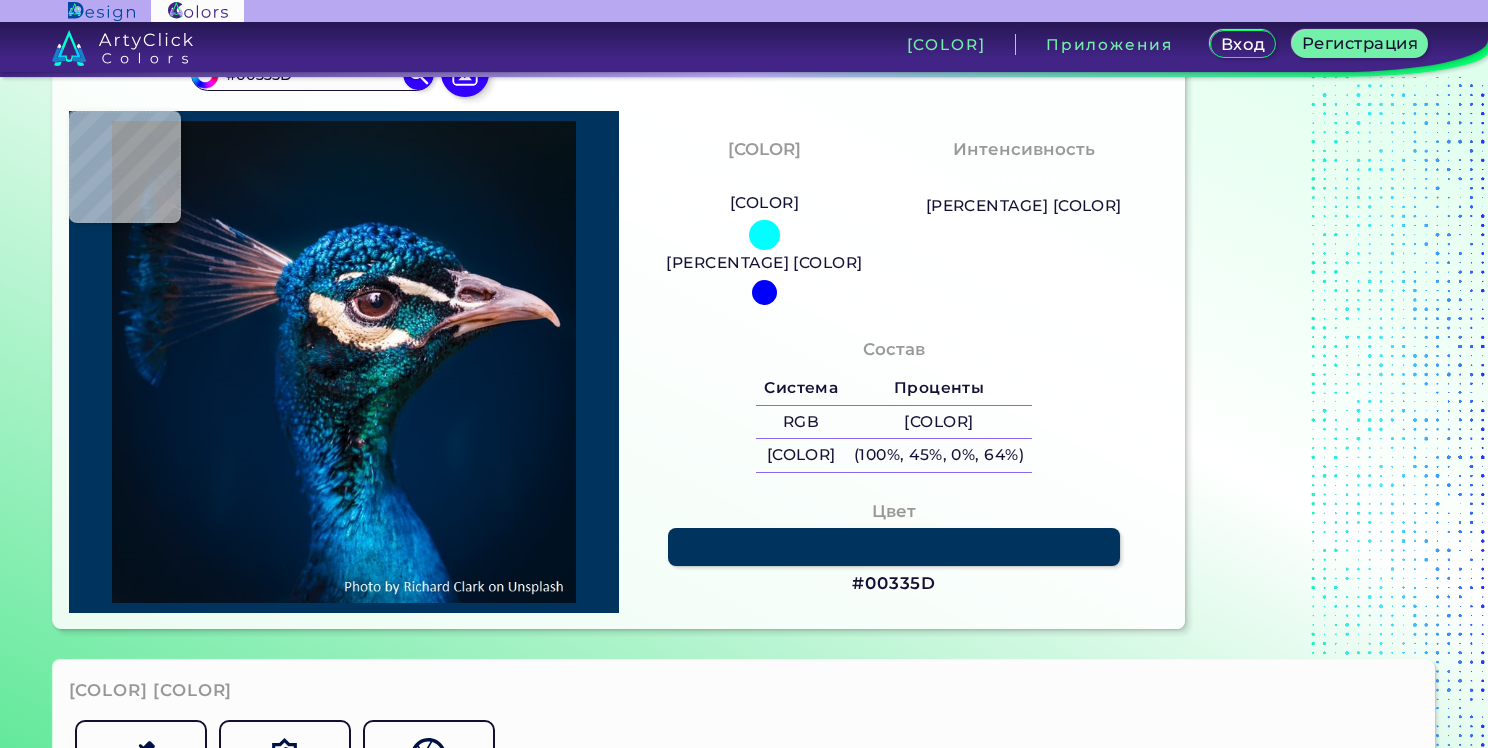 scroll, scrollTop: 0, scrollLeft: 0, axis: both 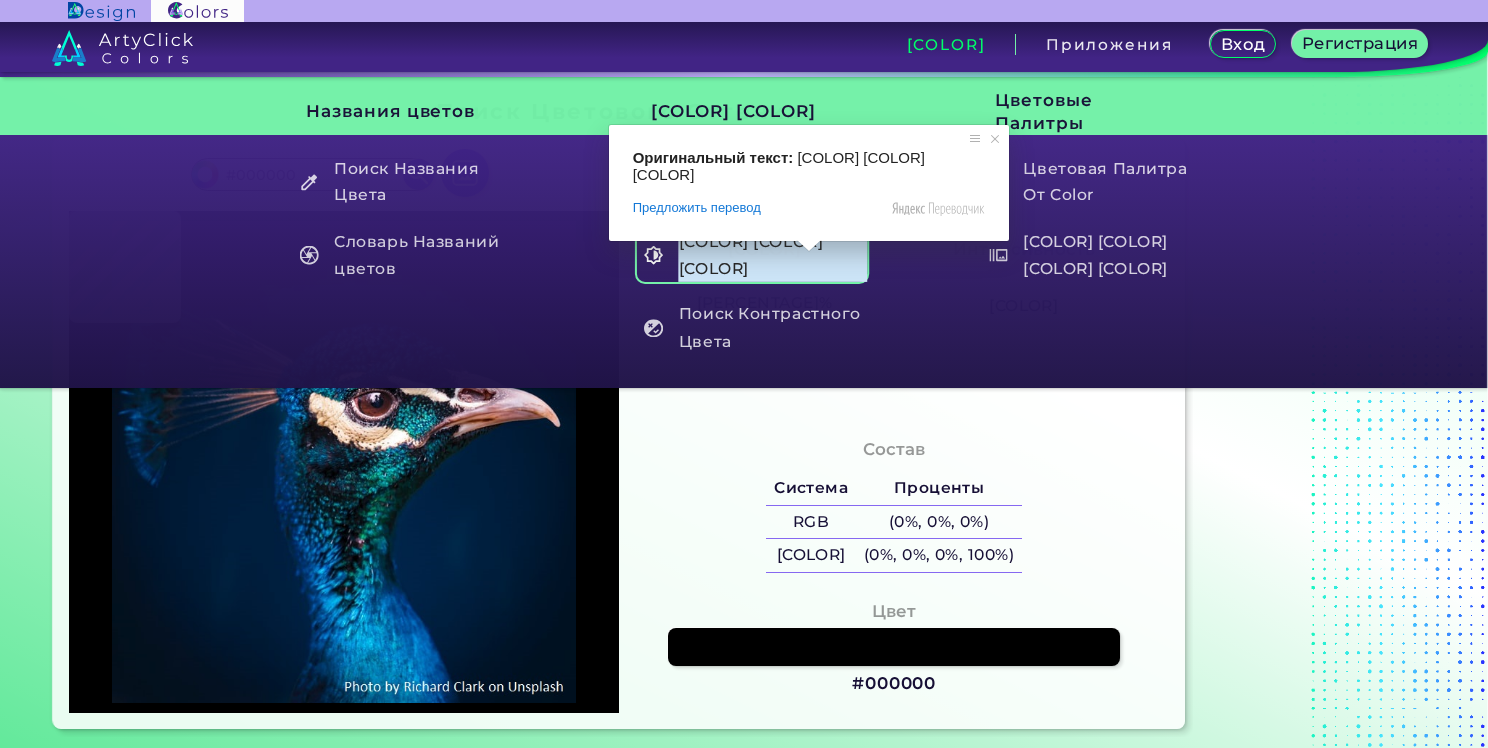 click on "[COLOR] [COLOR] [COLOR]" at bounding box center [773, 255] 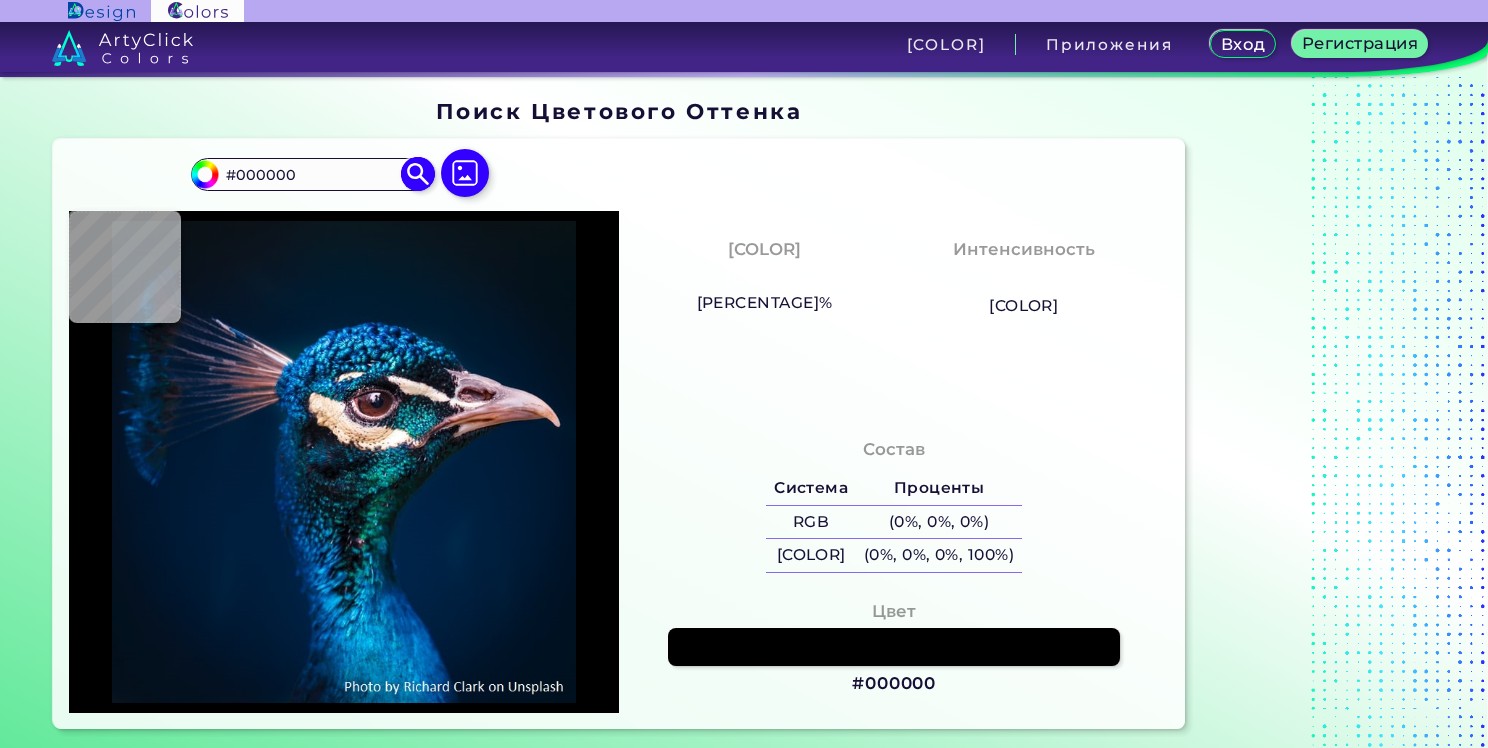 click on "#000000" at bounding box center [312, 174] 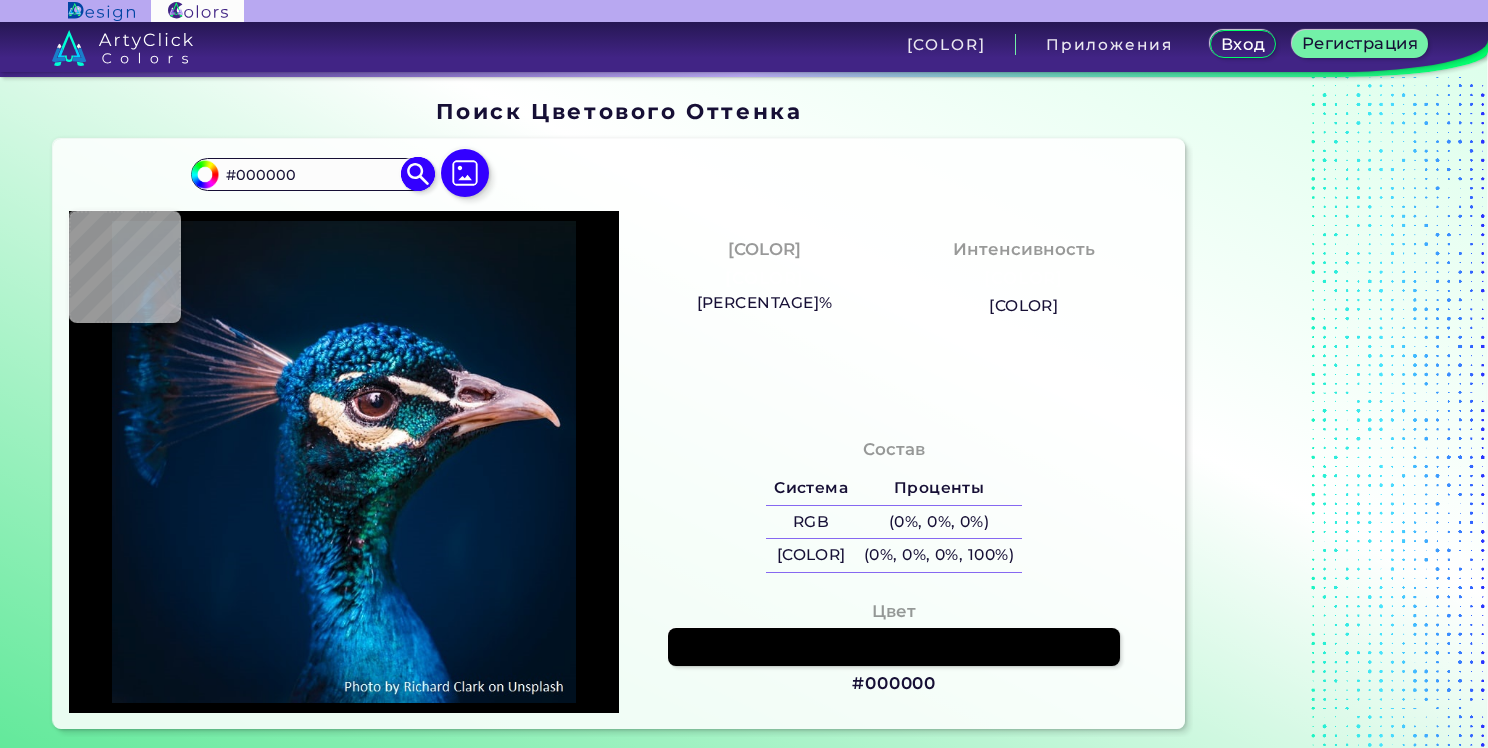 paste on "[COLOR]" 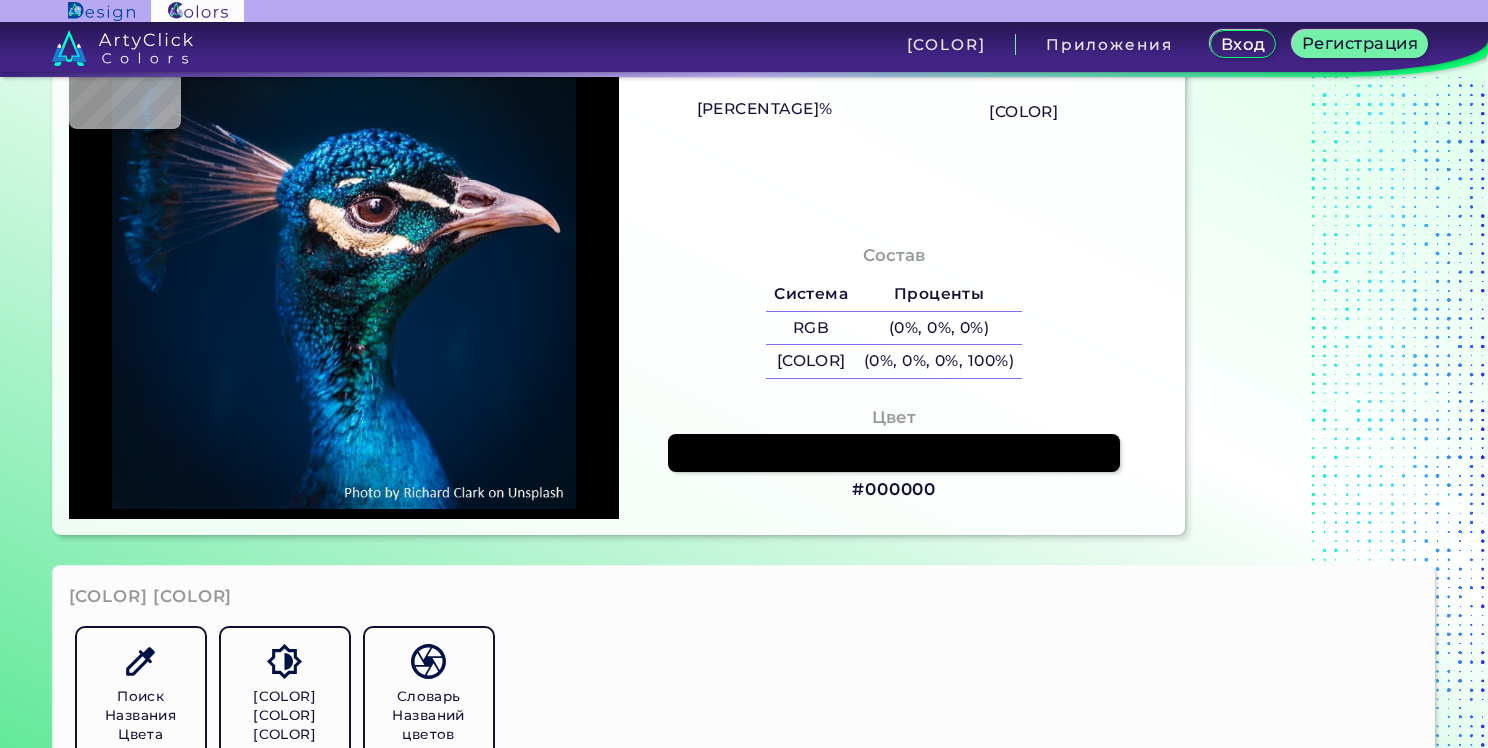 scroll, scrollTop: 200, scrollLeft: 0, axis: vertical 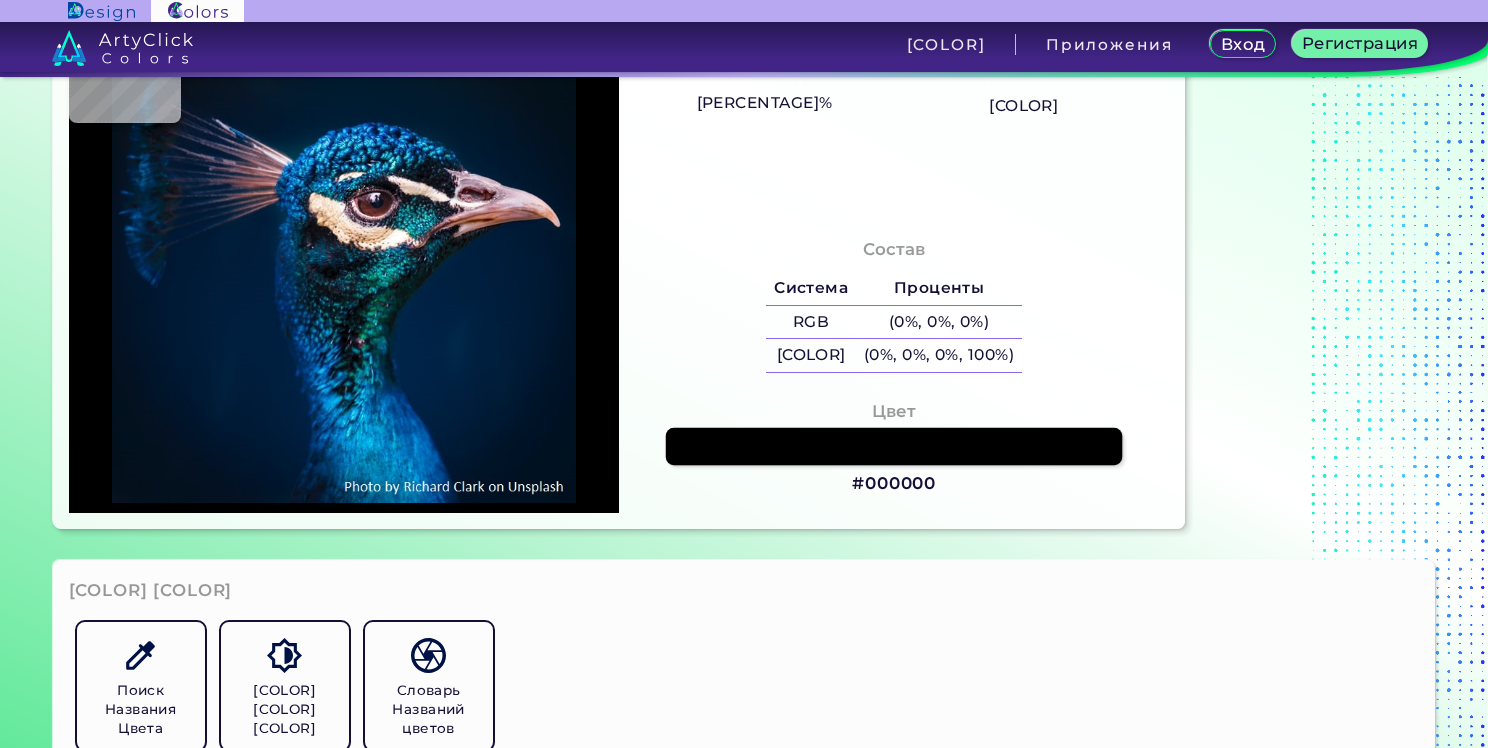 click at bounding box center [894, 447] 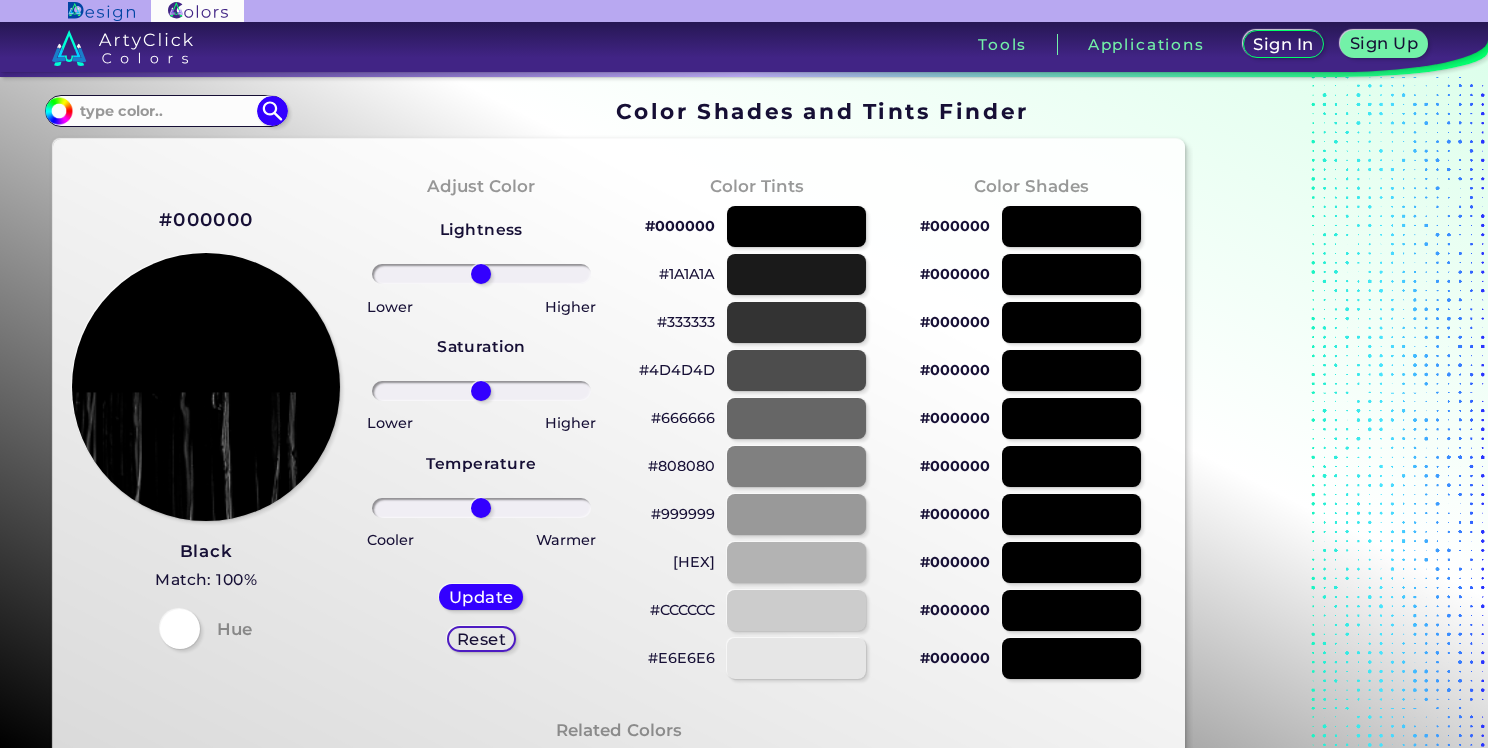 scroll, scrollTop: 0, scrollLeft: 0, axis: both 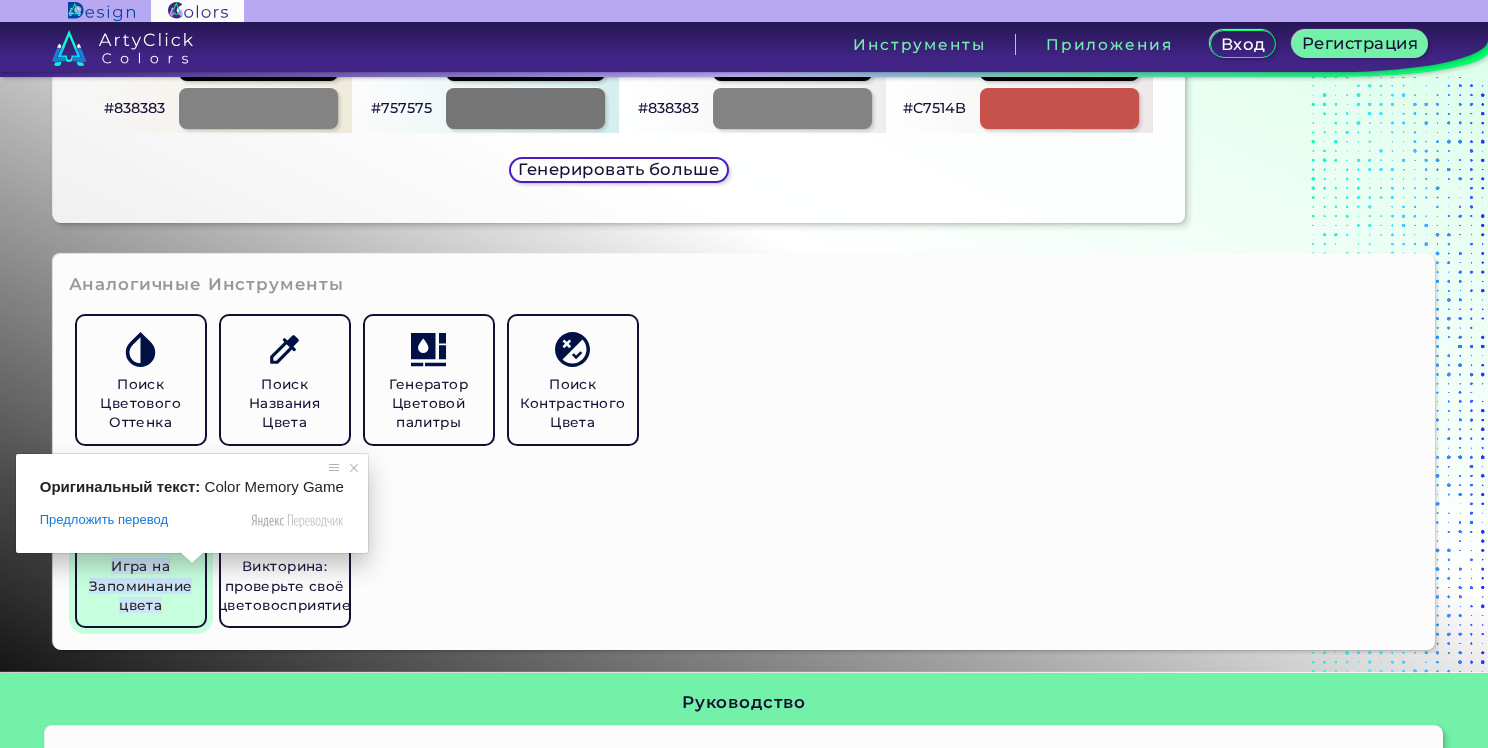 click on "Игра на Запоминание цвета" at bounding box center (141, 585) 